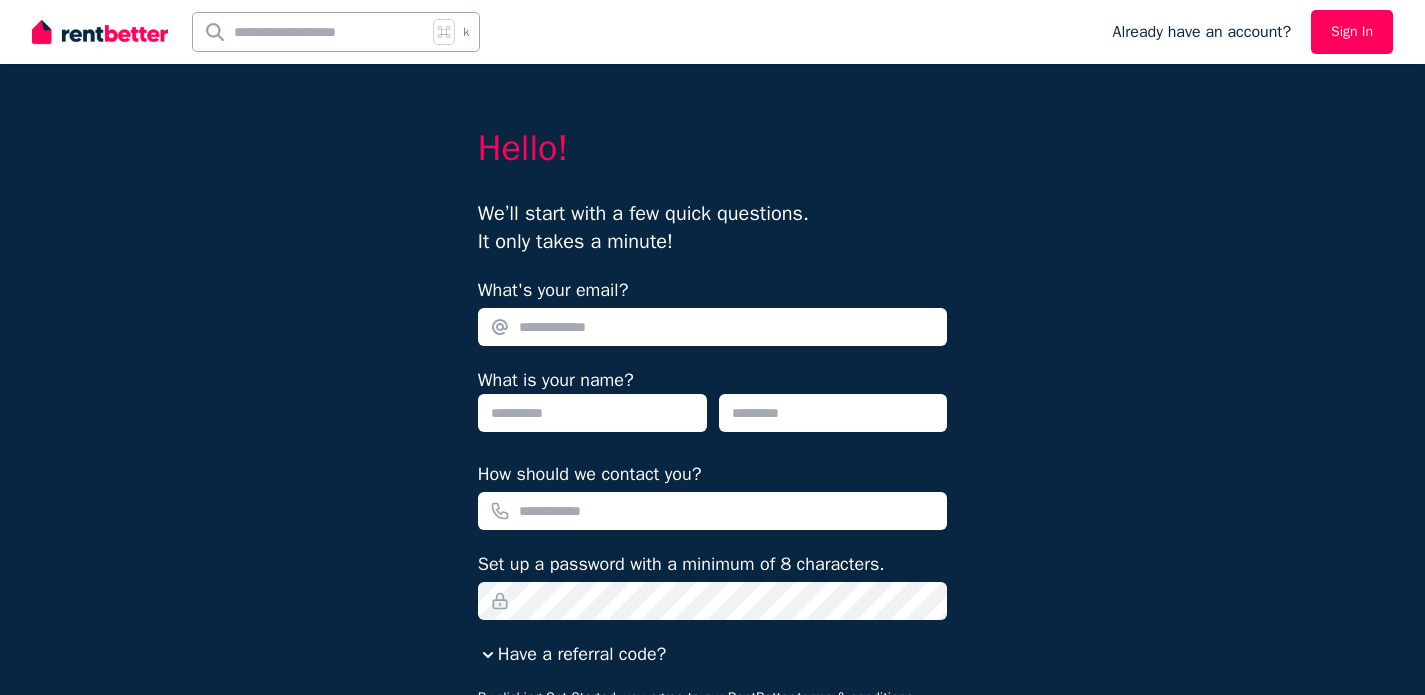 scroll, scrollTop: 0, scrollLeft: 0, axis: both 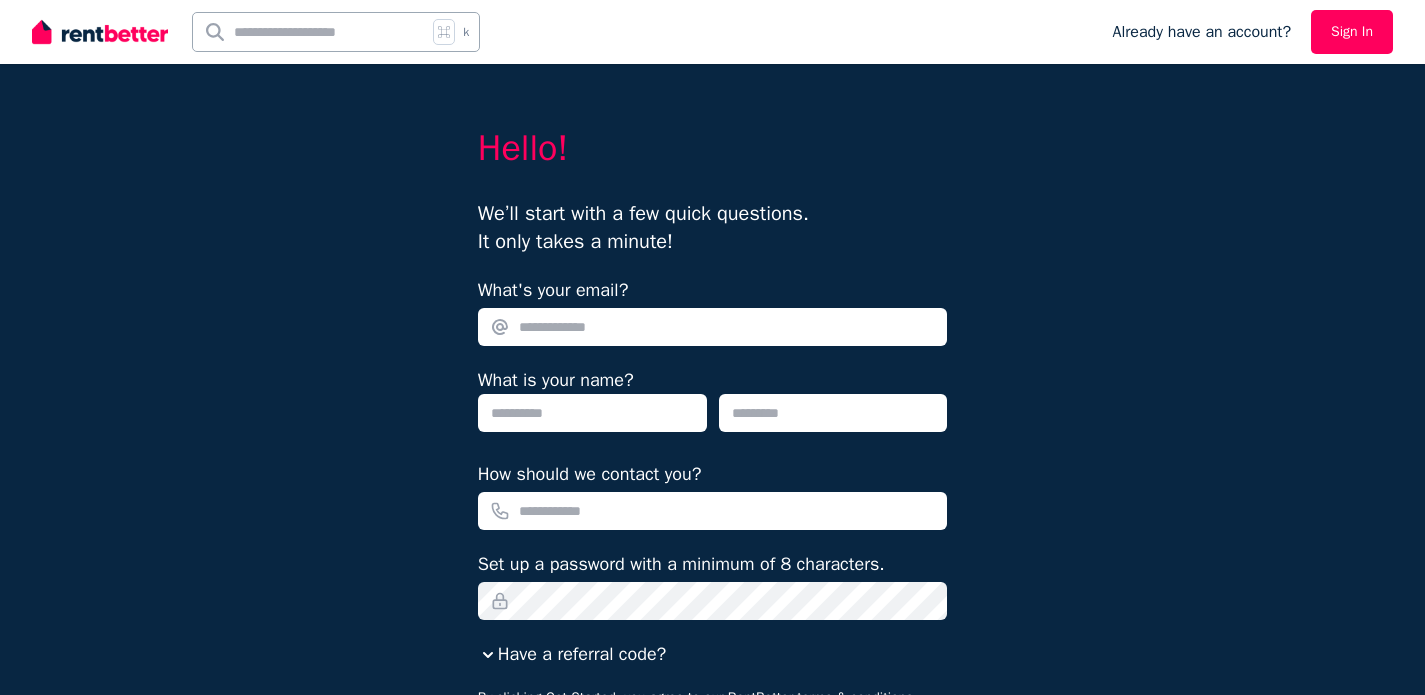 click on "What's your email?" at bounding box center (713, 327) 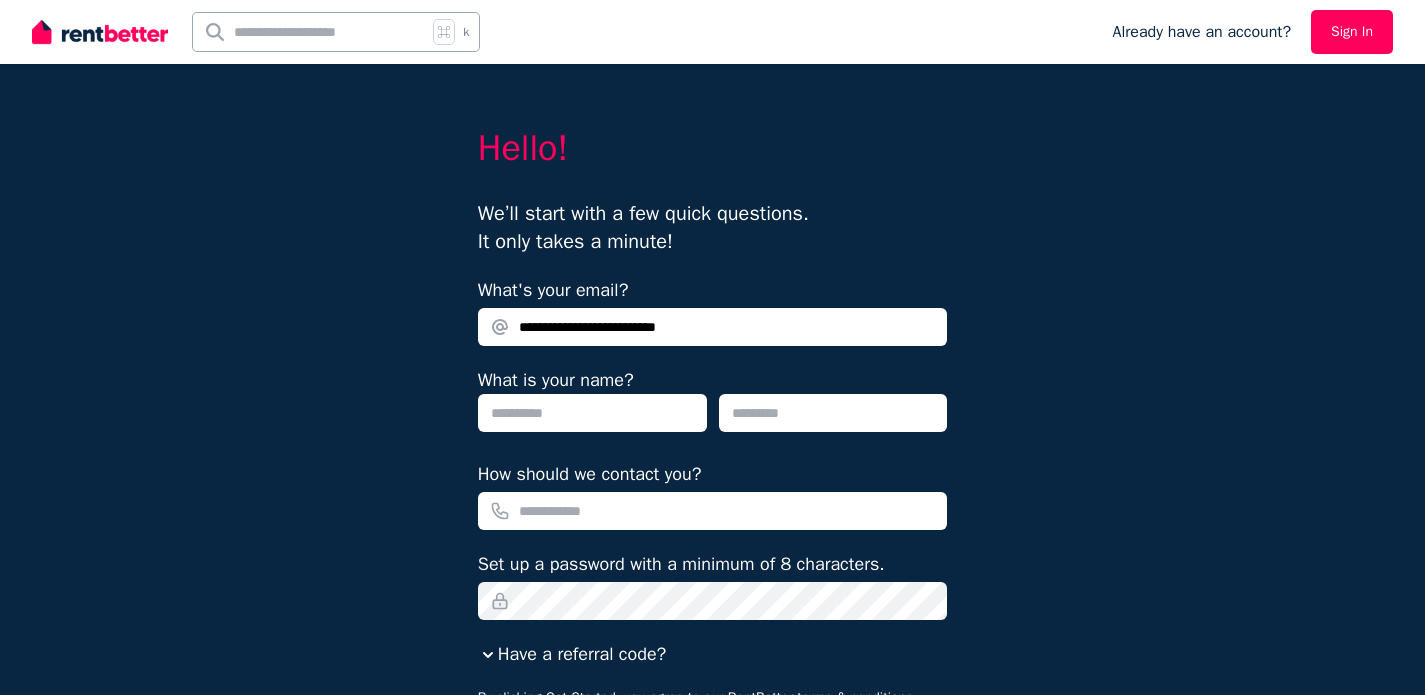 type on "**********" 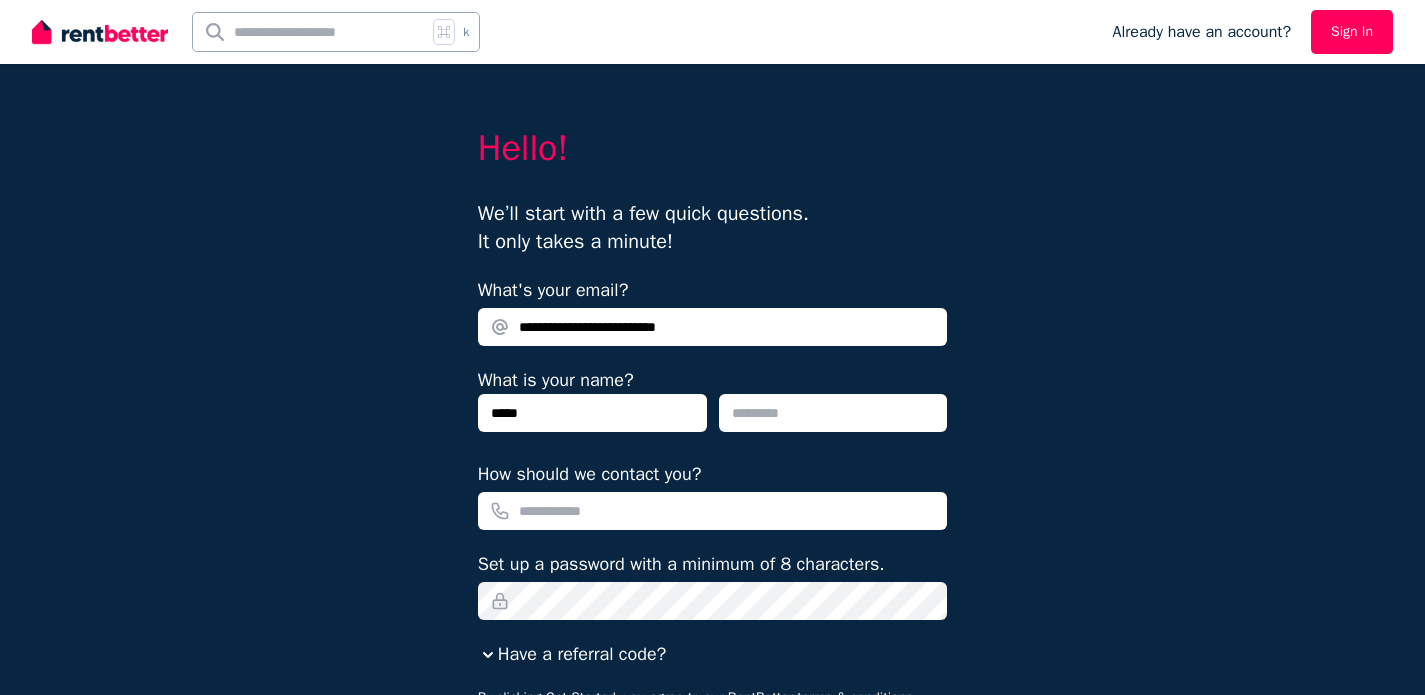 type on "*****" 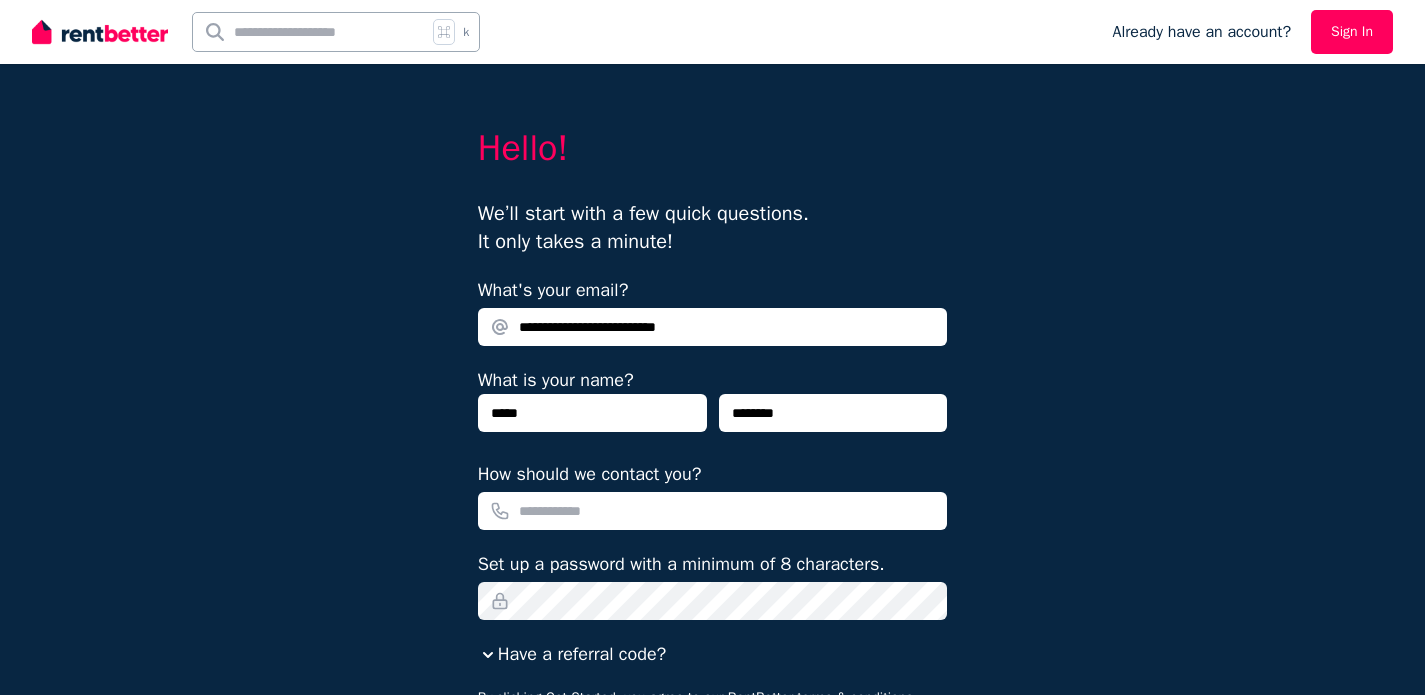 type on "********" 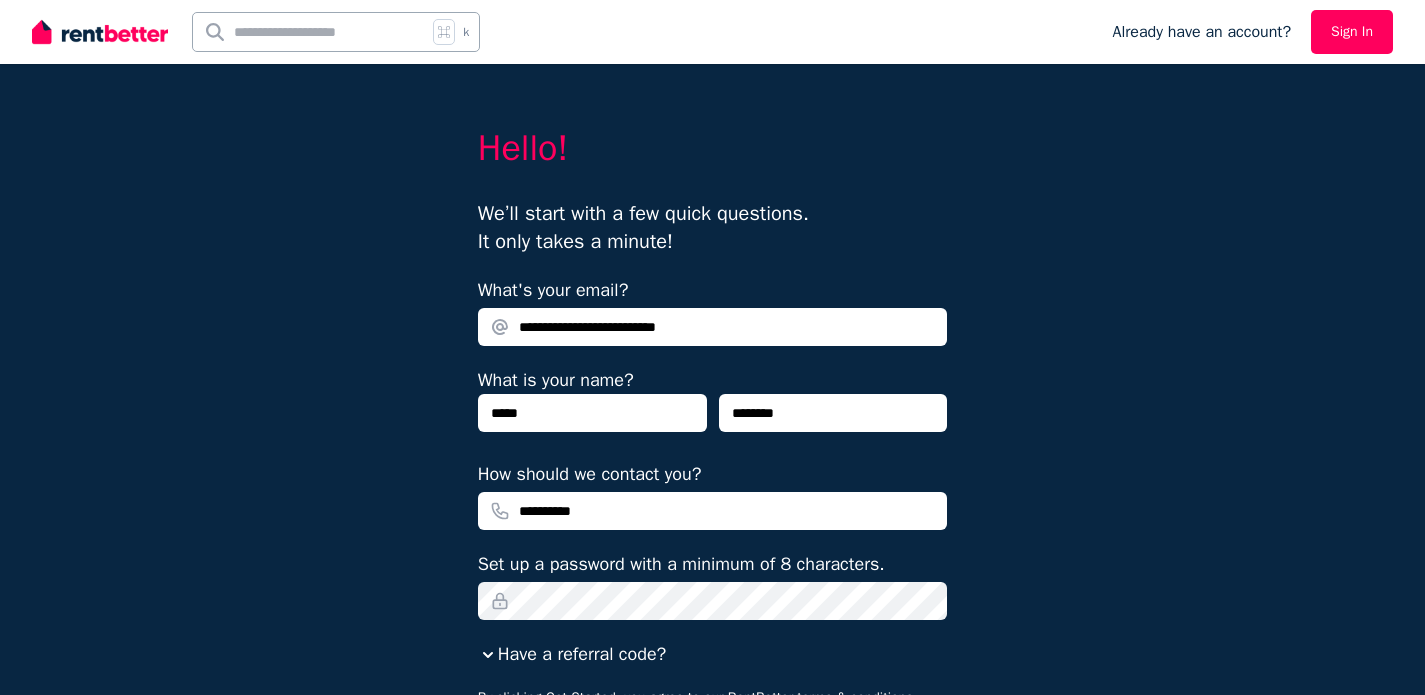 type on "**********" 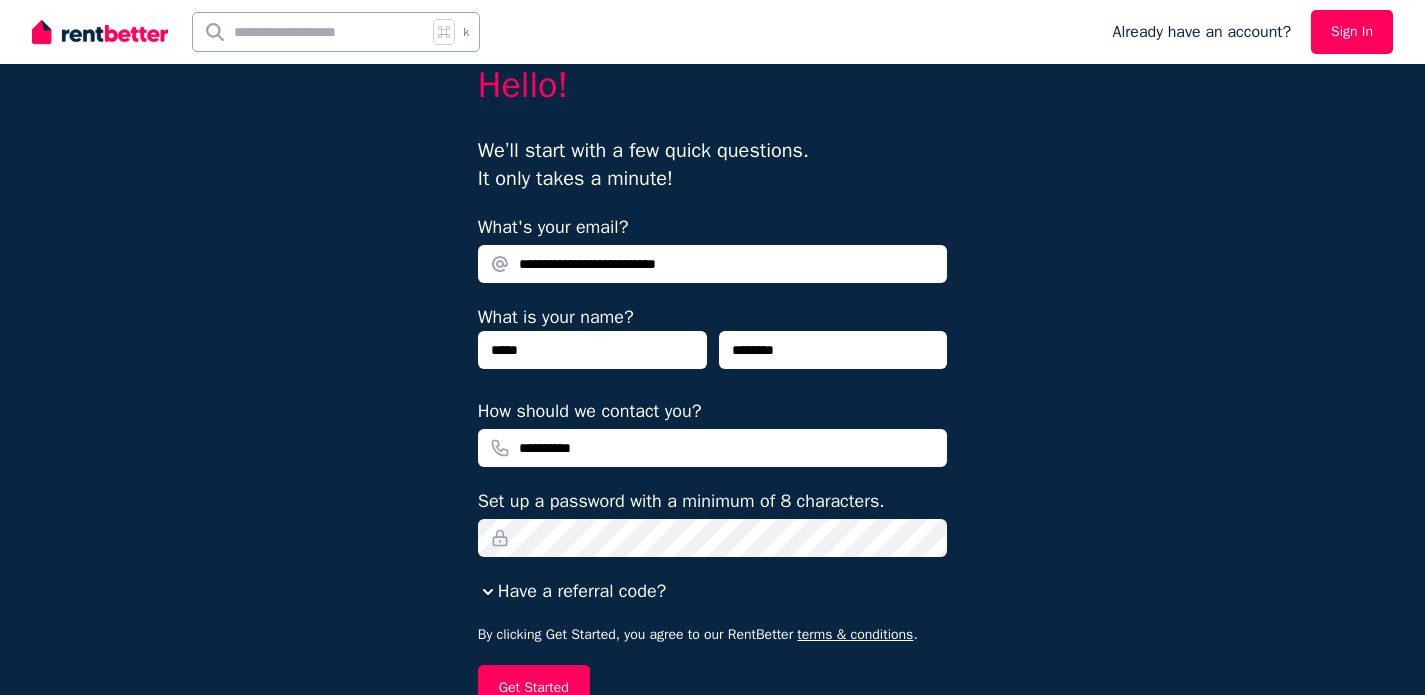 scroll, scrollTop: 132, scrollLeft: 0, axis: vertical 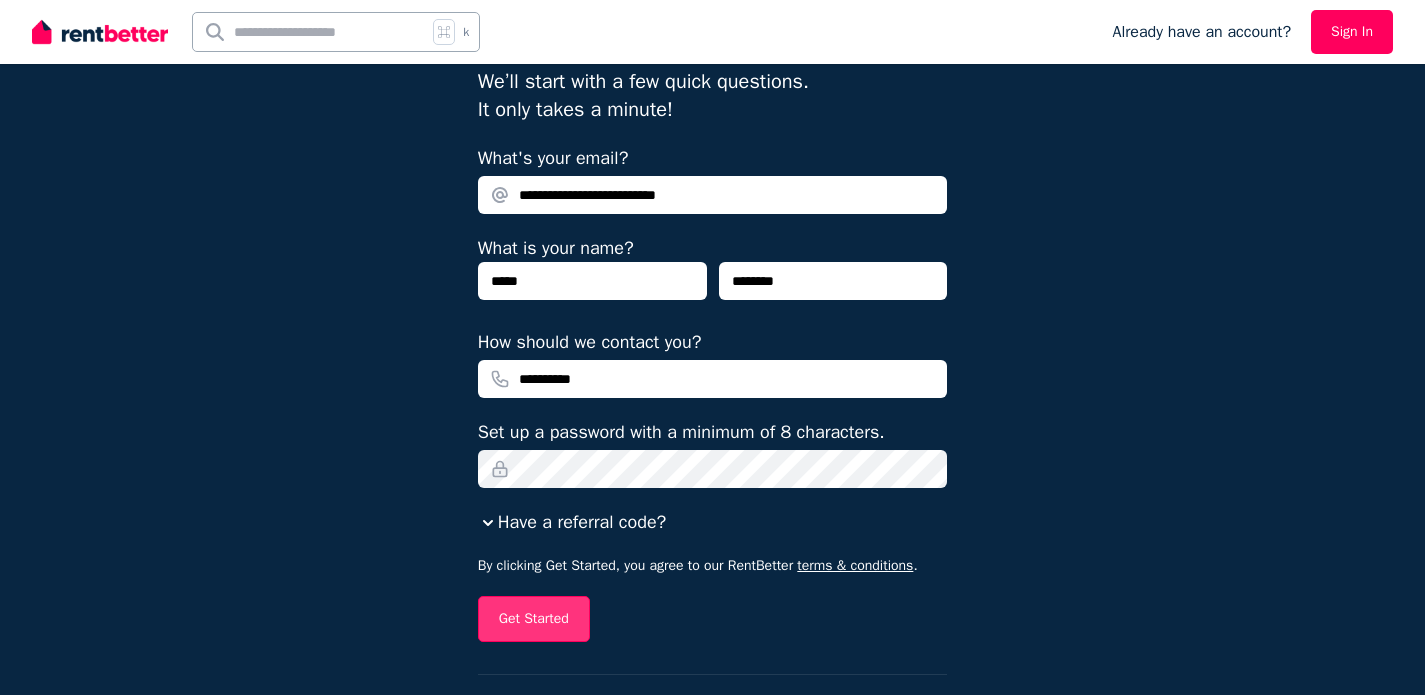 click on "Get Started" at bounding box center [534, 619] 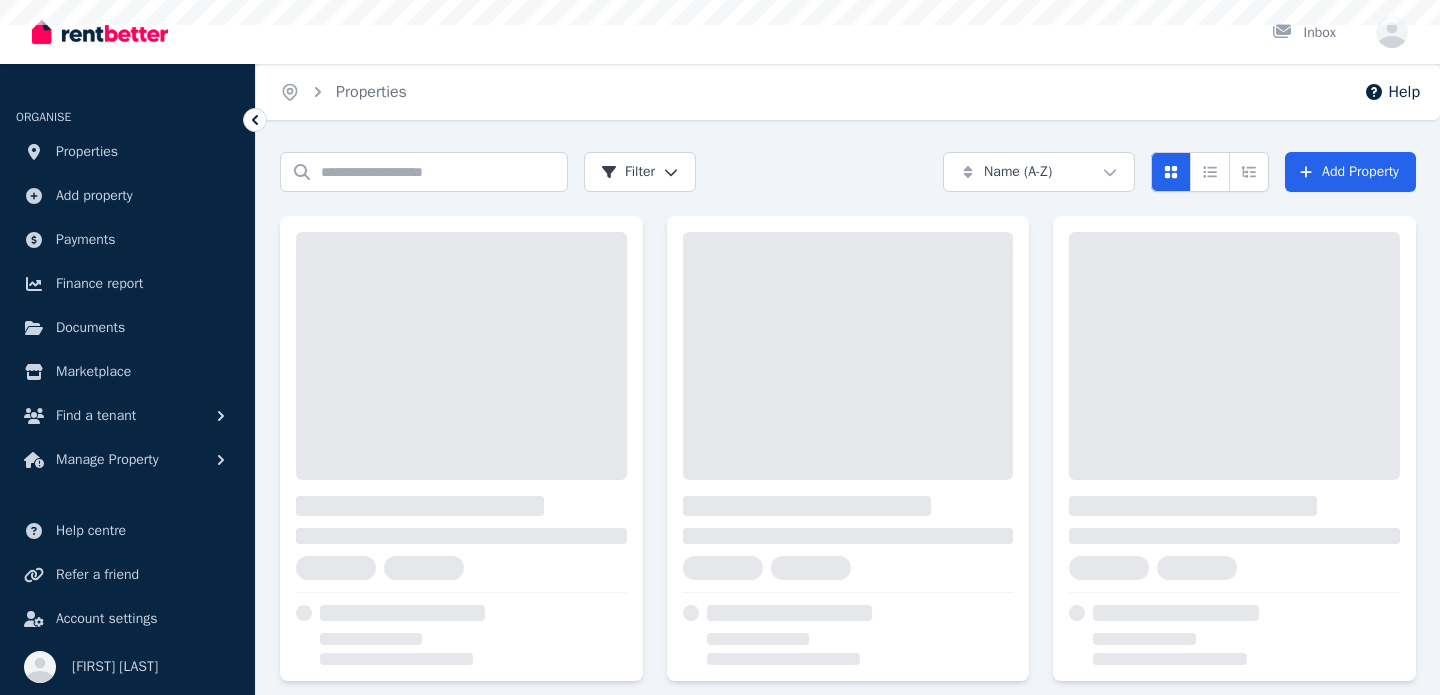 scroll, scrollTop: 0, scrollLeft: 0, axis: both 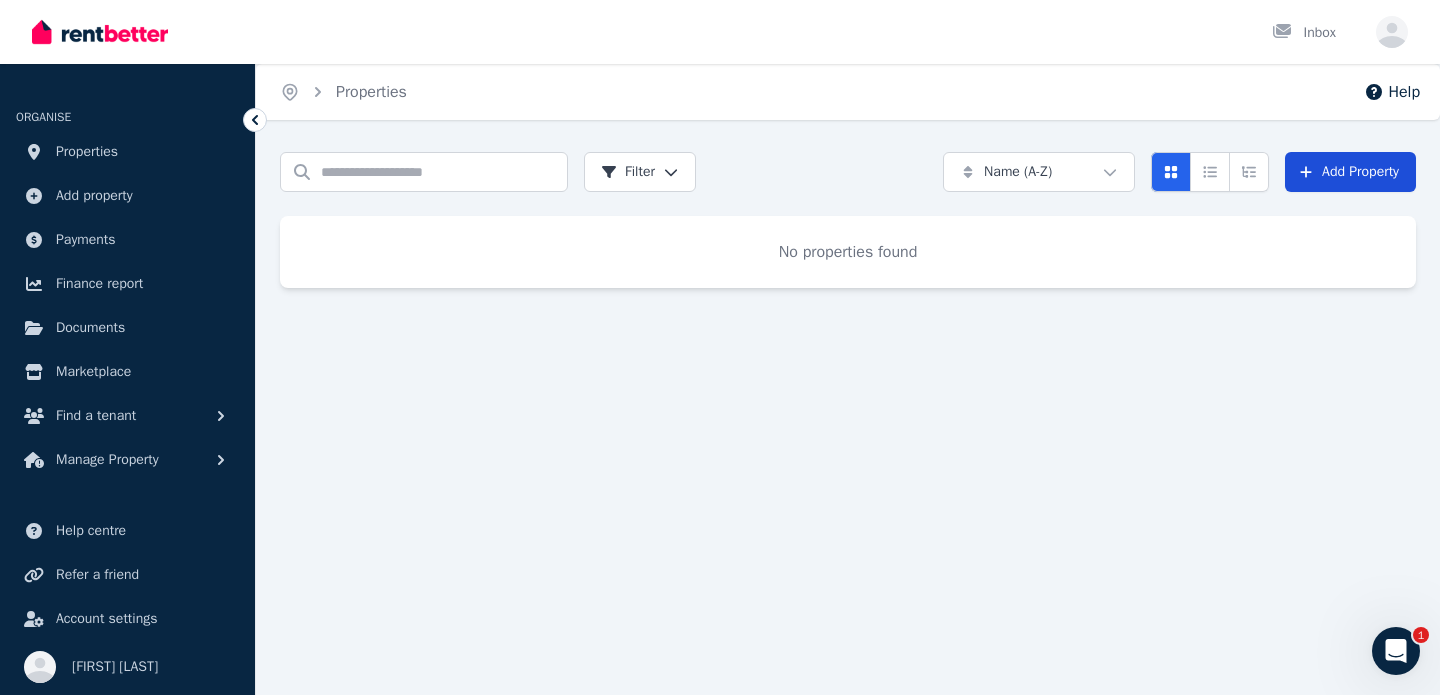 click on "Add Property" at bounding box center [1350, 172] 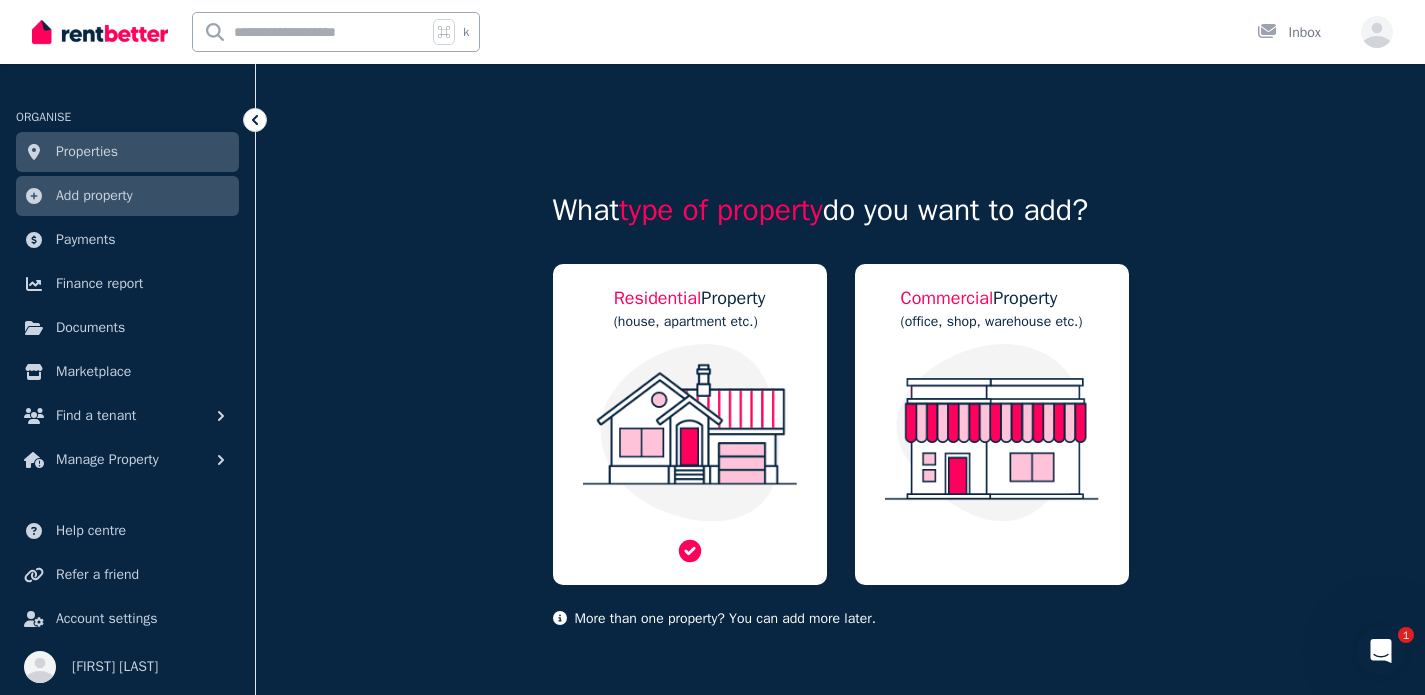 click on "(house, apartment etc.)" at bounding box center (690, 322) 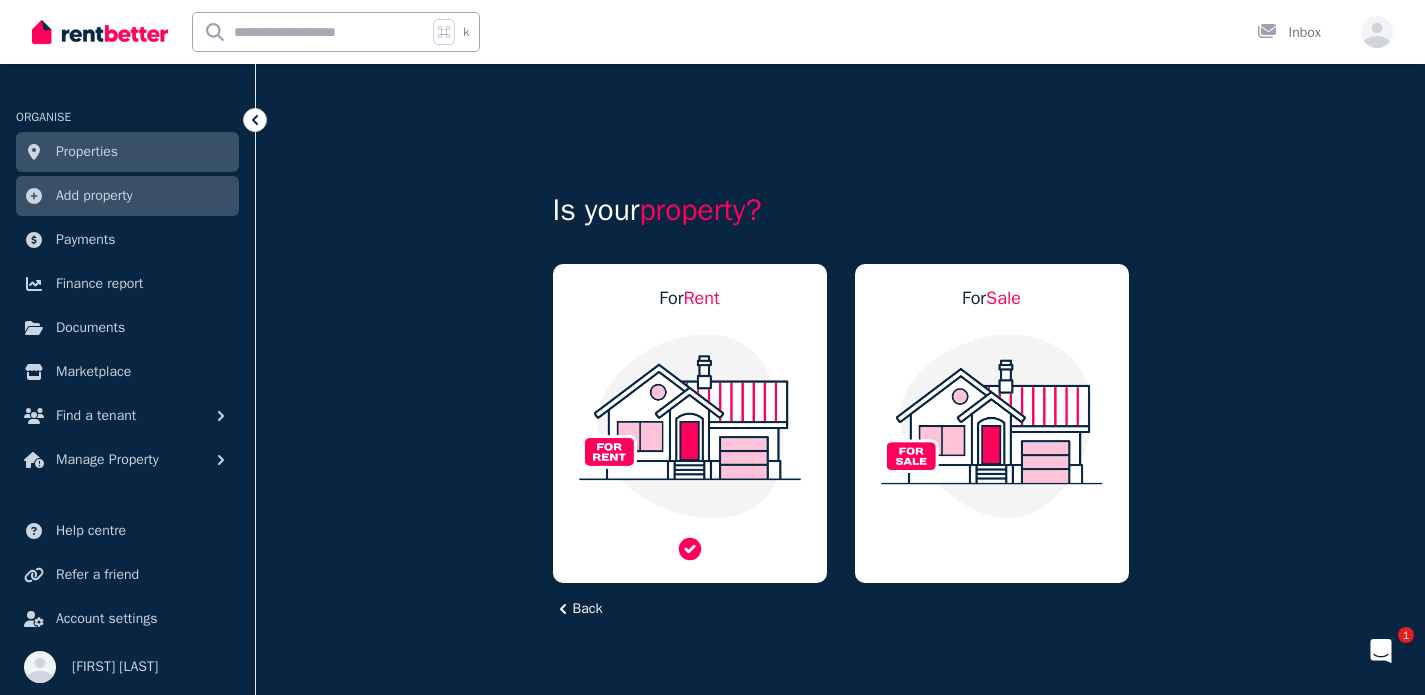 click at bounding box center (690, 426) 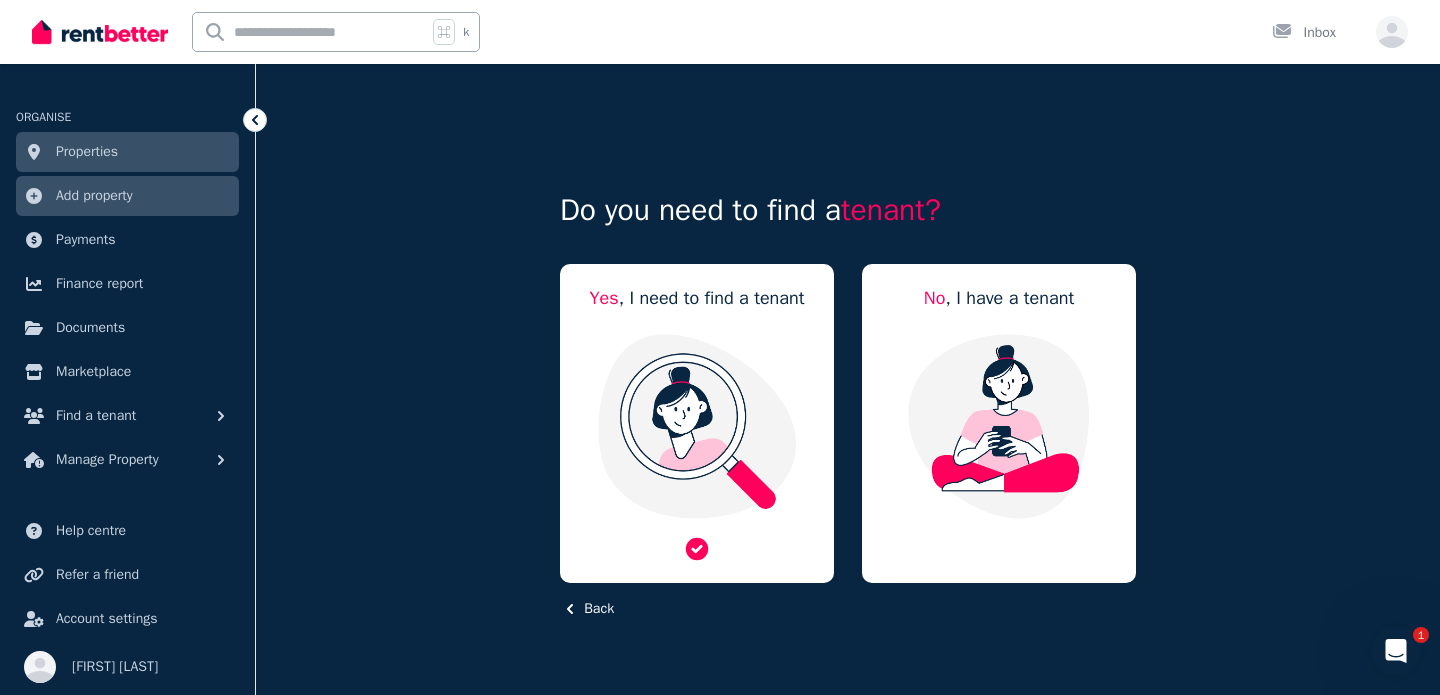 click on "Yes , I need to find a tenant" at bounding box center (697, 423) 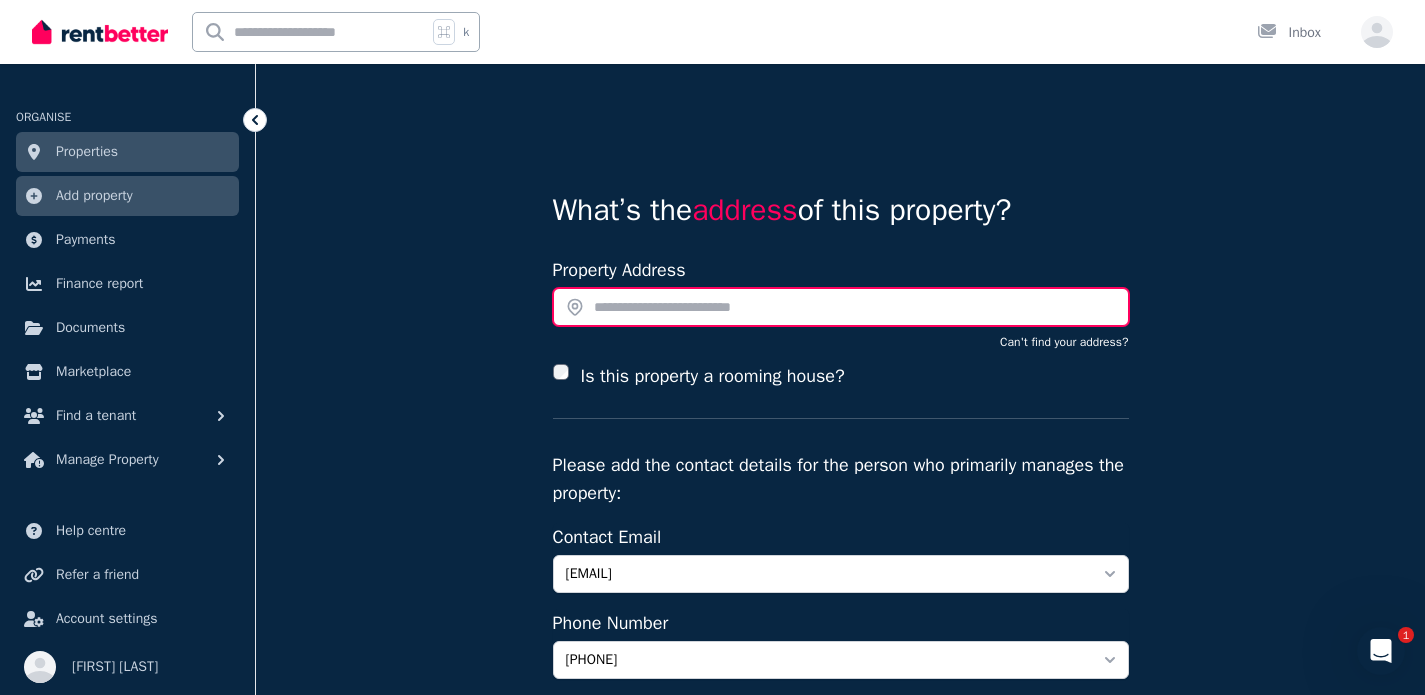 click at bounding box center (841, 307) 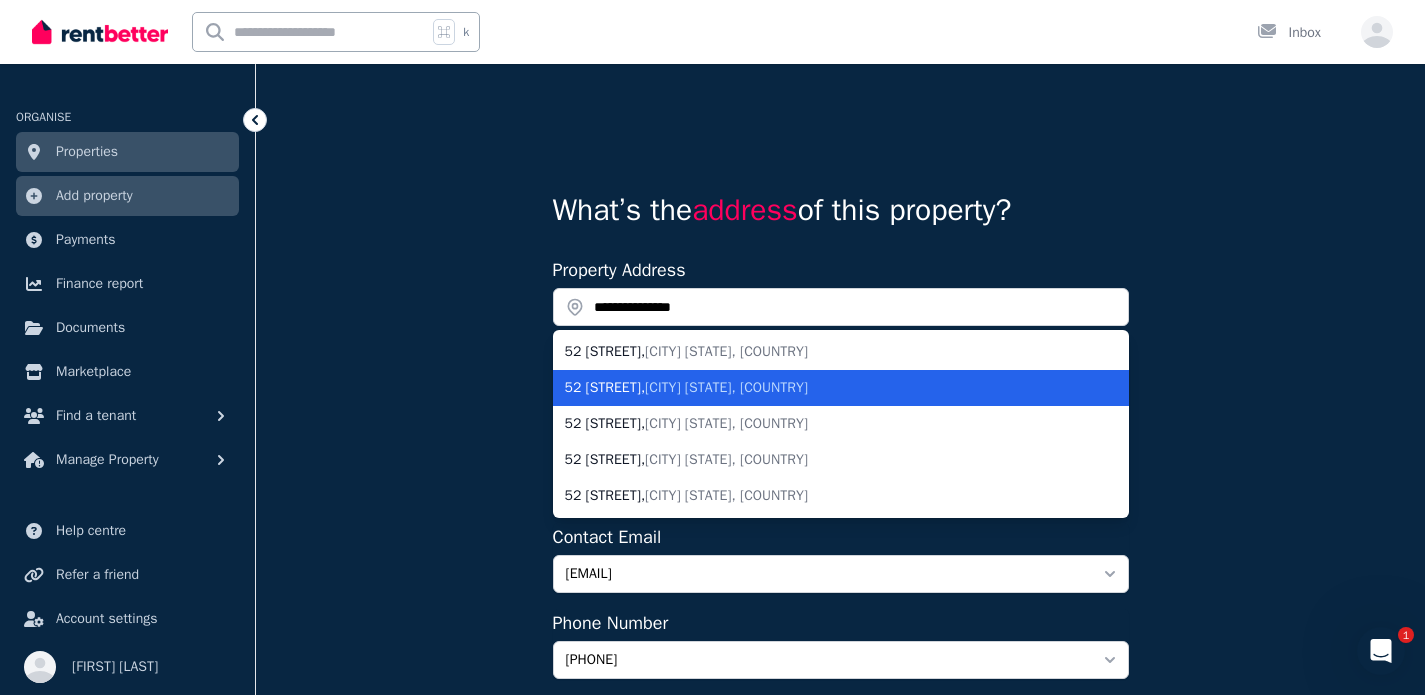 click on "New Town TAS, Australia" at bounding box center [726, 387] 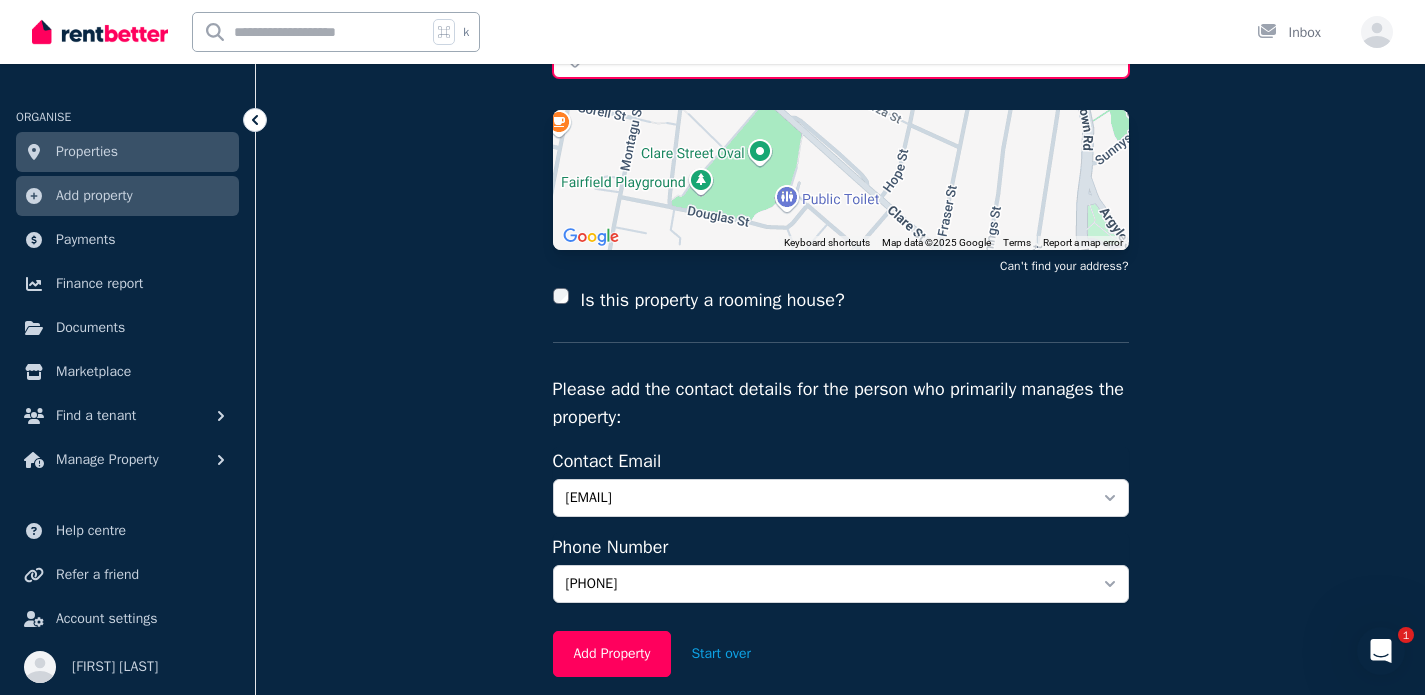 scroll, scrollTop: 314, scrollLeft: 0, axis: vertical 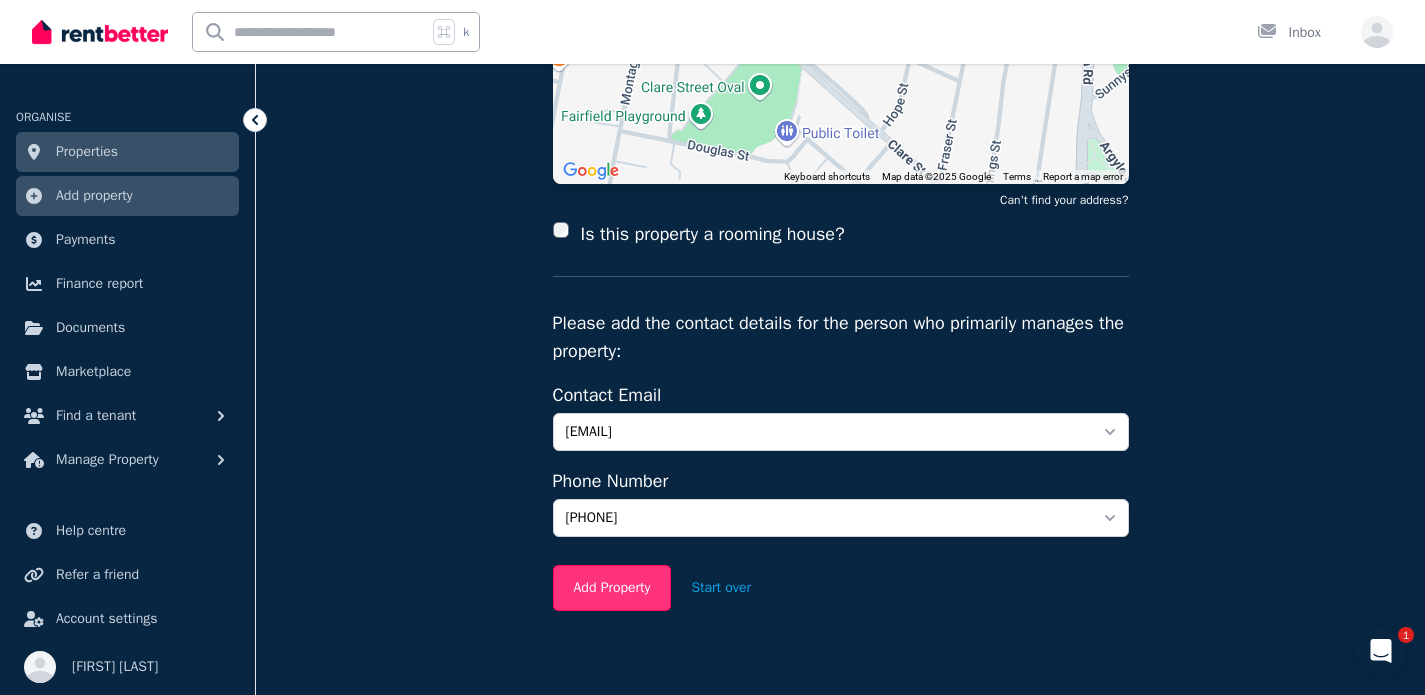 click on "Add Property" at bounding box center (612, 588) 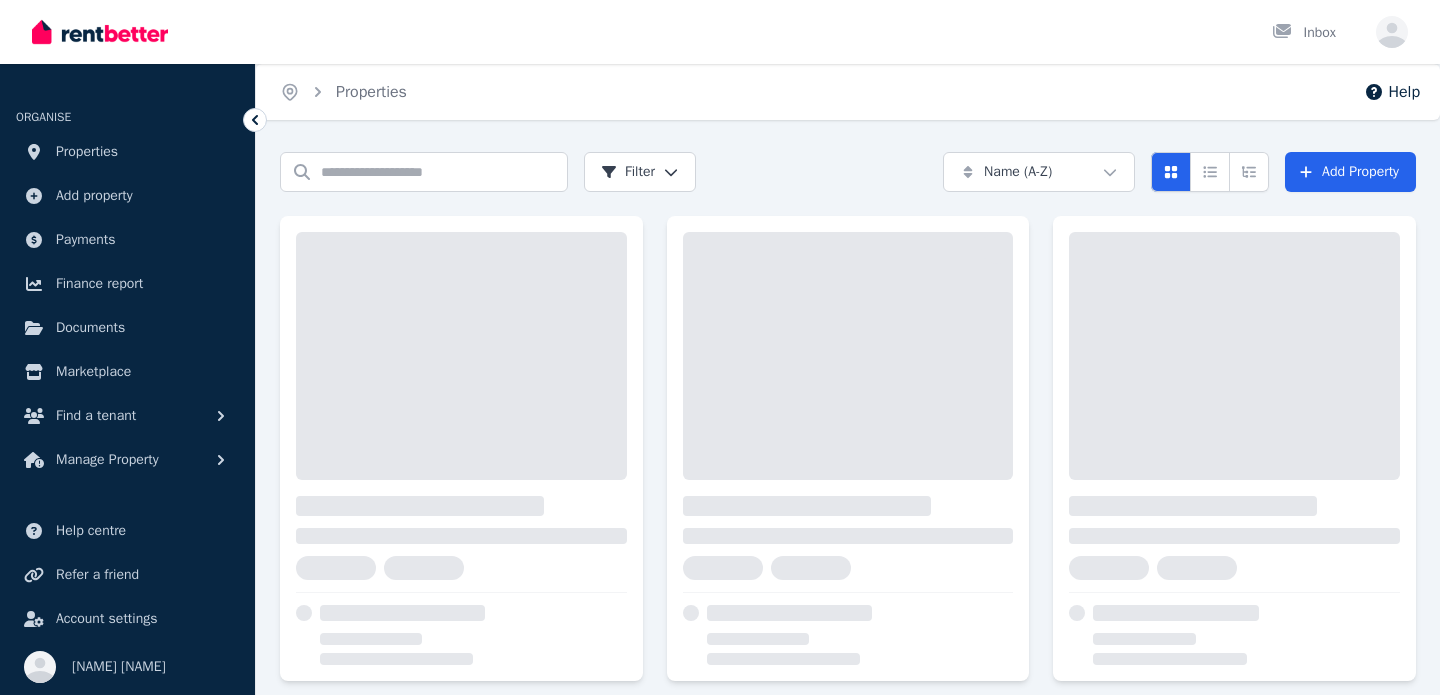 scroll, scrollTop: 0, scrollLeft: 0, axis: both 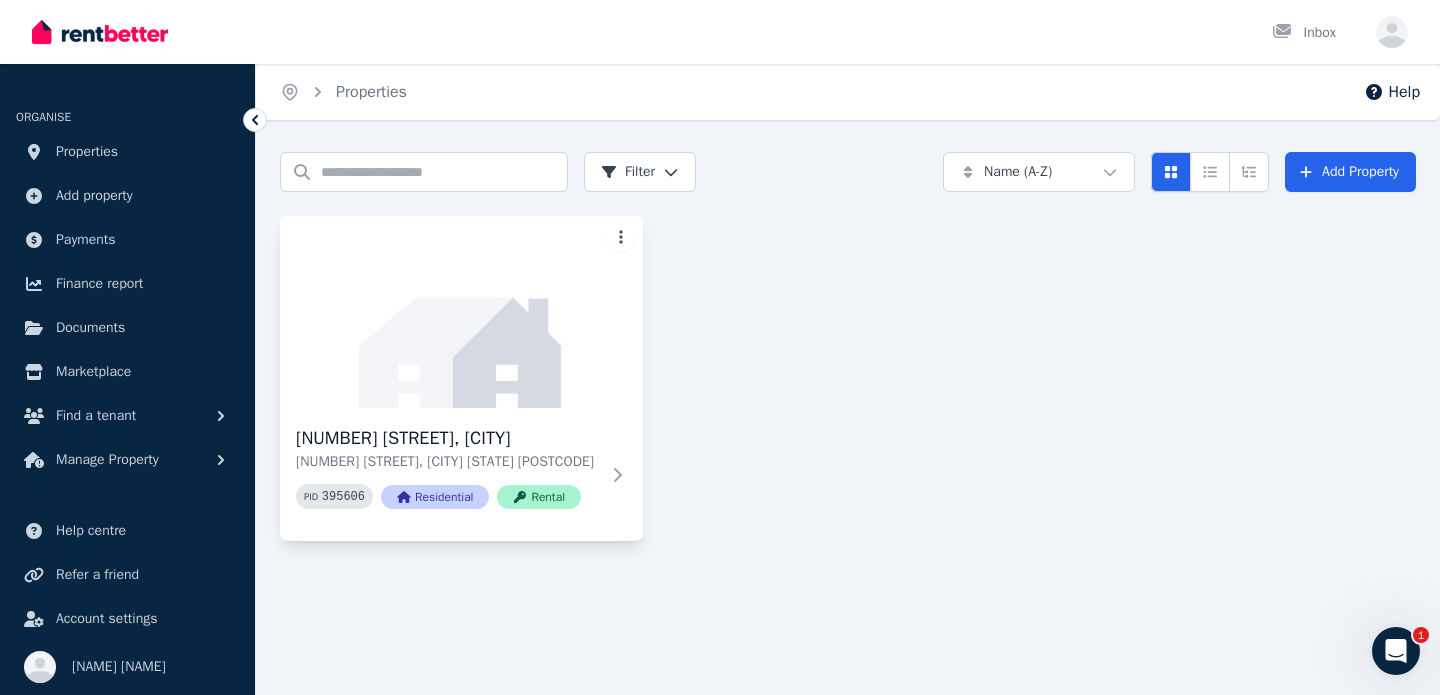 click on "Open main menu Inbox Open user menu ORGANISE Properties Add property Payments Finance report Documents Marketplace Find a tenant Manage Property Help centre Refer a friend Account settings Your profile [NAME] [NAME] Home Properties Help Search properties Filter Name (A-Z) Add Property [NUMBER] [STREET], [CITY] [STATE] [POSTCODE] PID   395606 Residential Rental
1" at bounding box center [720, 347] 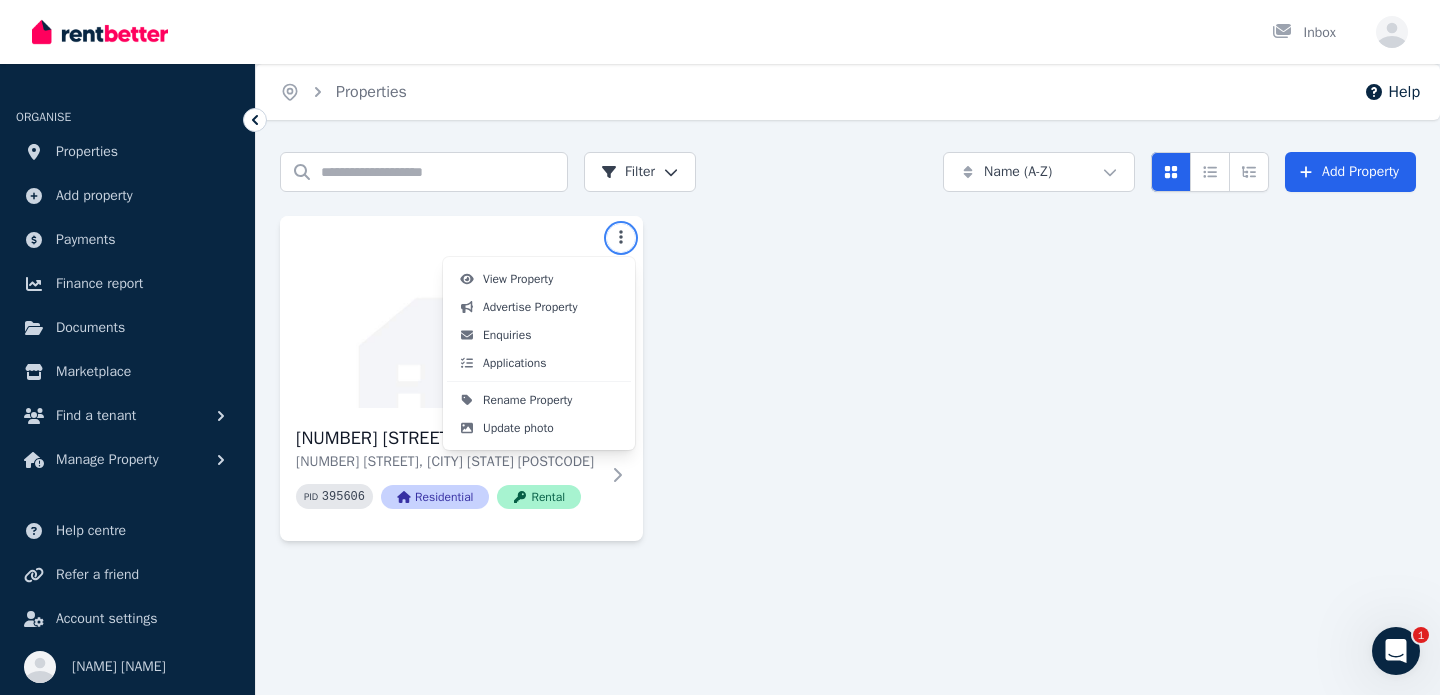click on "Open main menu Inbox Open user menu ORGANISE Properties Add property Payments Finance report Documents Marketplace Find a tenant Manage Property Help centre Refer a friend Account settings Your profile Helen Mulligan Home Properties Help Search properties Filter Name (A-Z) Add Property 52 Clare St, New Town 52 Clare St, New Town TAS 7008 PID   395606 Residential Rental
1 View Property Advertise Property Enquiries Applications Rename Property Update photo" at bounding box center (720, 347) 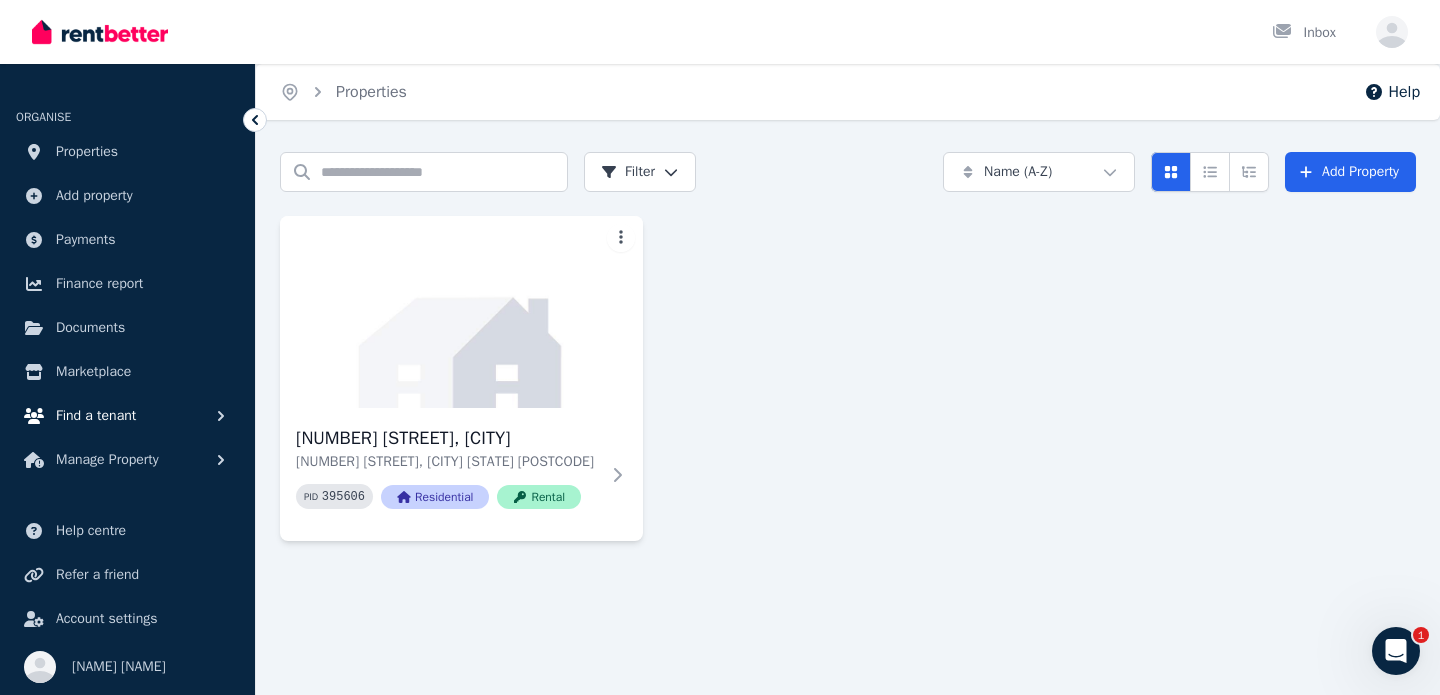 click on "Find a tenant" at bounding box center (127, 416) 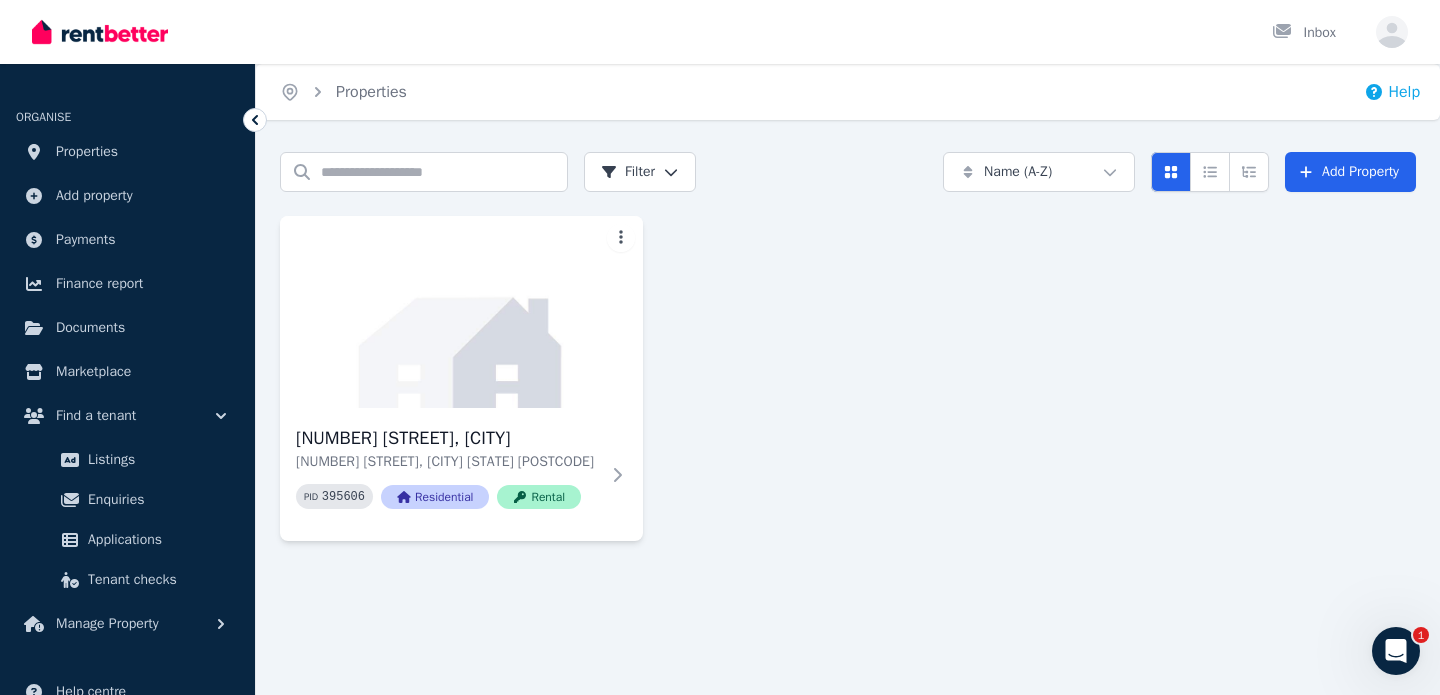 click 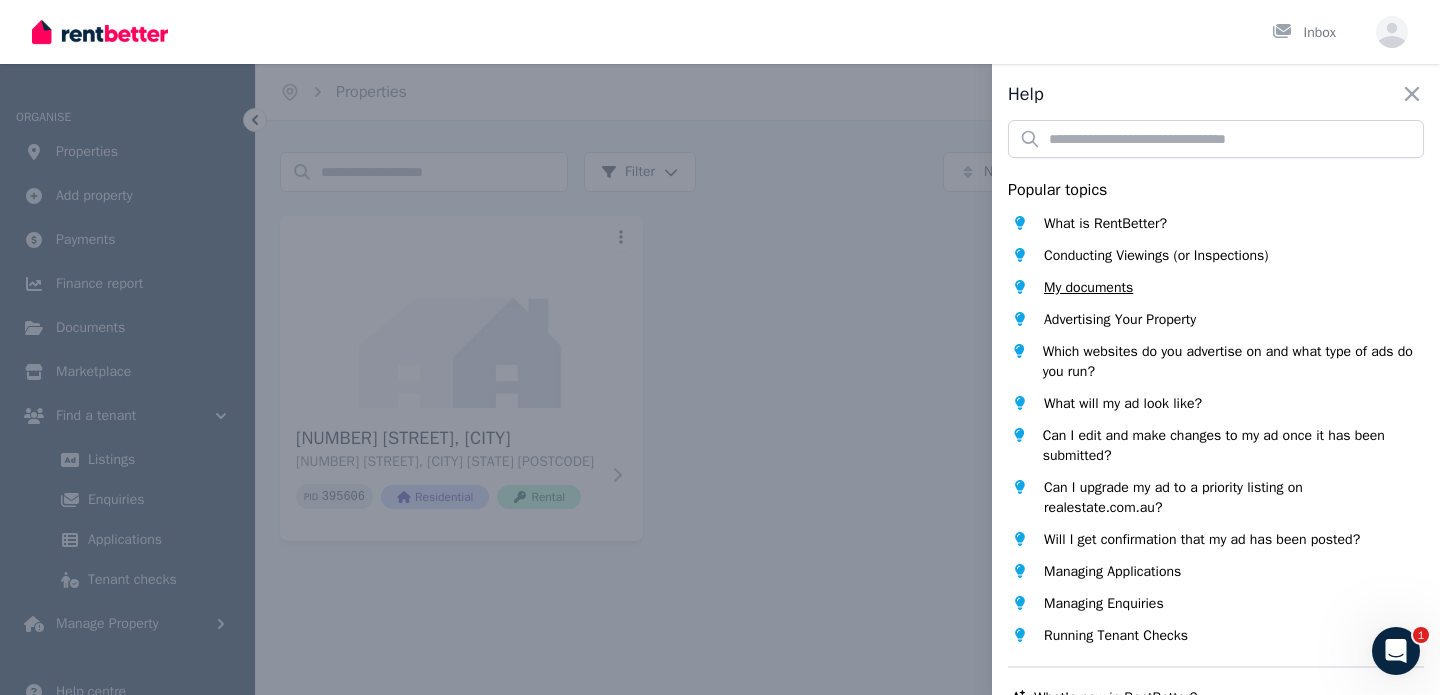 click on "My documents" at bounding box center [1088, 288] 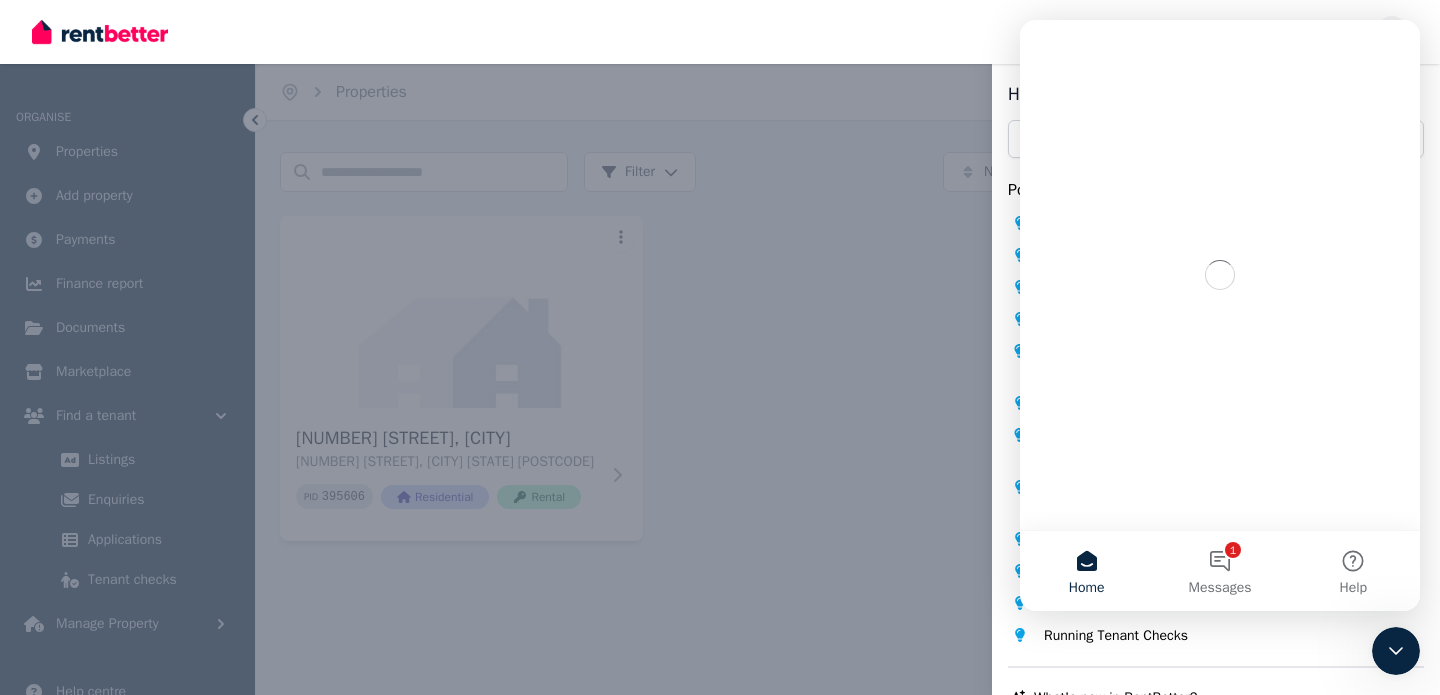 scroll, scrollTop: 0, scrollLeft: 0, axis: both 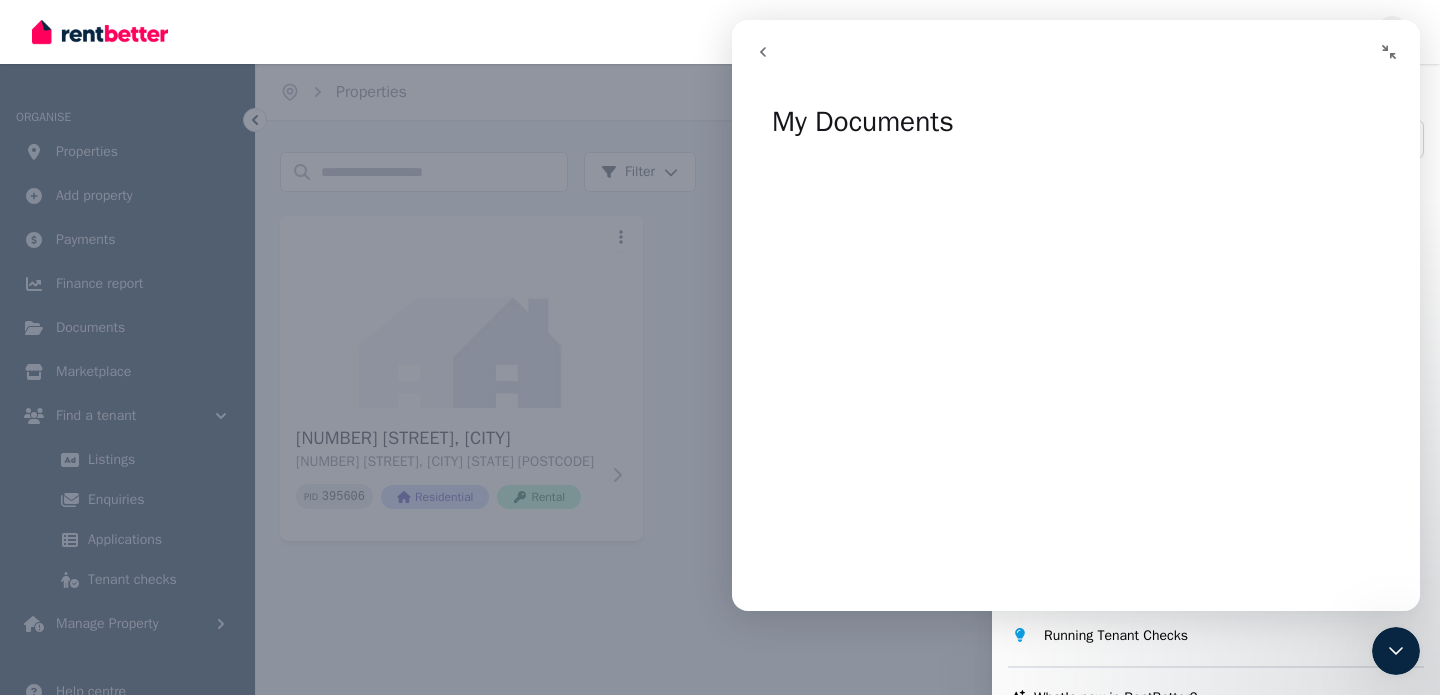 click at bounding box center [1389, 52] 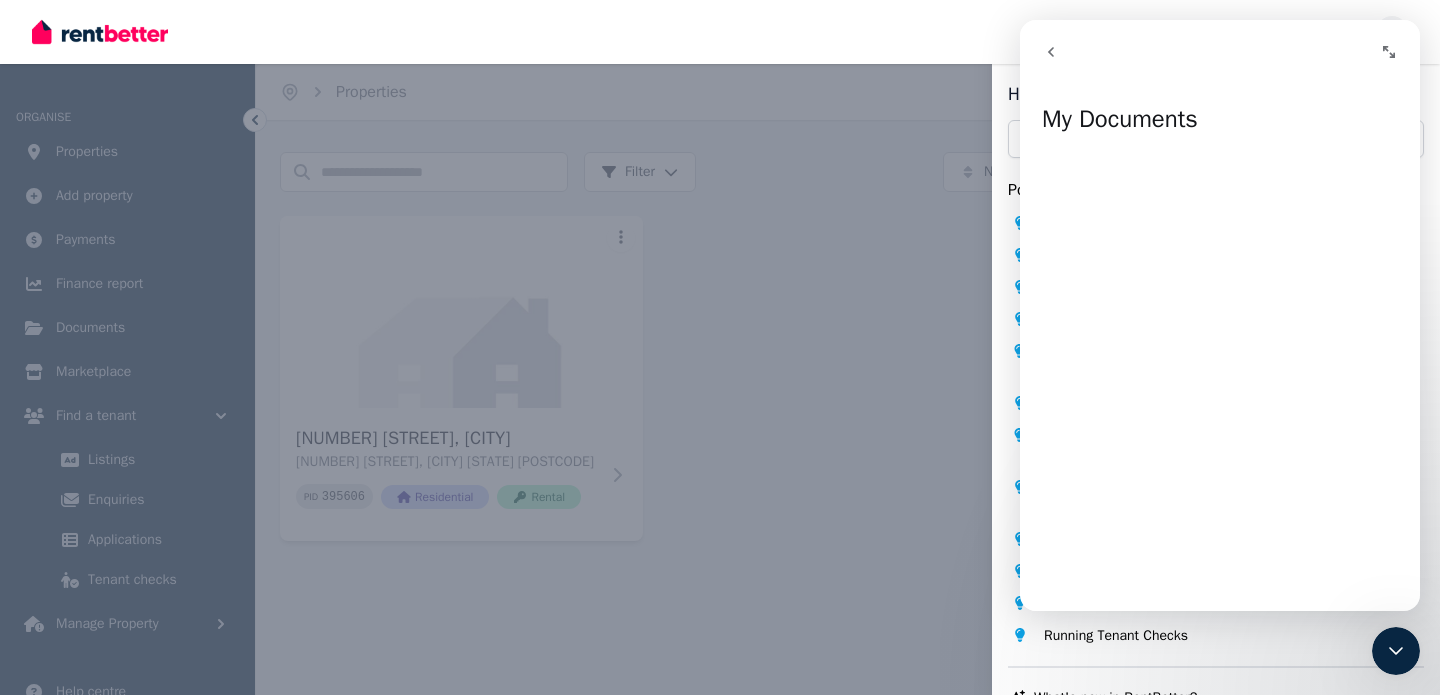 click on "Help Close panel Popular topics What is RentBetter? Conducting Viewings (or Inspections) My documents Advertising Your Property Which websites do you advertise on and what type of ads do you run? What will my ad look like? Can I edit and make changes to my ad once it has been submitted? Can I upgrade my ad to a priority listing on realestate.com.au? Will I get confirmation that my ad has been posted? Managing Applications Managing Enquiries Running Tenant Checks Chat with us live What's new in RentBetter? Give feedback Help centre Chat support" at bounding box center (720, 347) 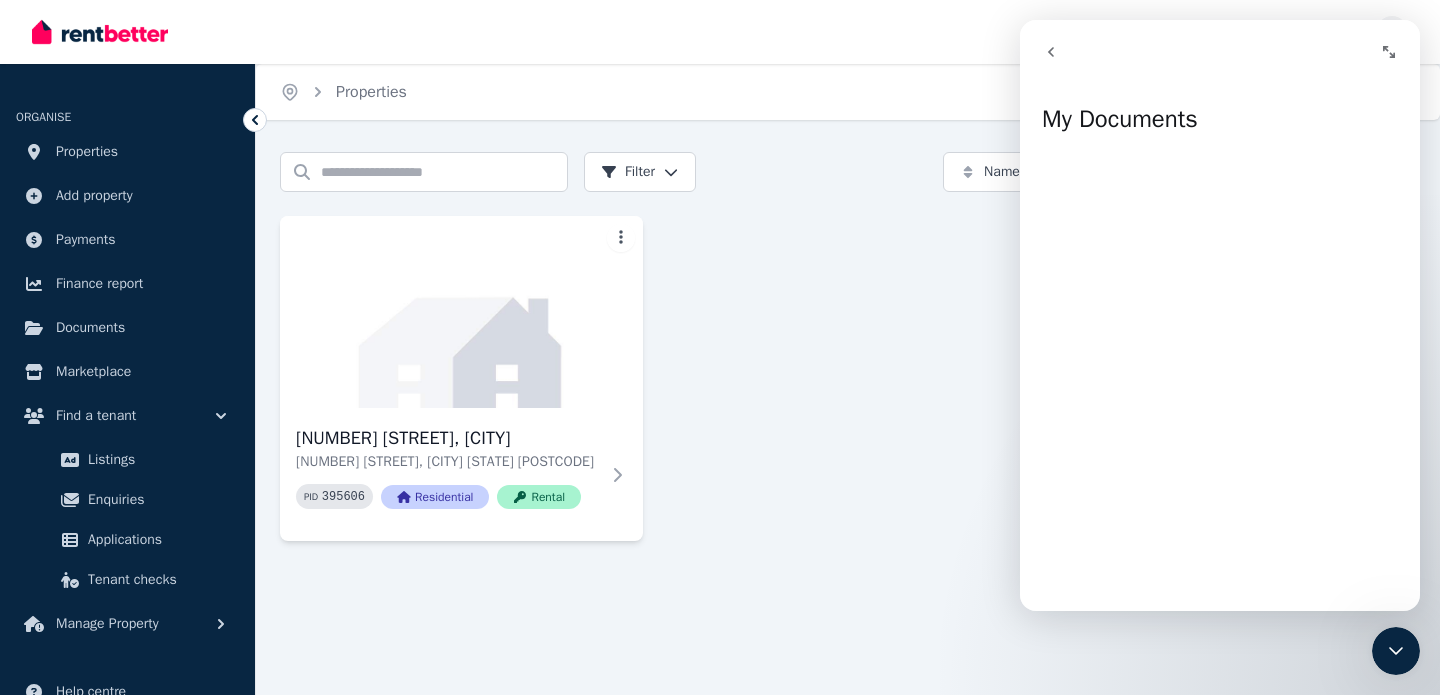 click 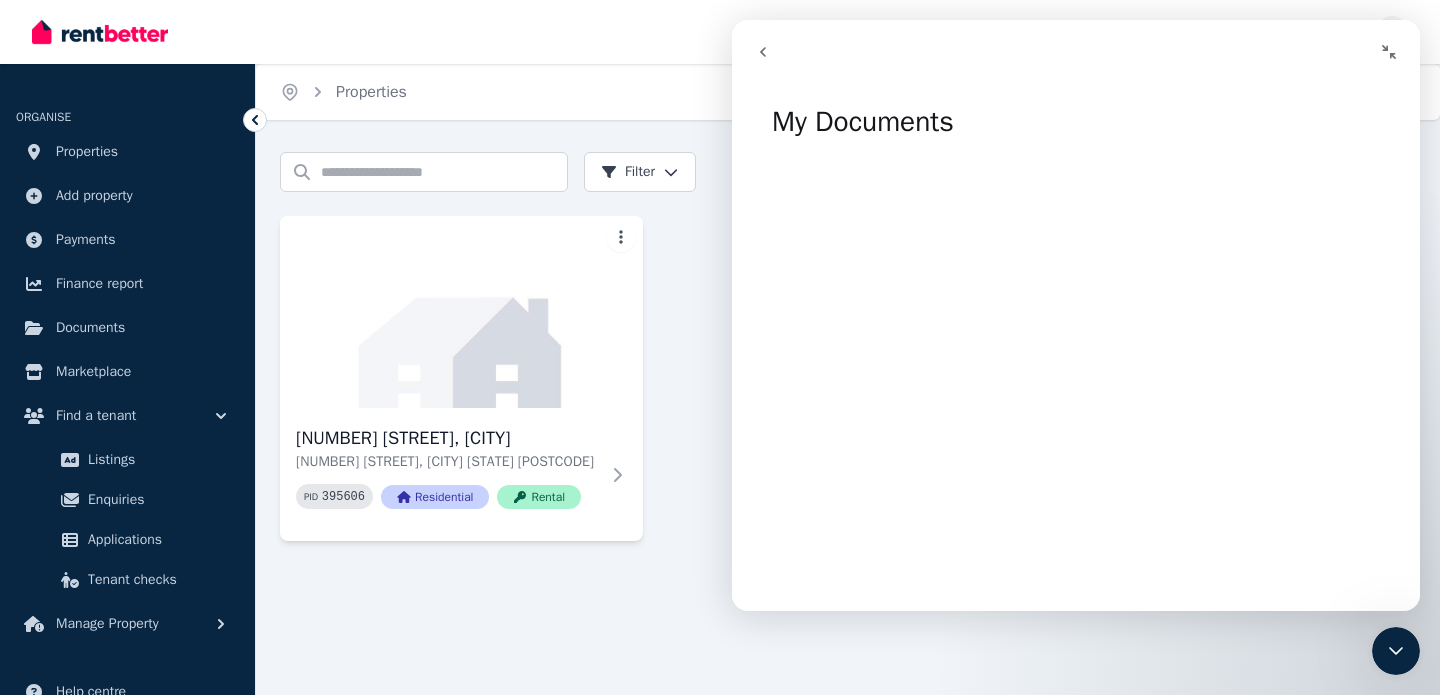 click 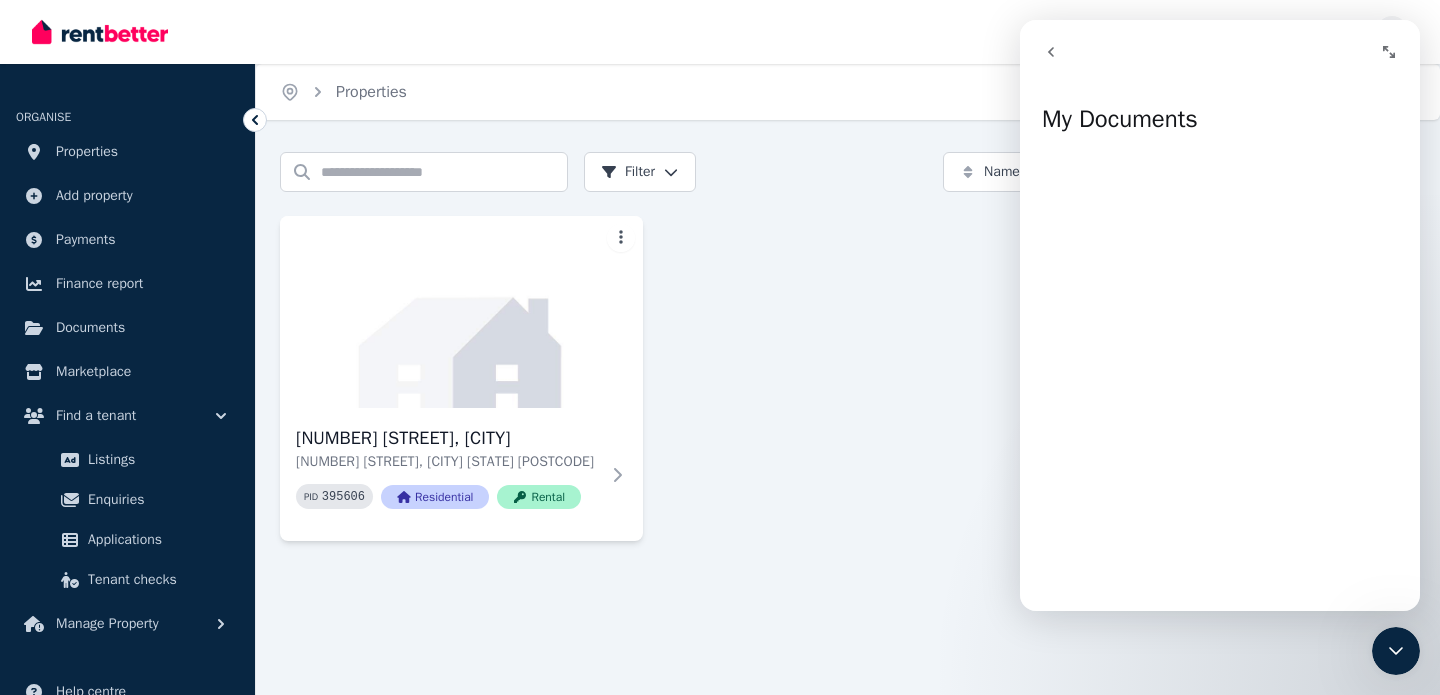 click at bounding box center (1051, 52) 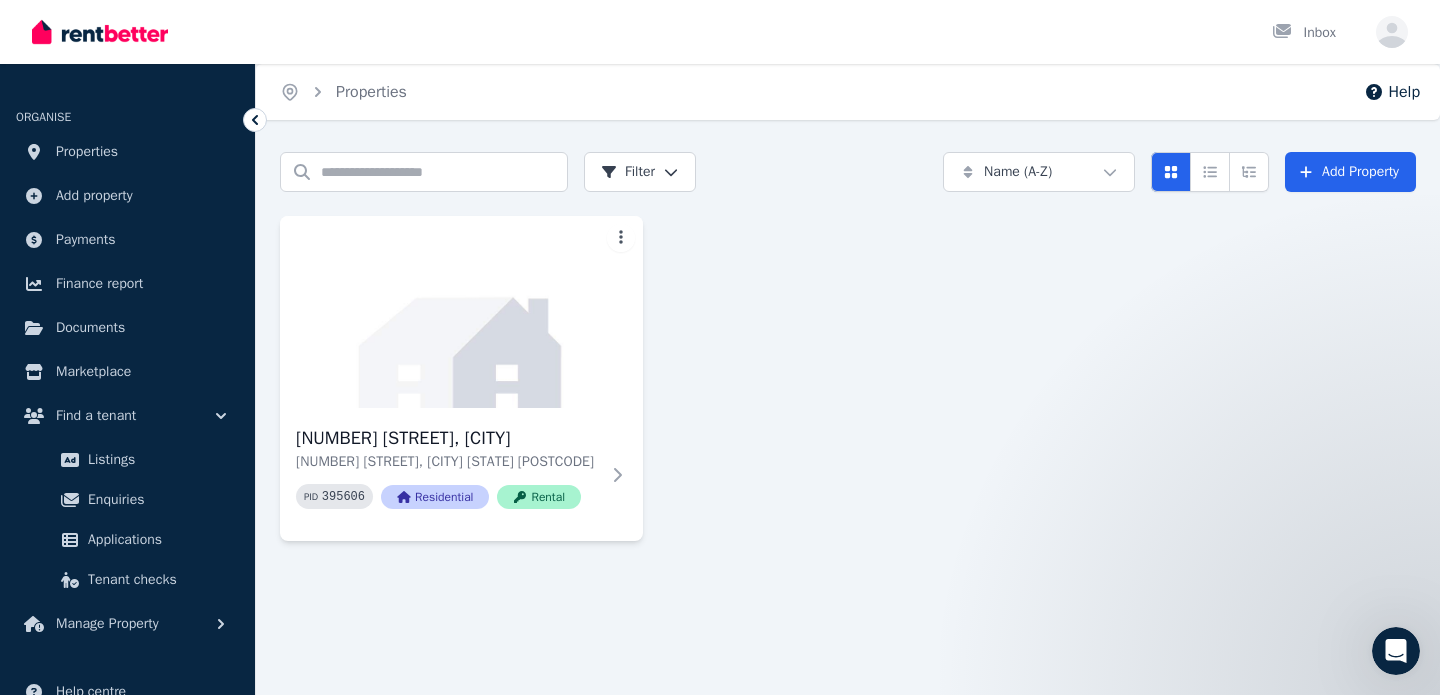 scroll, scrollTop: 0, scrollLeft: 0, axis: both 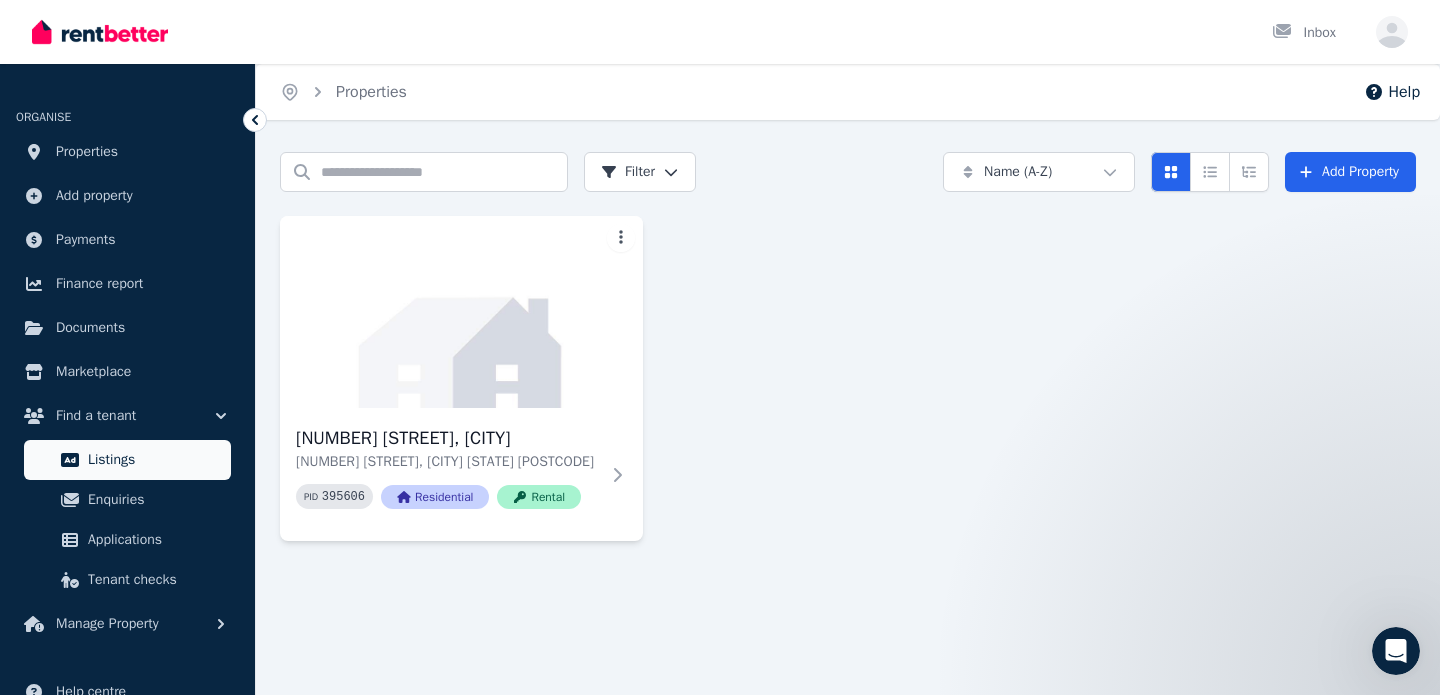 click on "Listings" at bounding box center (155, 460) 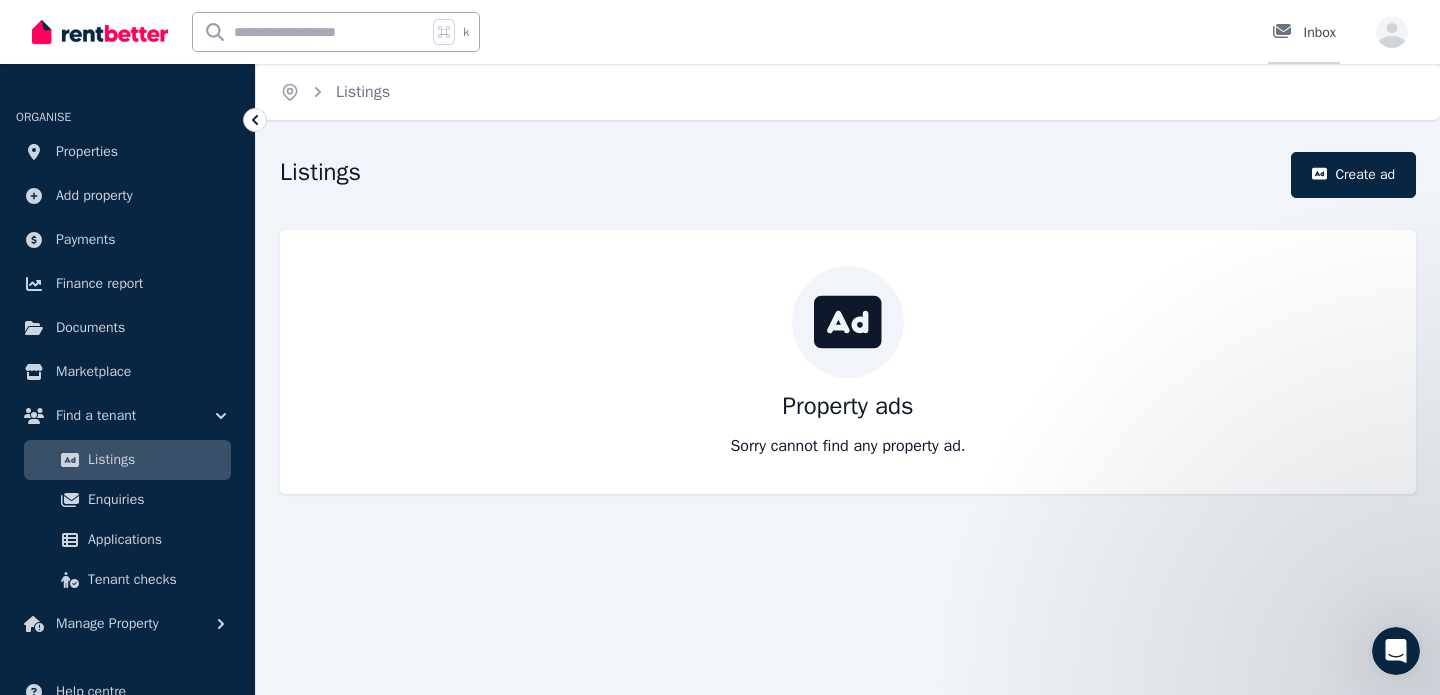 click at bounding box center [1288, 33] 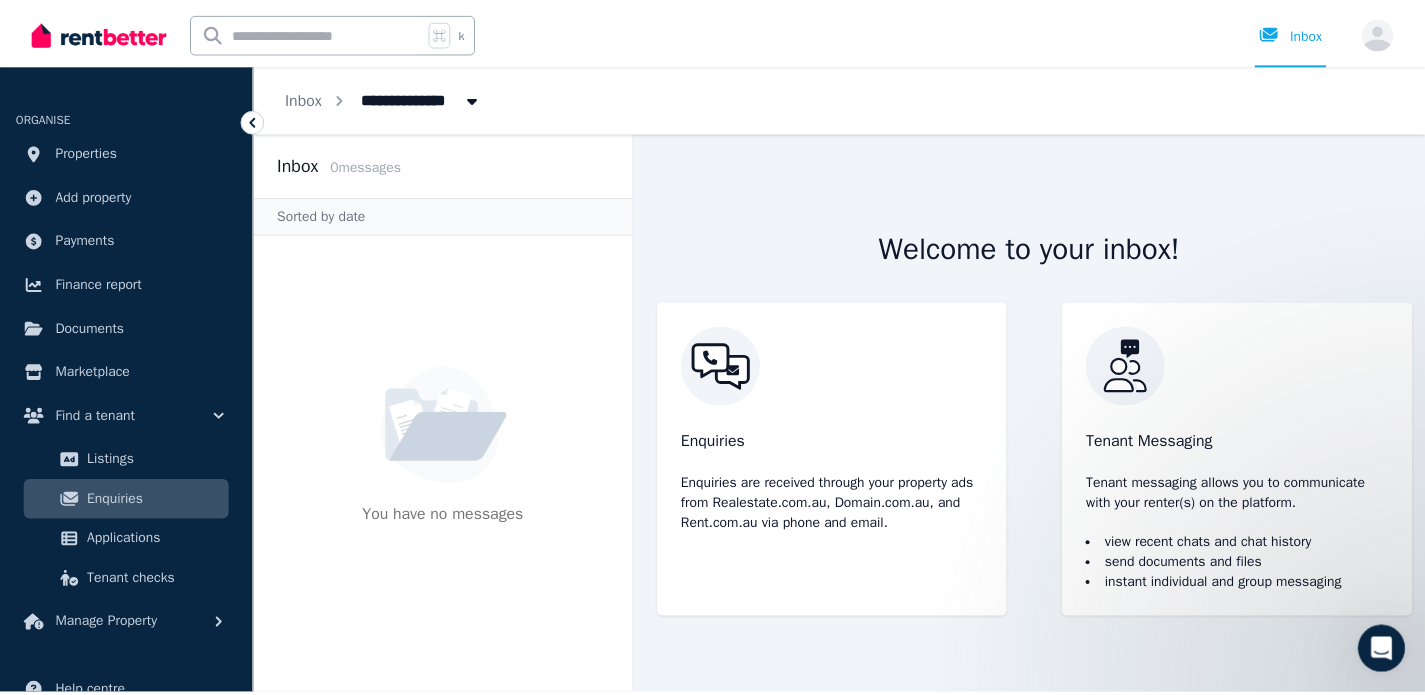scroll, scrollTop: 161, scrollLeft: 0, axis: vertical 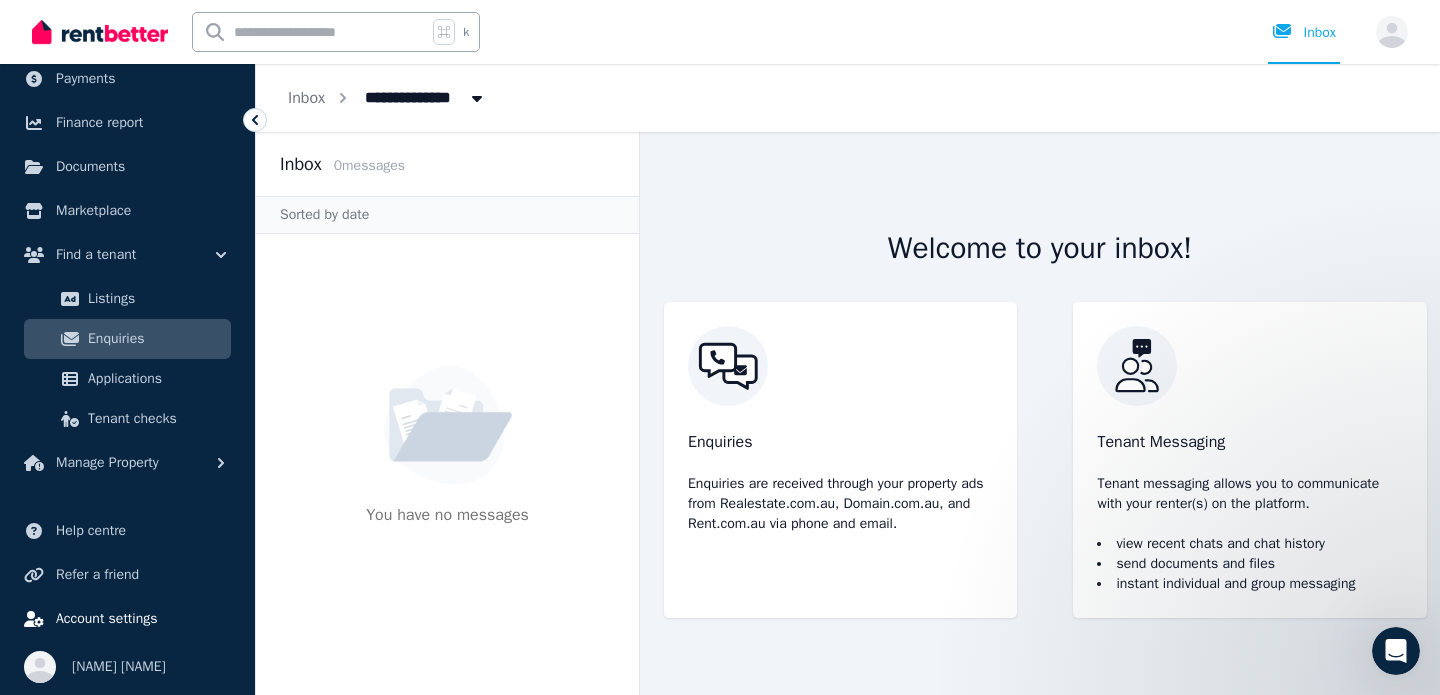 click on "Account settings" at bounding box center [127, 619] 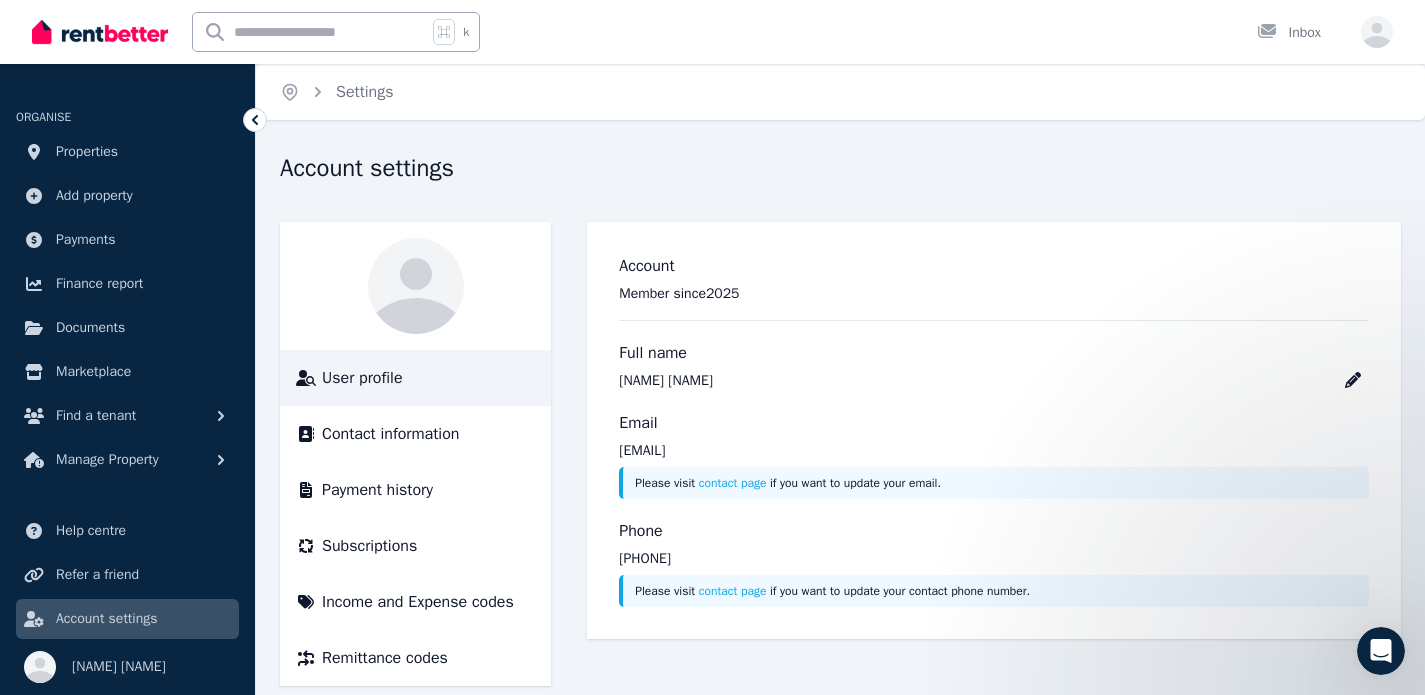 scroll, scrollTop: 27, scrollLeft: 0, axis: vertical 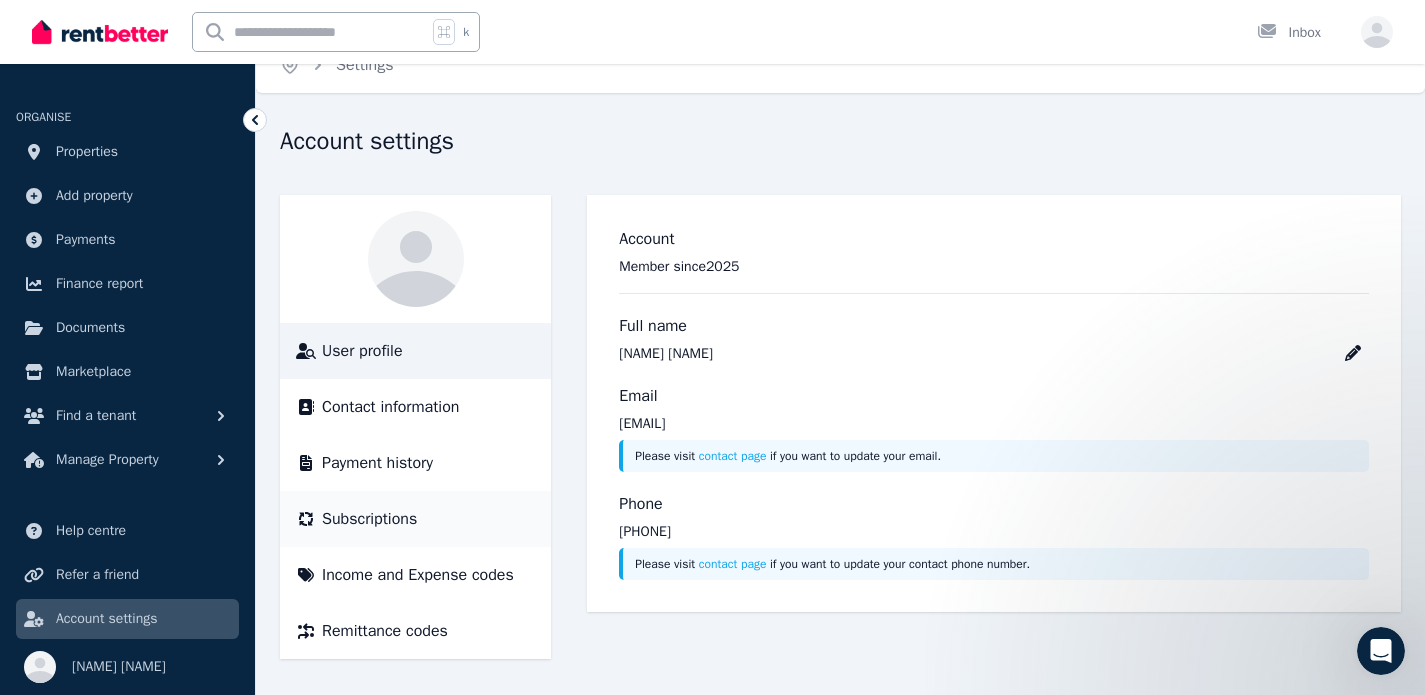 click on "Subscriptions" at bounding box center (369, 519) 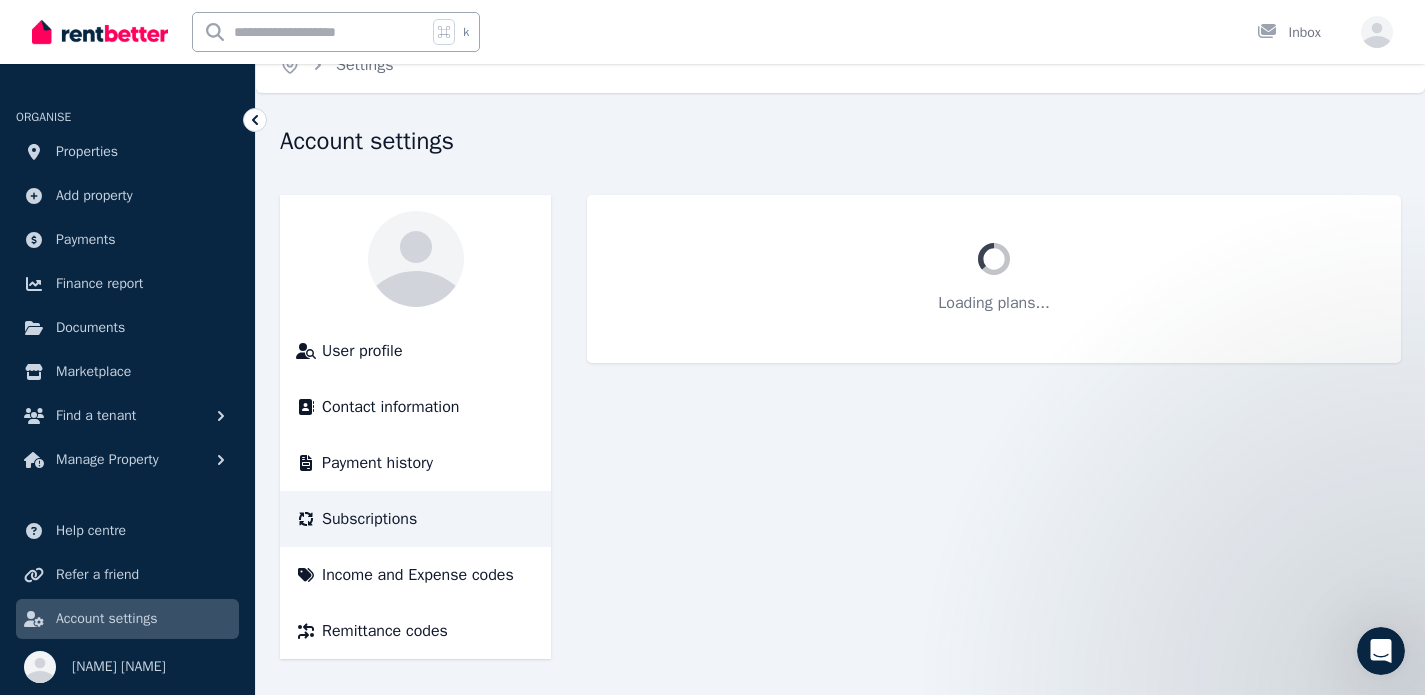 scroll, scrollTop: 0, scrollLeft: 0, axis: both 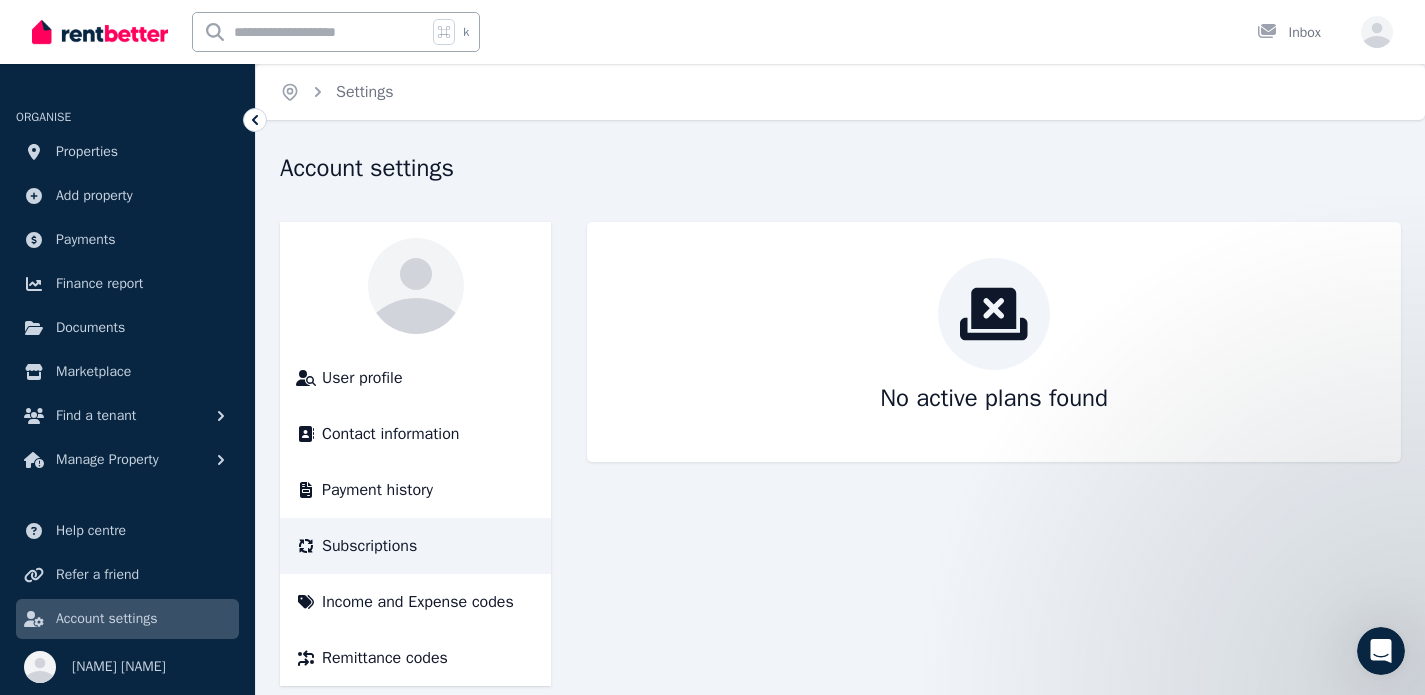 click at bounding box center (100, 32) 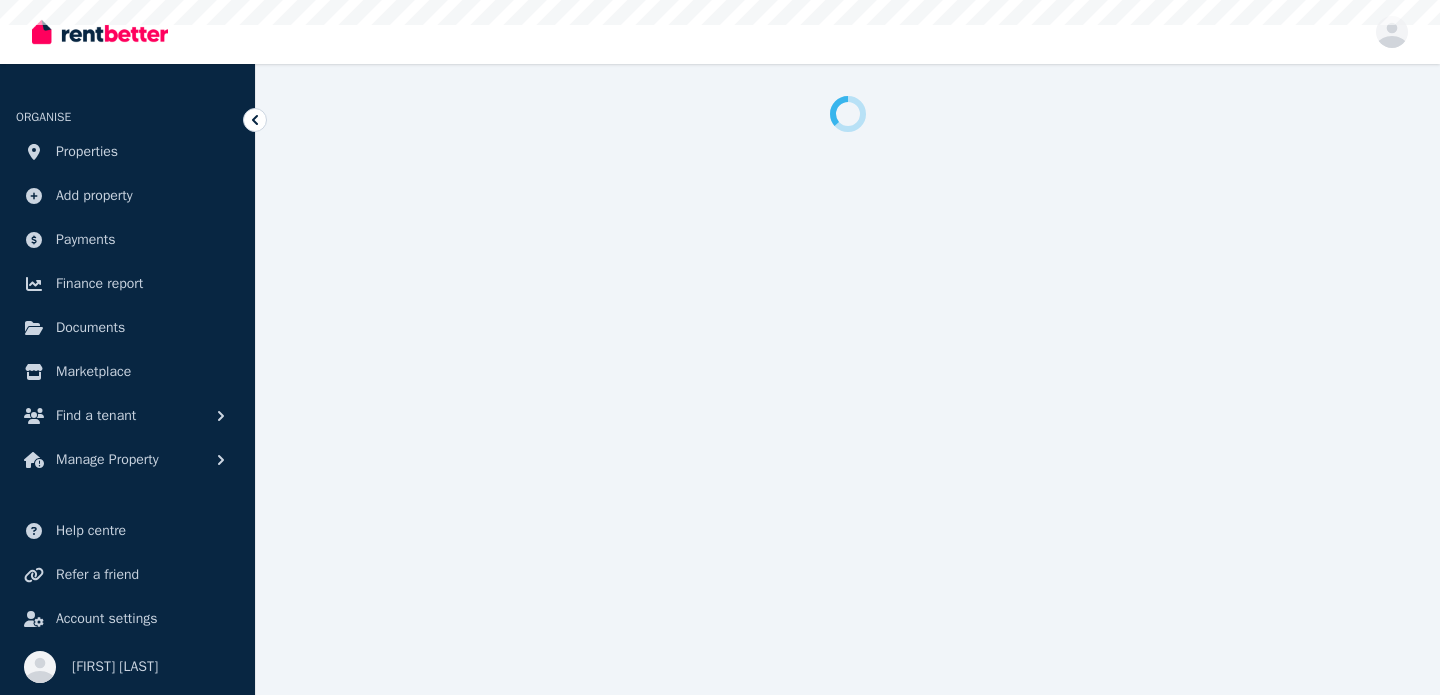 scroll, scrollTop: 0, scrollLeft: 0, axis: both 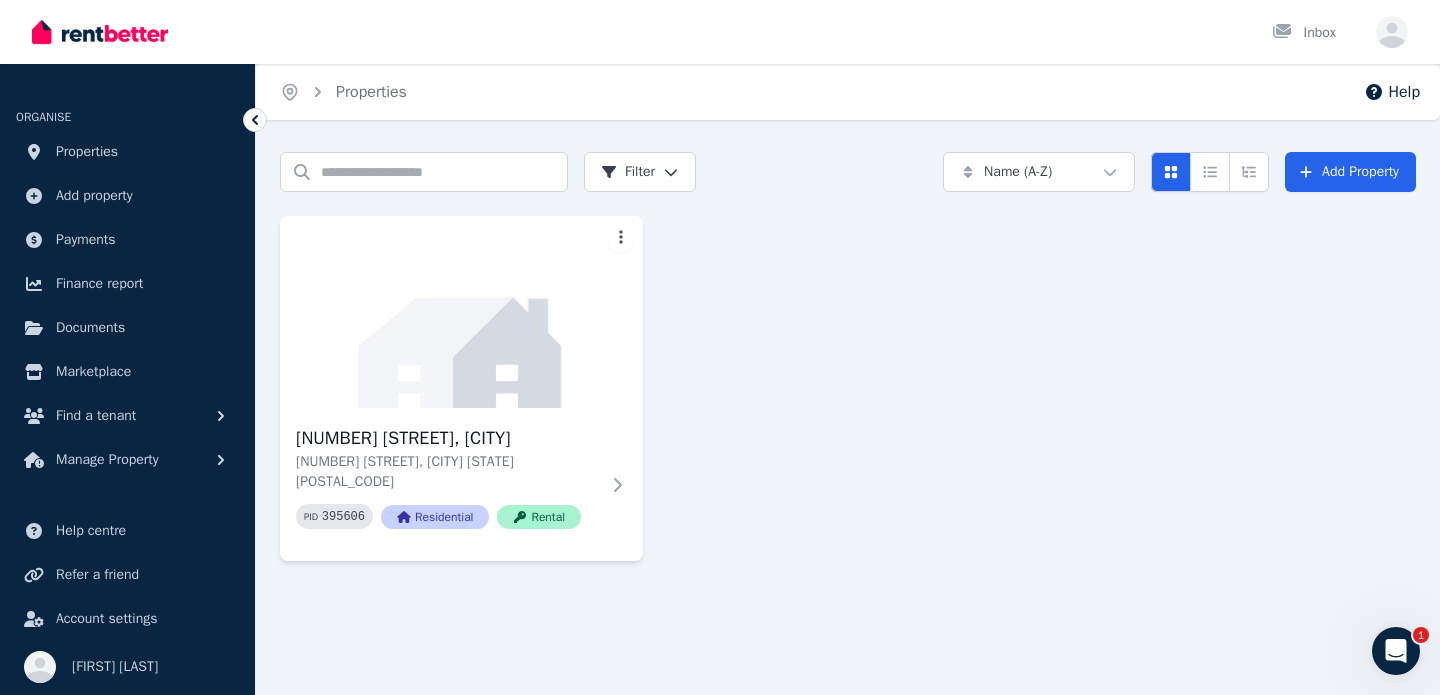 click at bounding box center (100, 32) 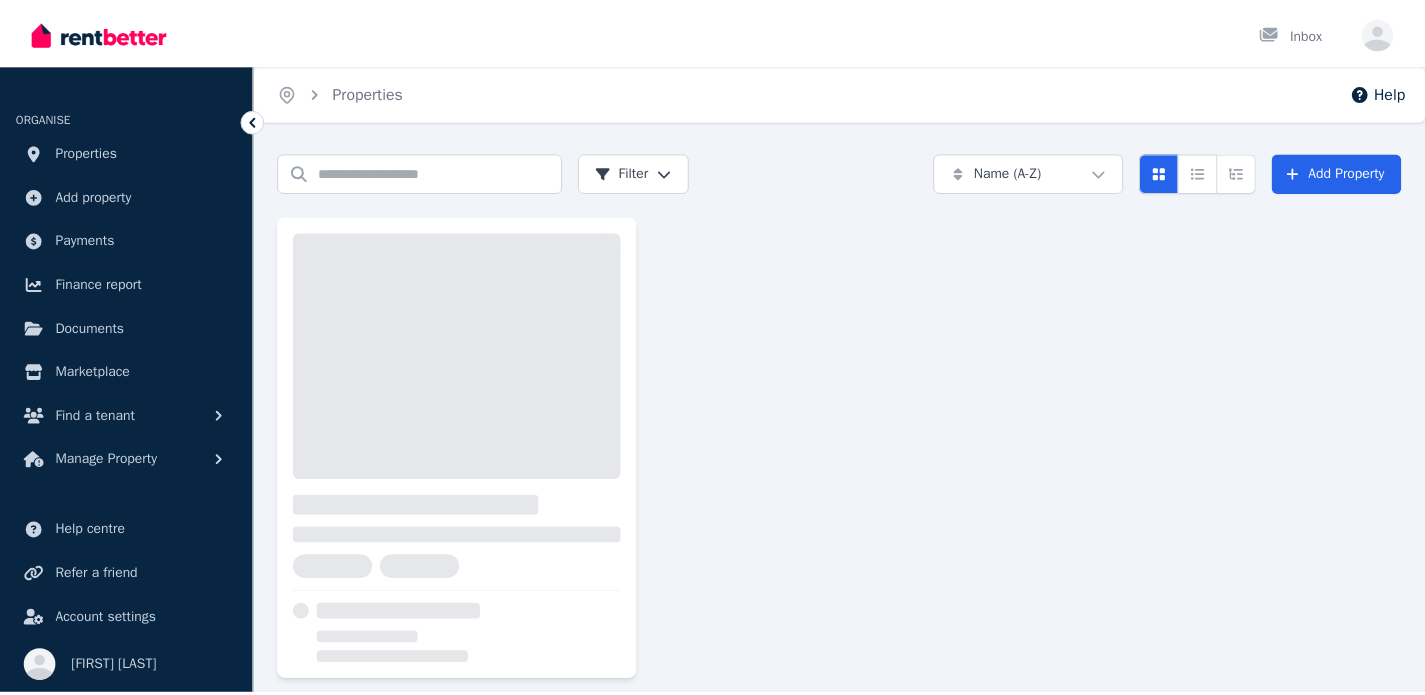 scroll, scrollTop: 0, scrollLeft: 0, axis: both 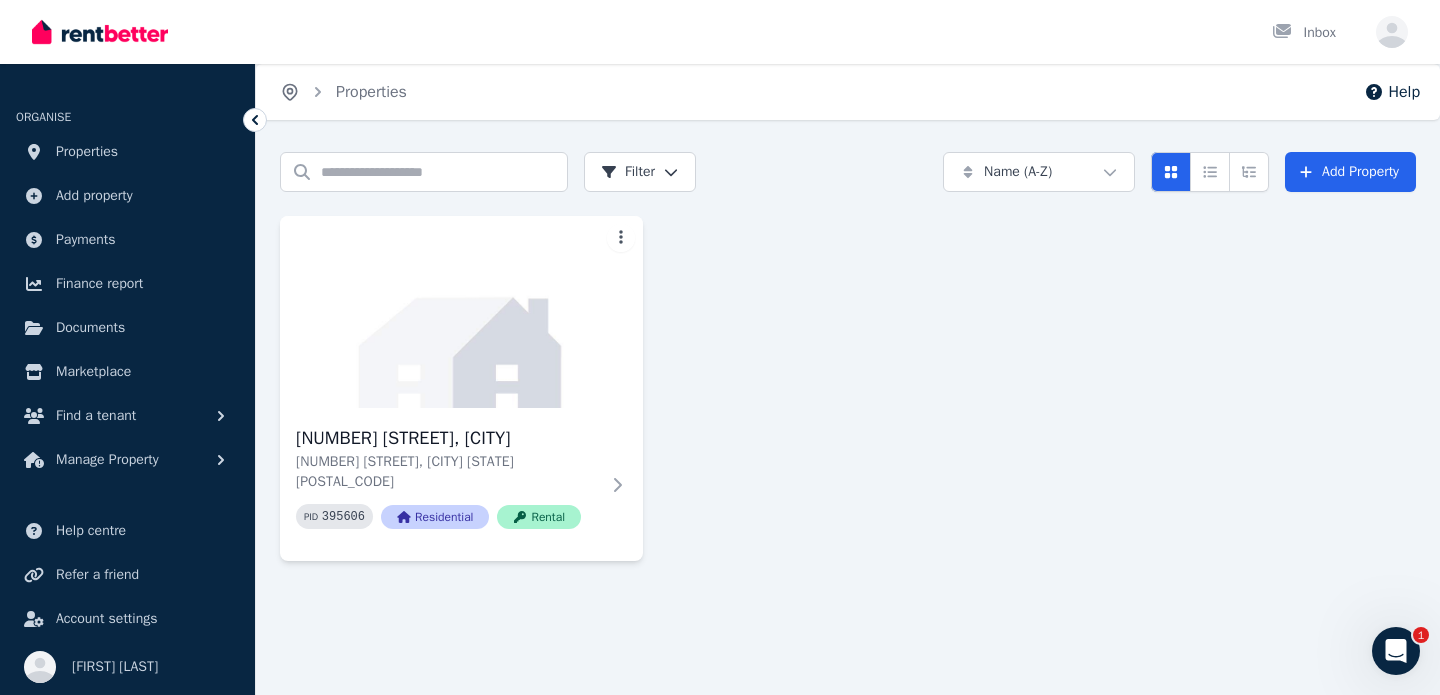 click 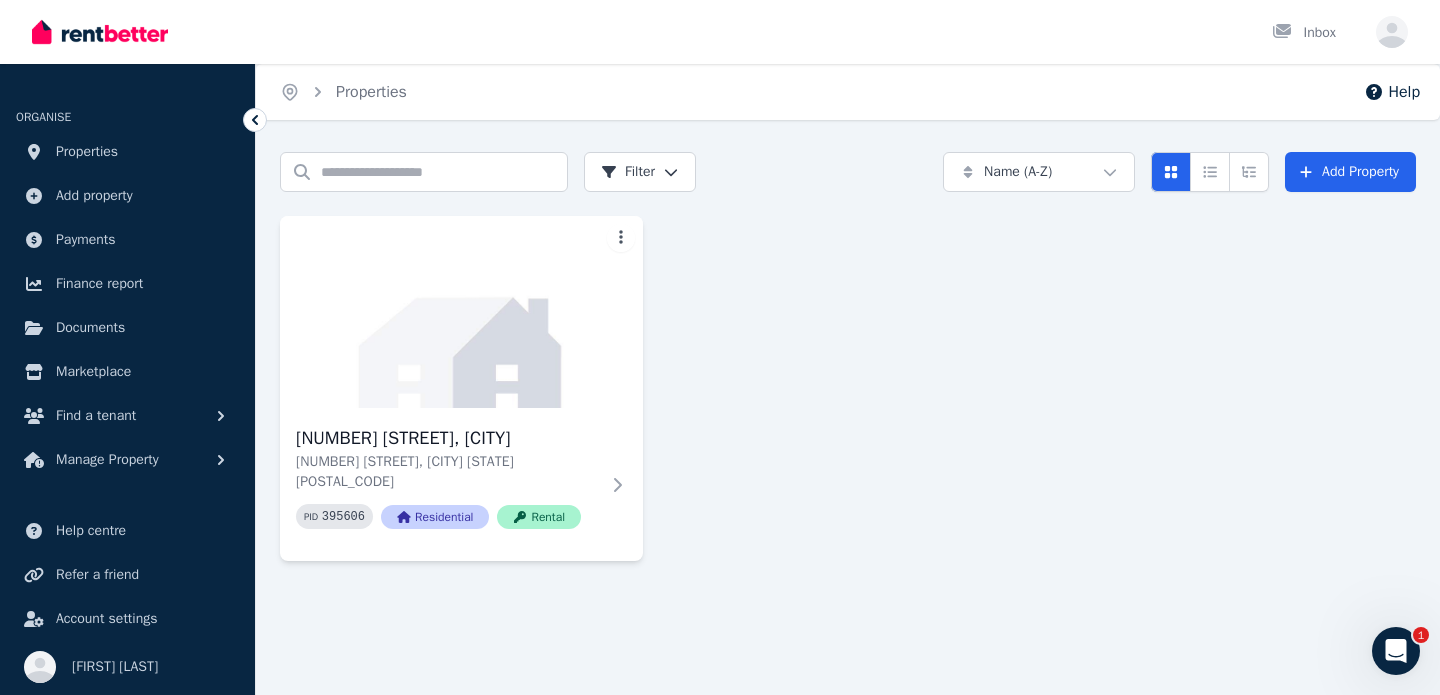 click 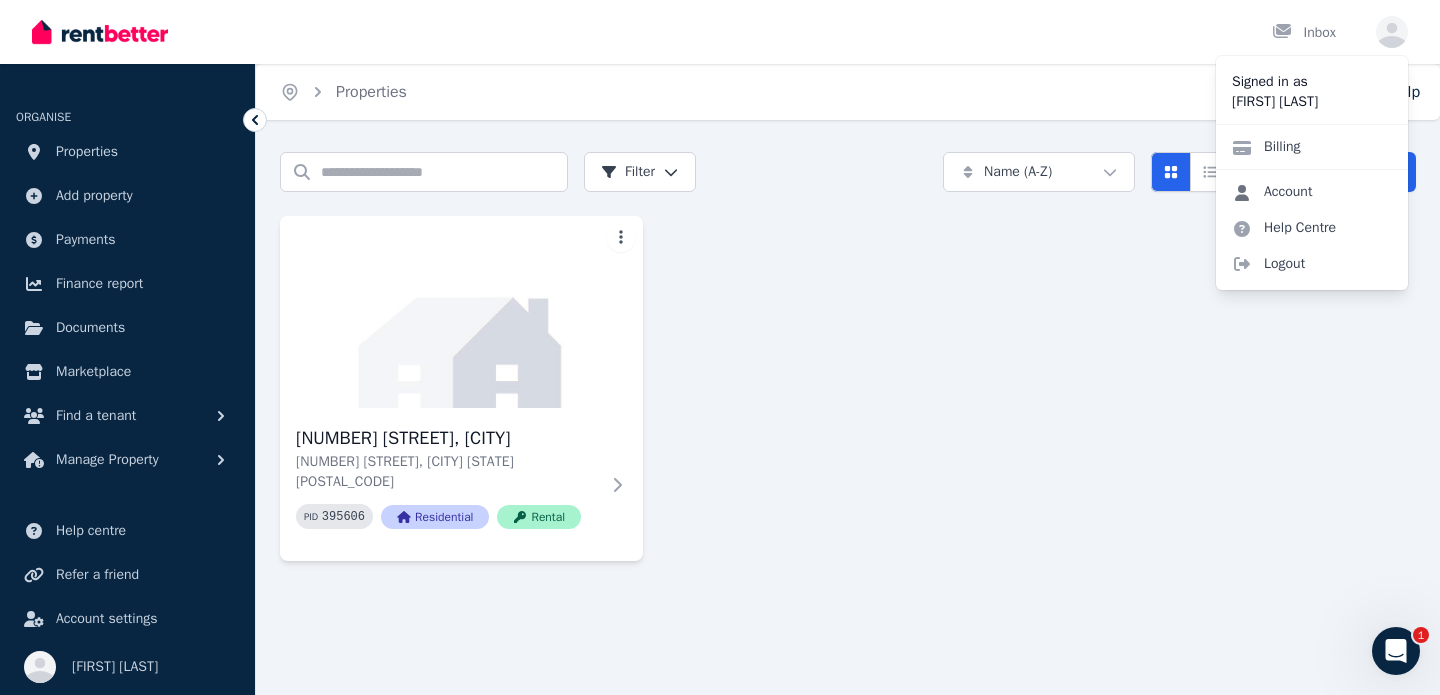 click on "Account" at bounding box center (1272, 192) 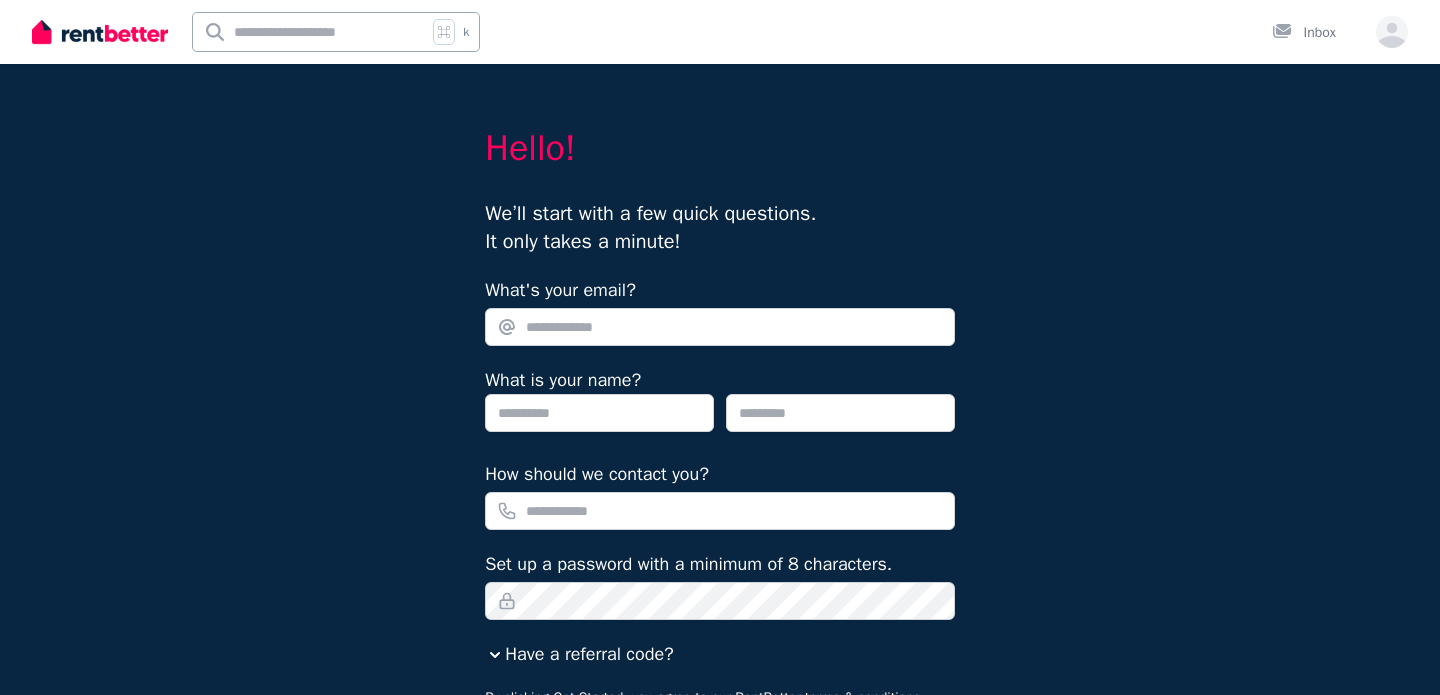 scroll, scrollTop: 0, scrollLeft: 0, axis: both 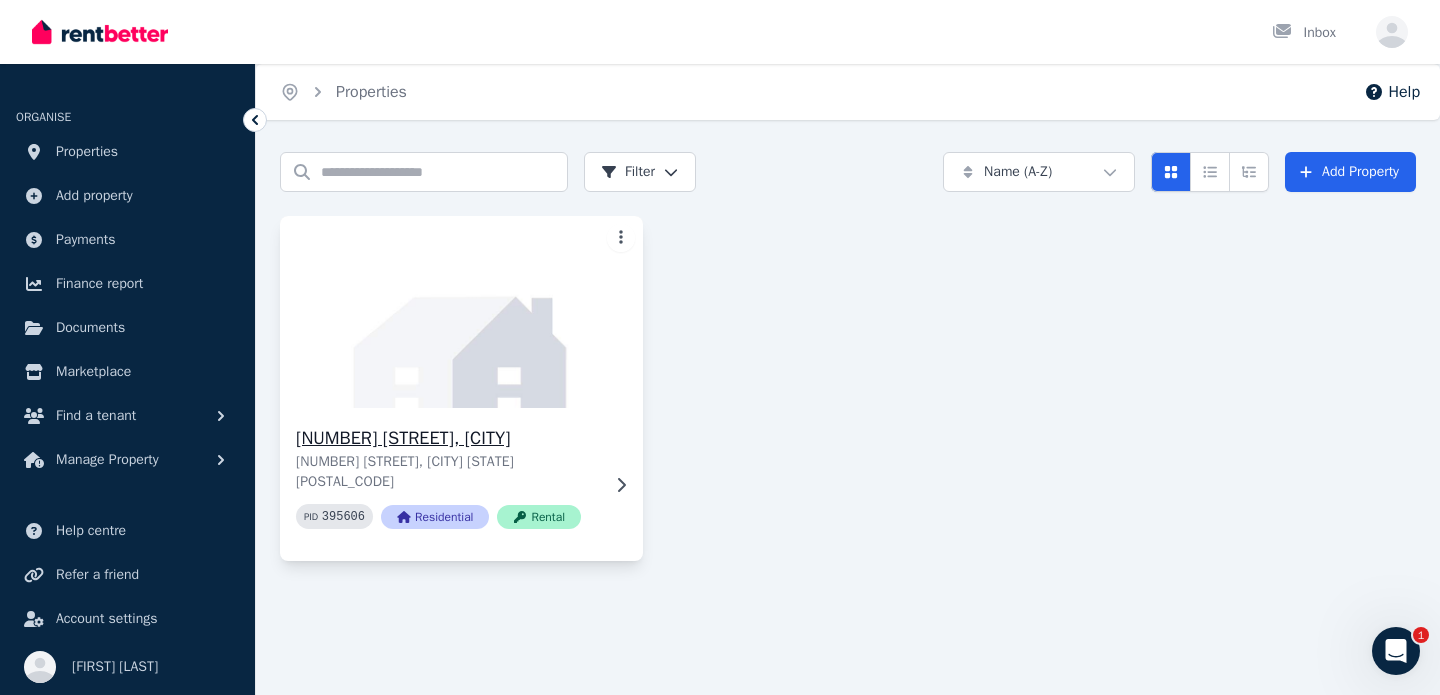 click on "Rental" at bounding box center (539, 517) 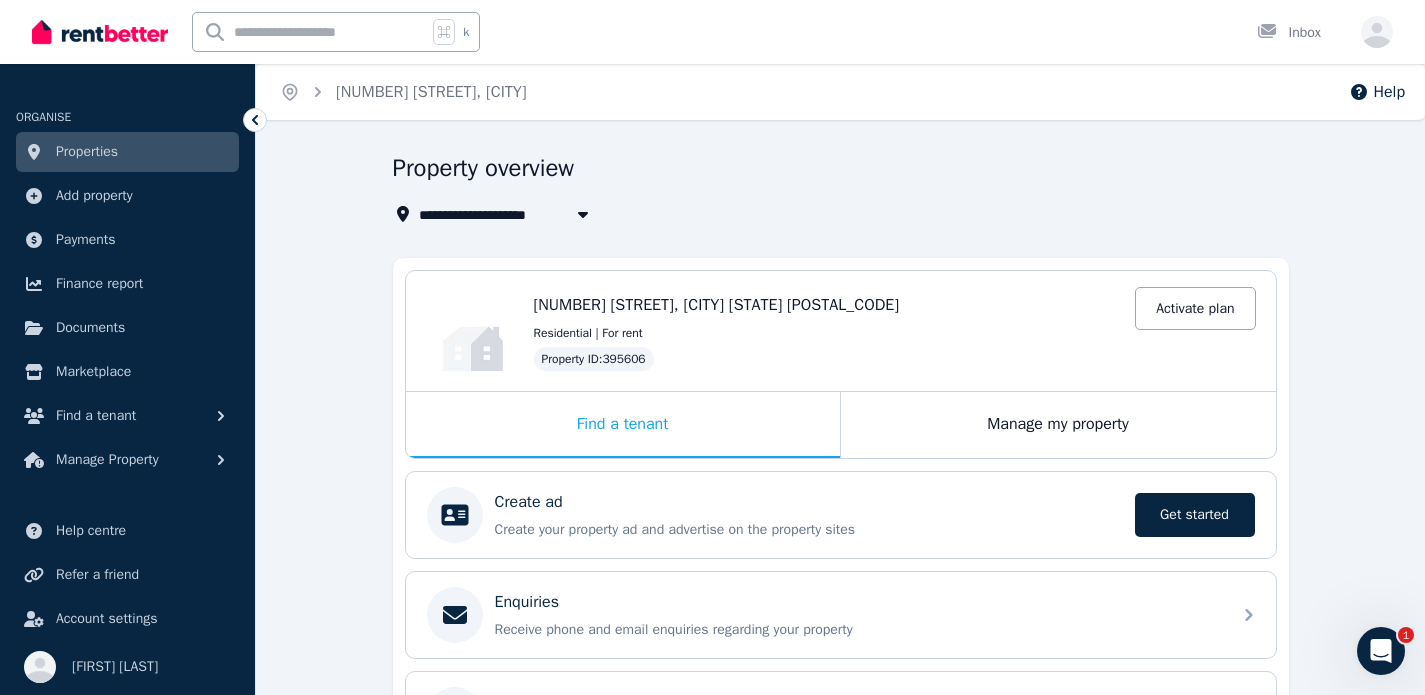scroll, scrollTop: 174, scrollLeft: 0, axis: vertical 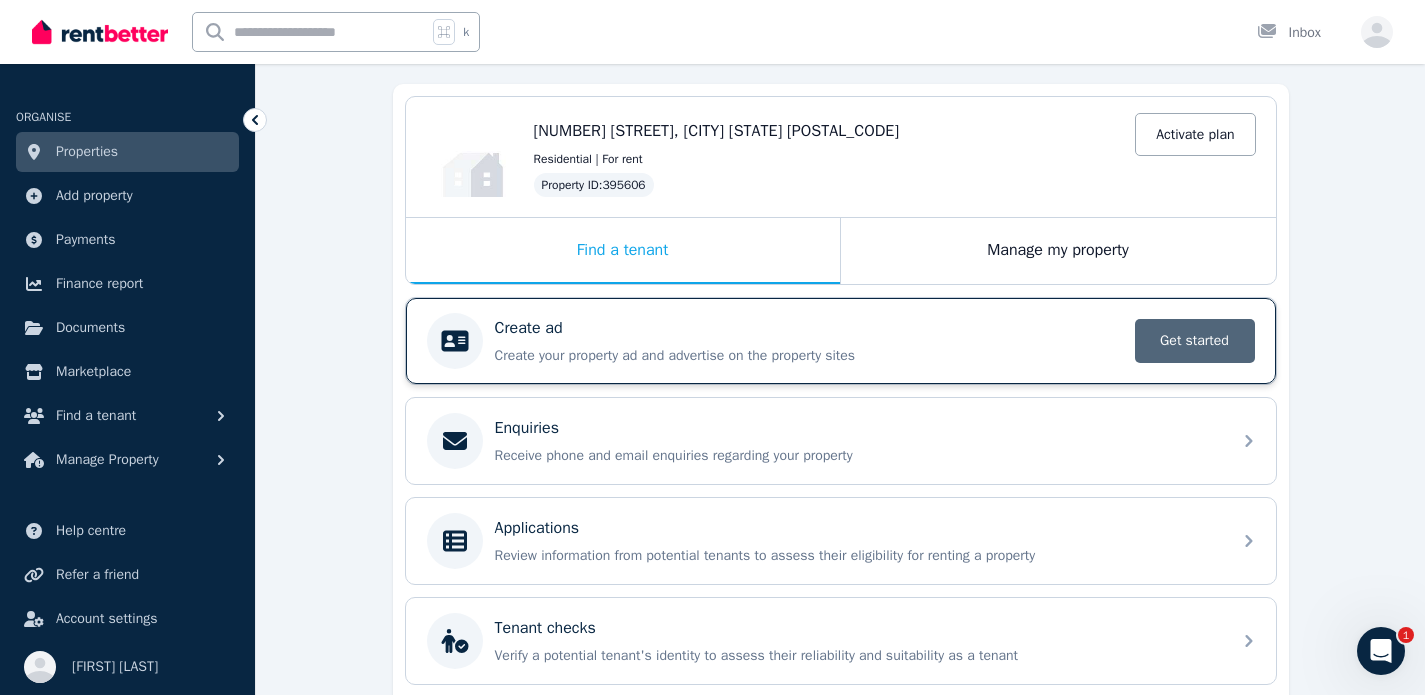 click on "Get started" at bounding box center [1195, 341] 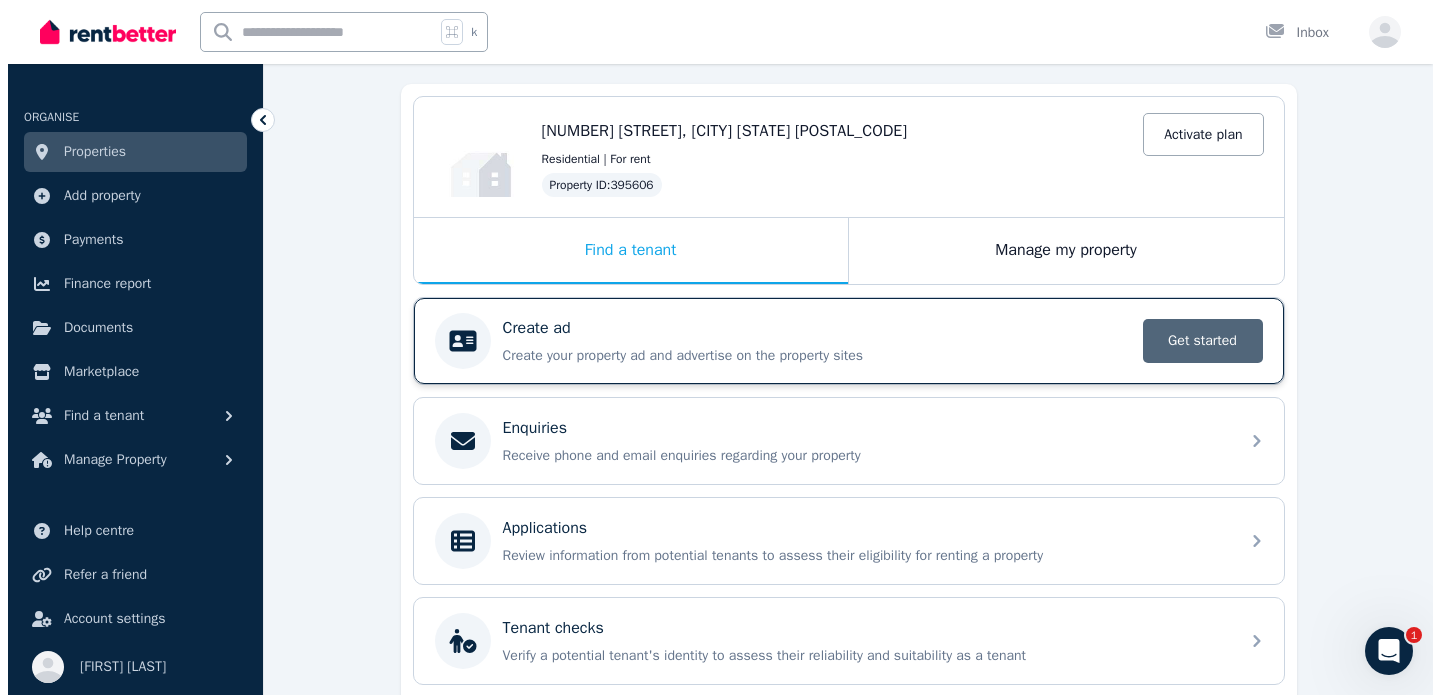scroll, scrollTop: 0, scrollLeft: 0, axis: both 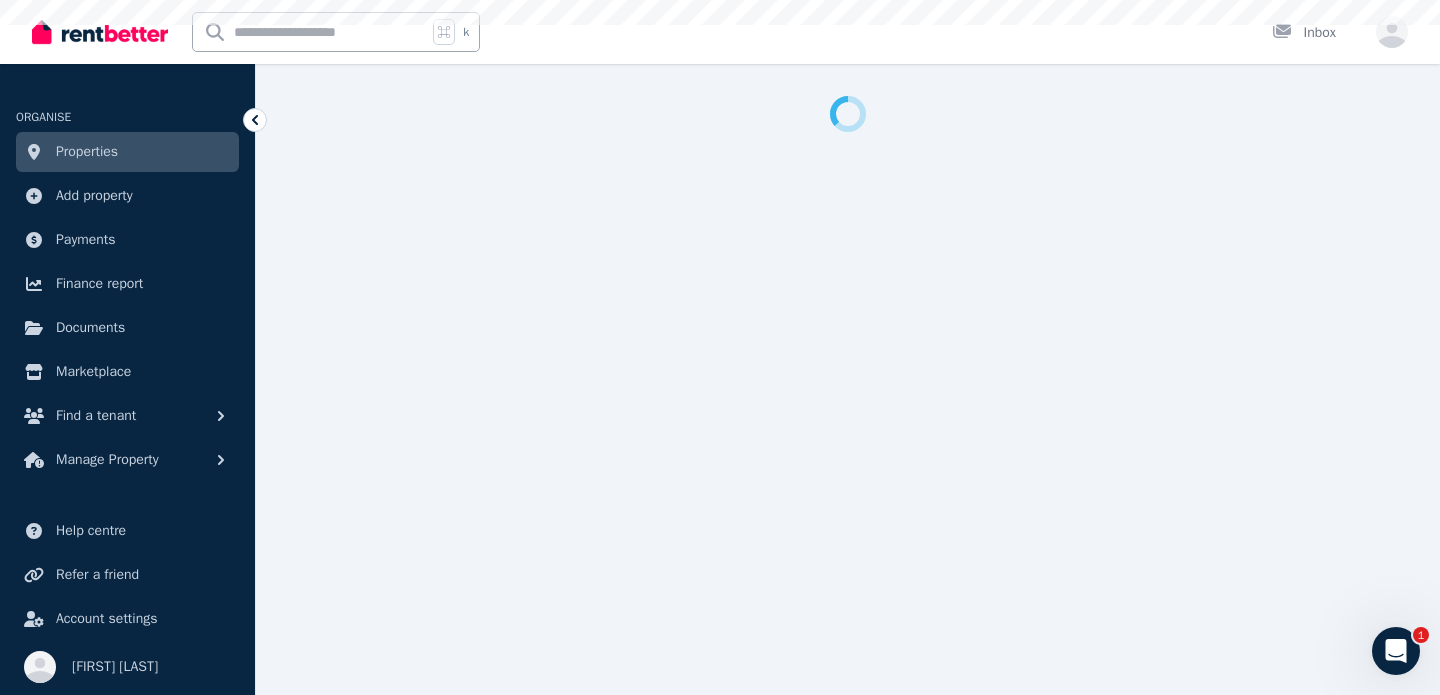 select on "***" 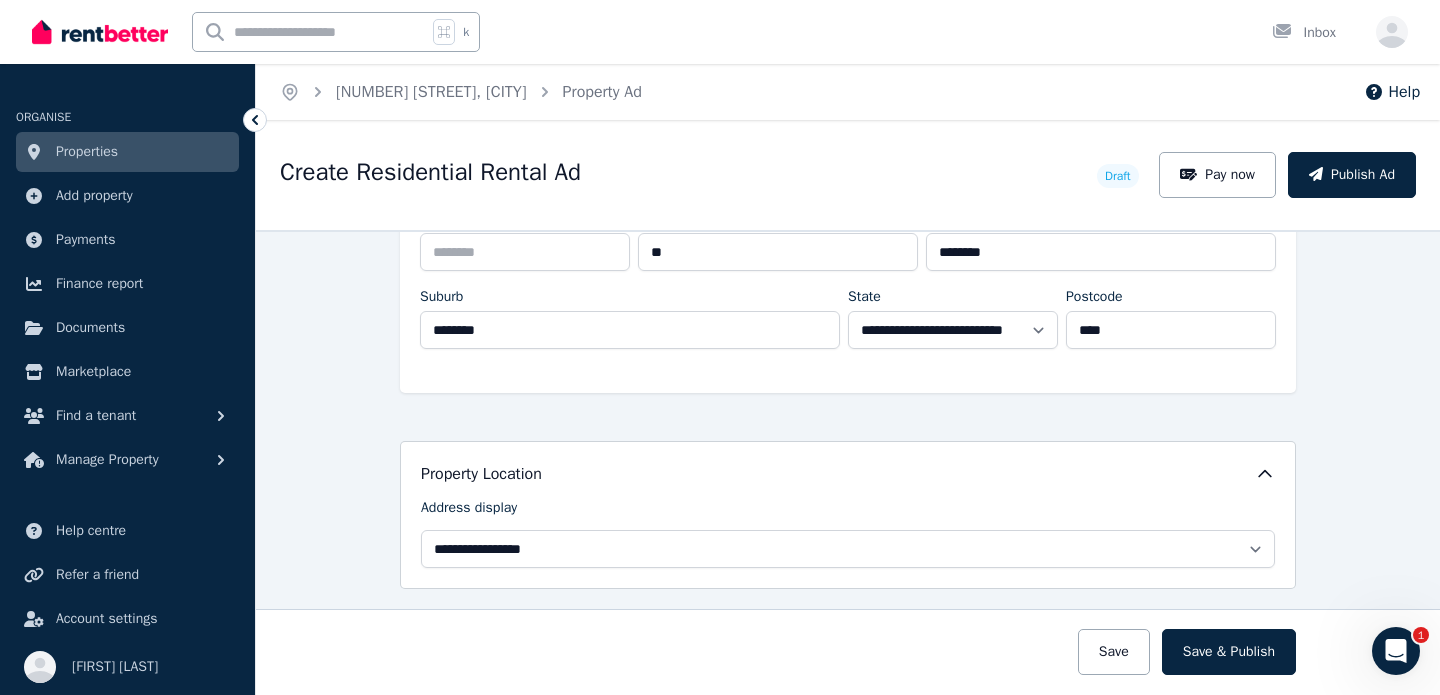 scroll, scrollTop: 444, scrollLeft: 0, axis: vertical 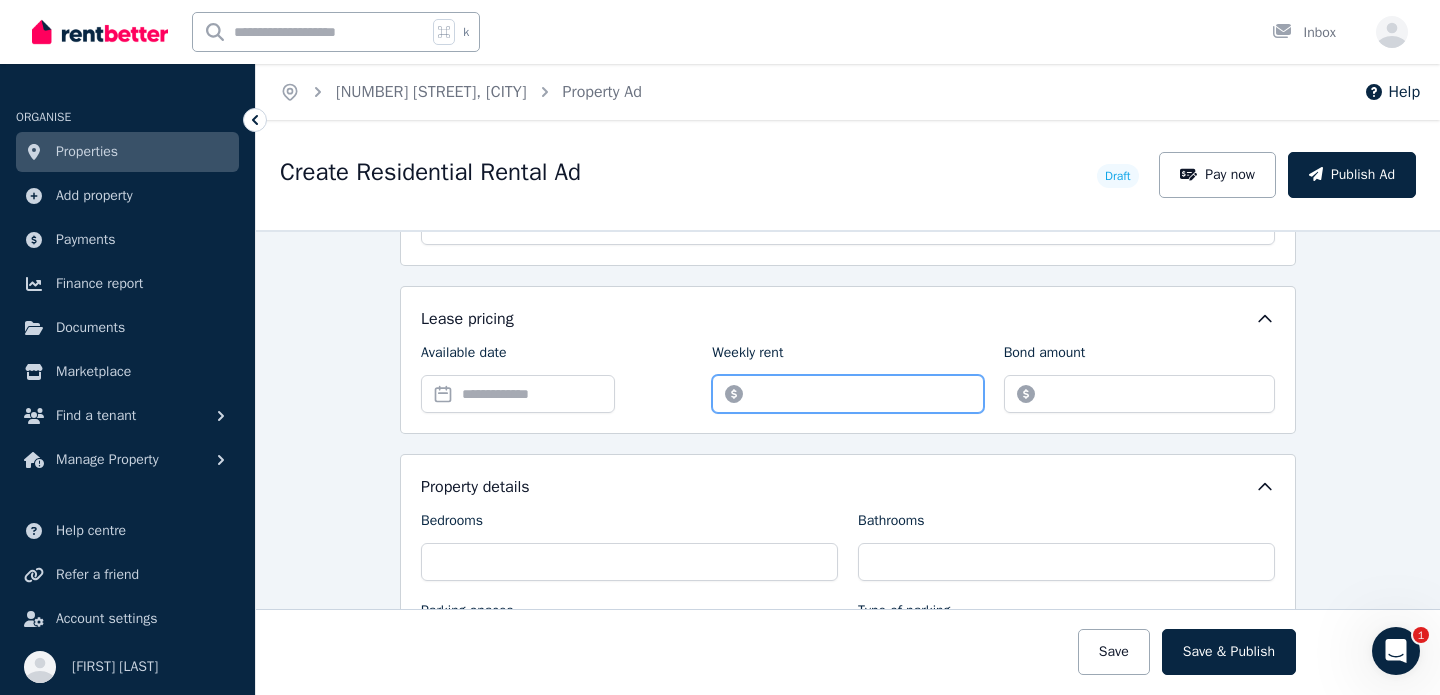 click on "Weekly rent" at bounding box center (847, 394) 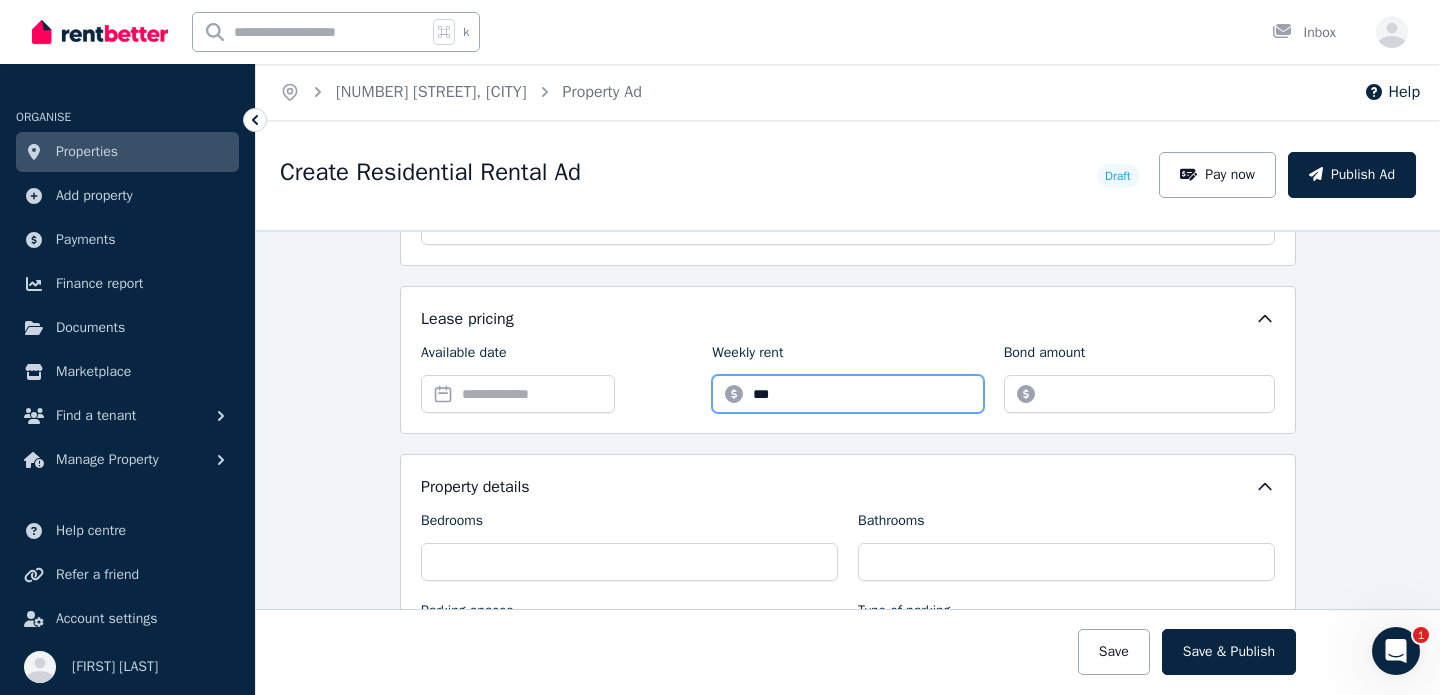 type on "***" 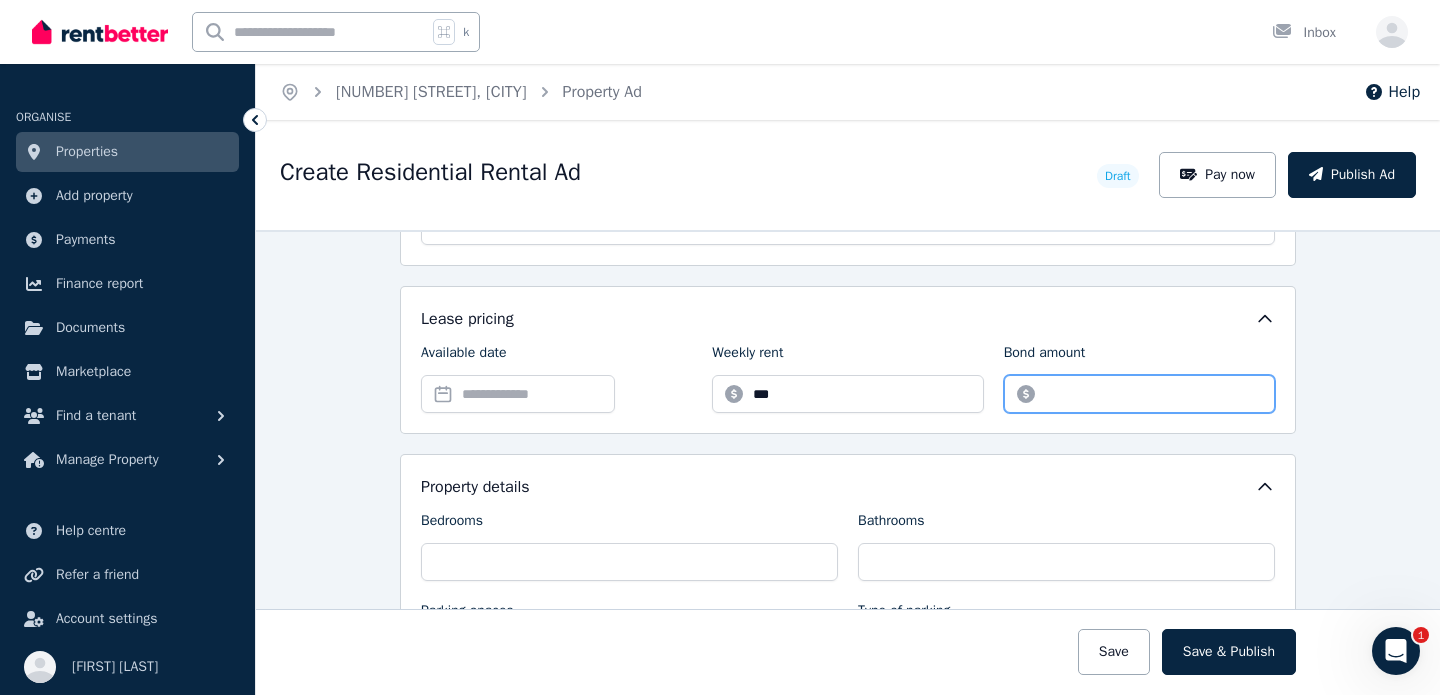 click on "Bond amount" at bounding box center [1139, 394] 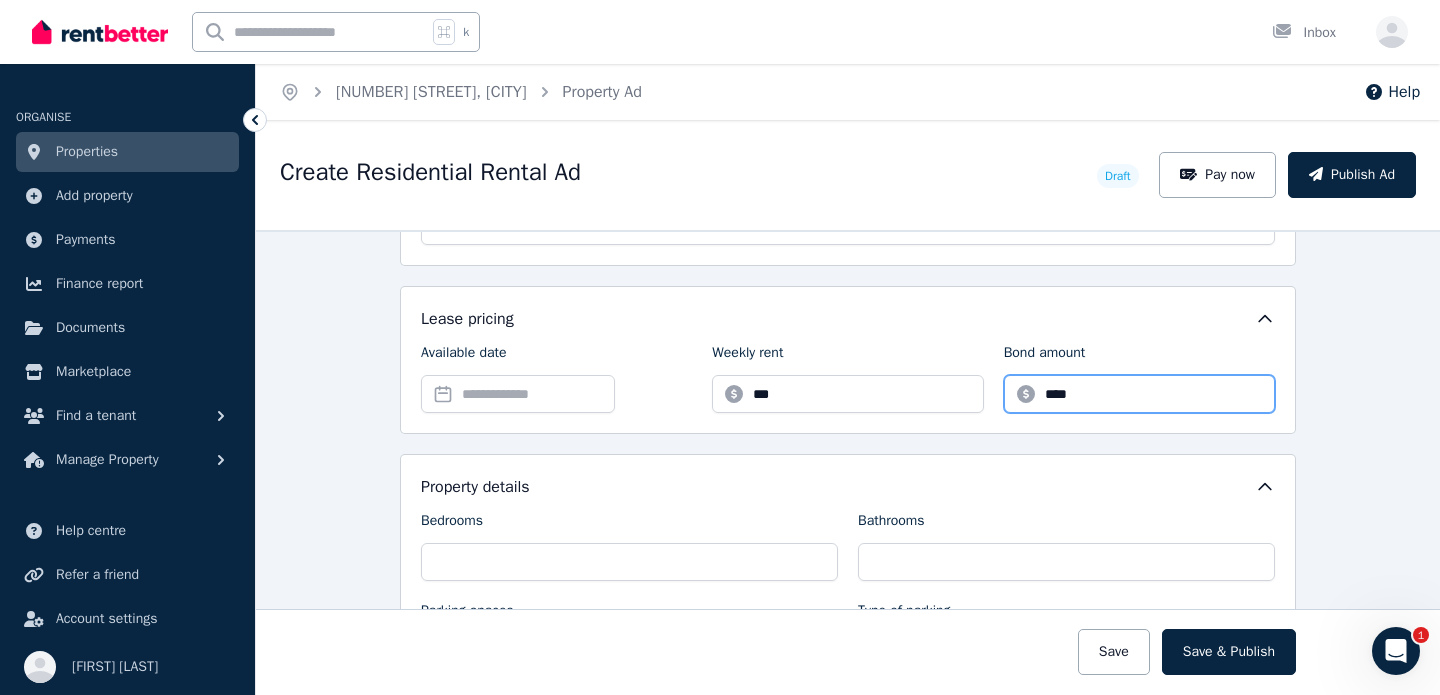 type on "****" 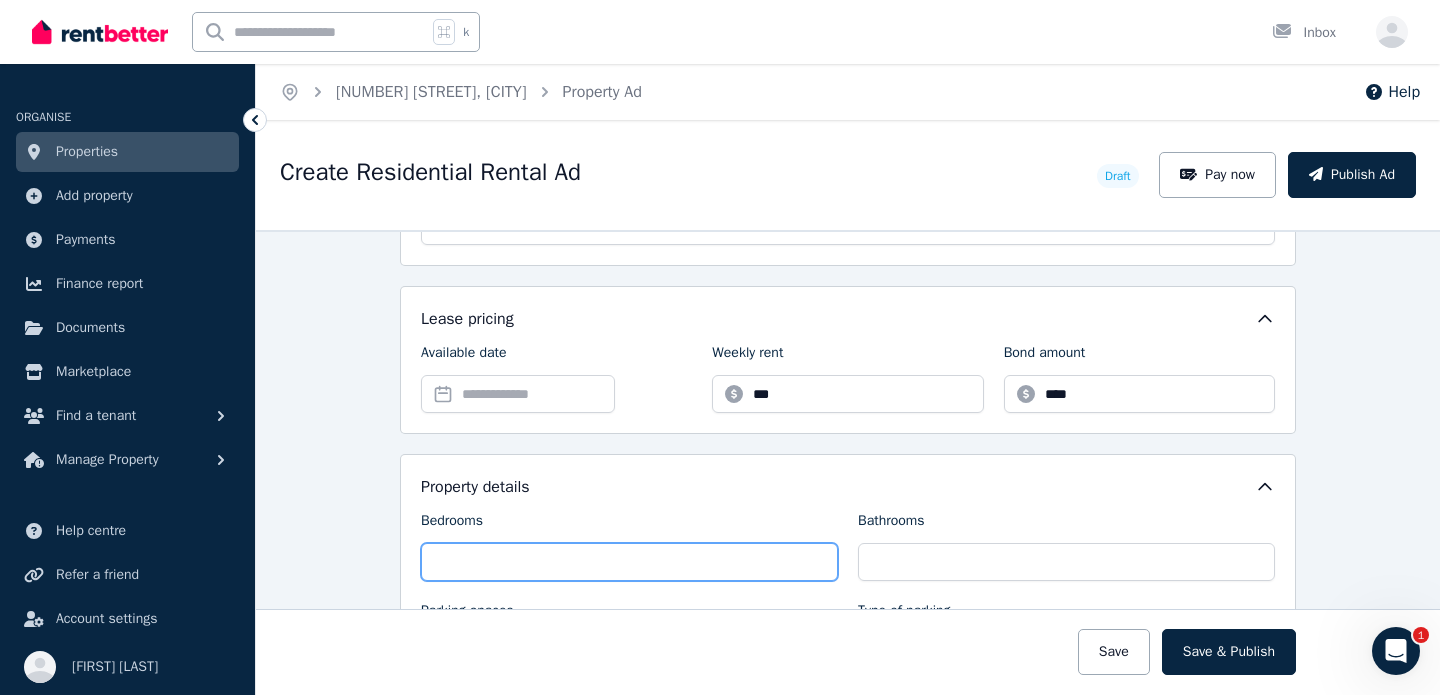 click on "Bedrooms" at bounding box center (629, 562) 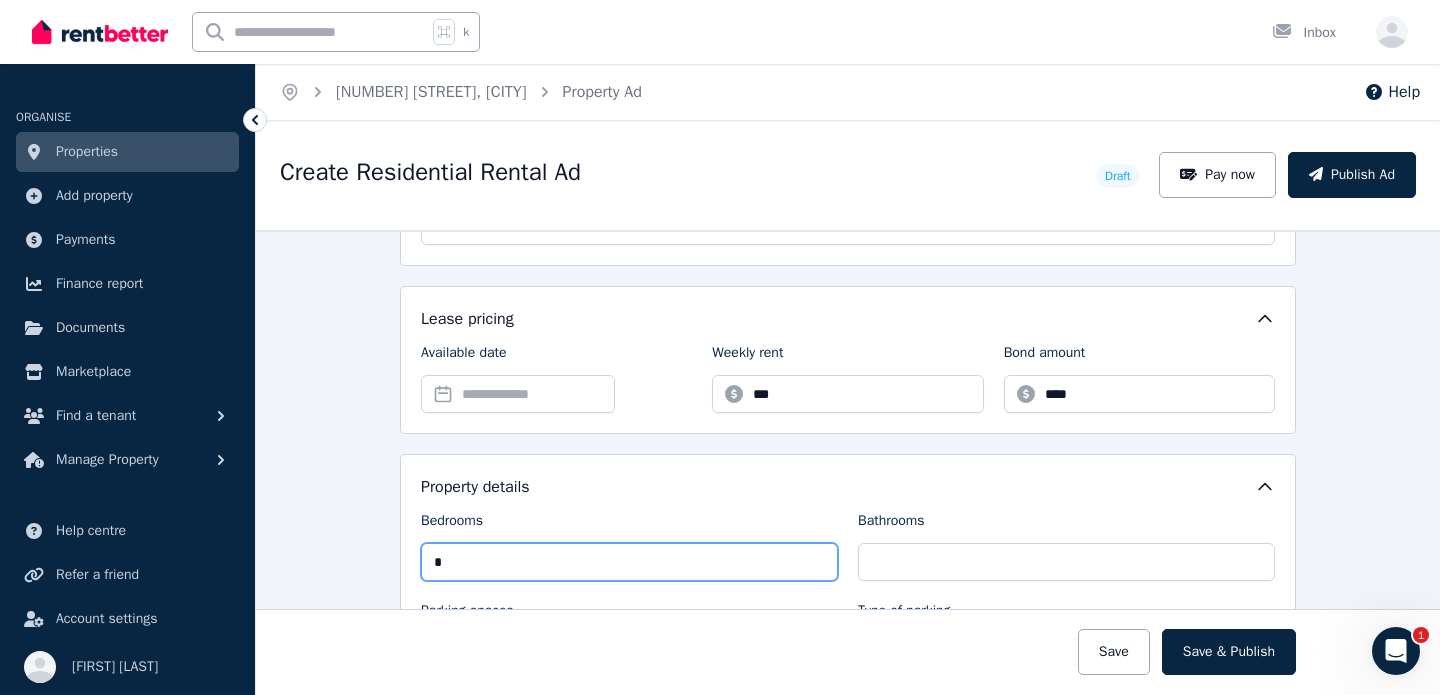 type on "*" 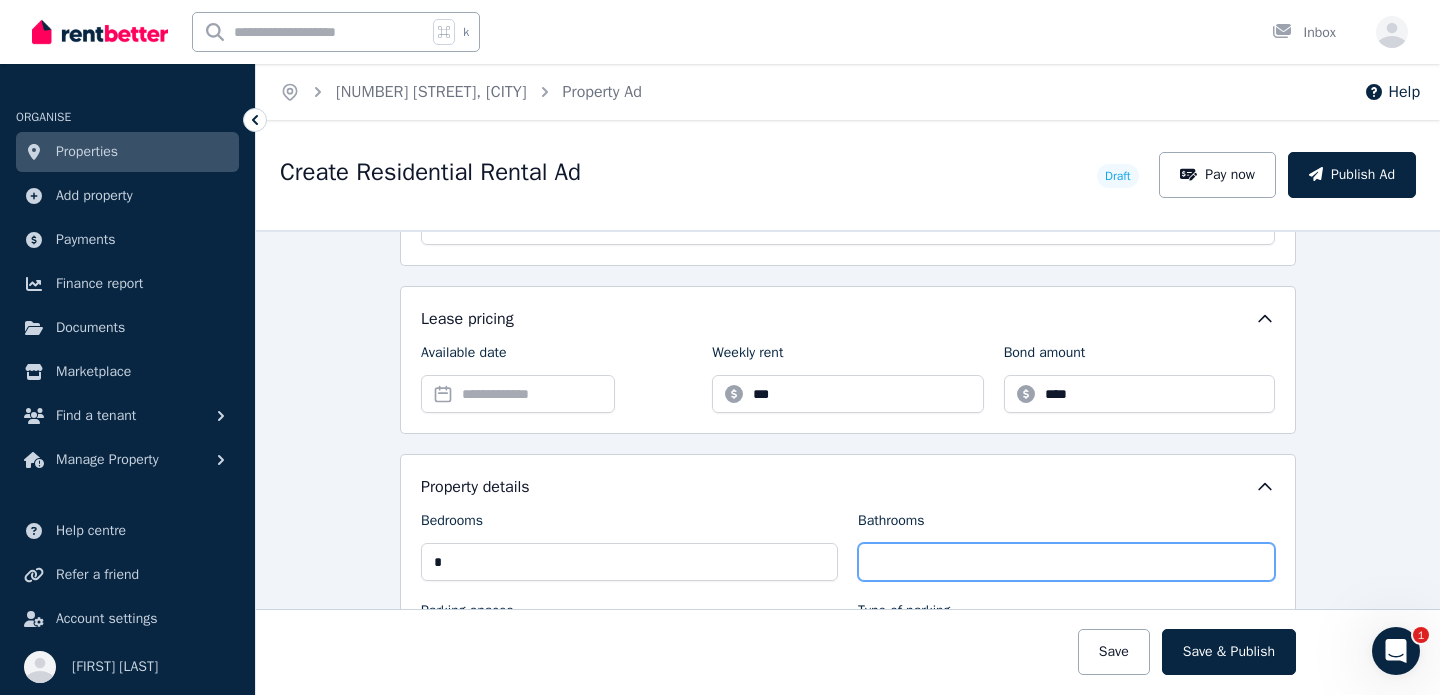 click on "Bathrooms" at bounding box center [1066, 562] 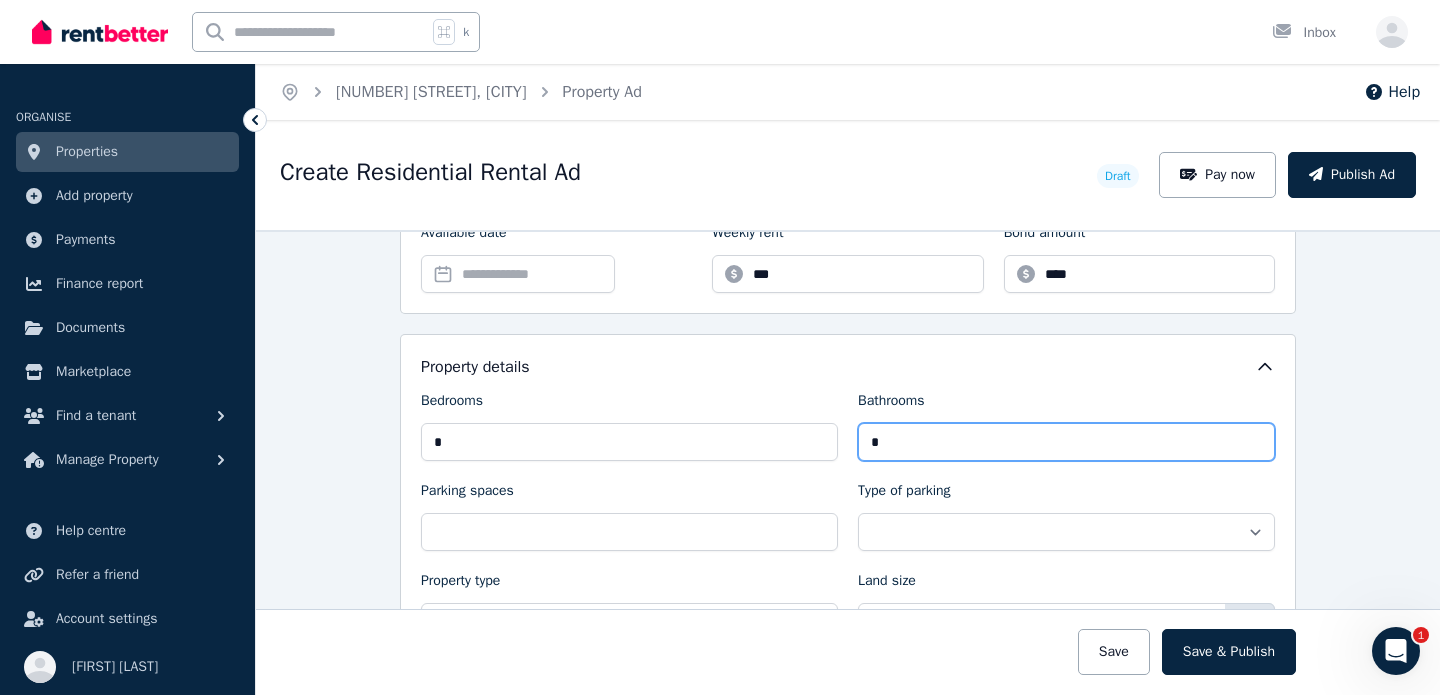 scroll, scrollTop: 789, scrollLeft: 0, axis: vertical 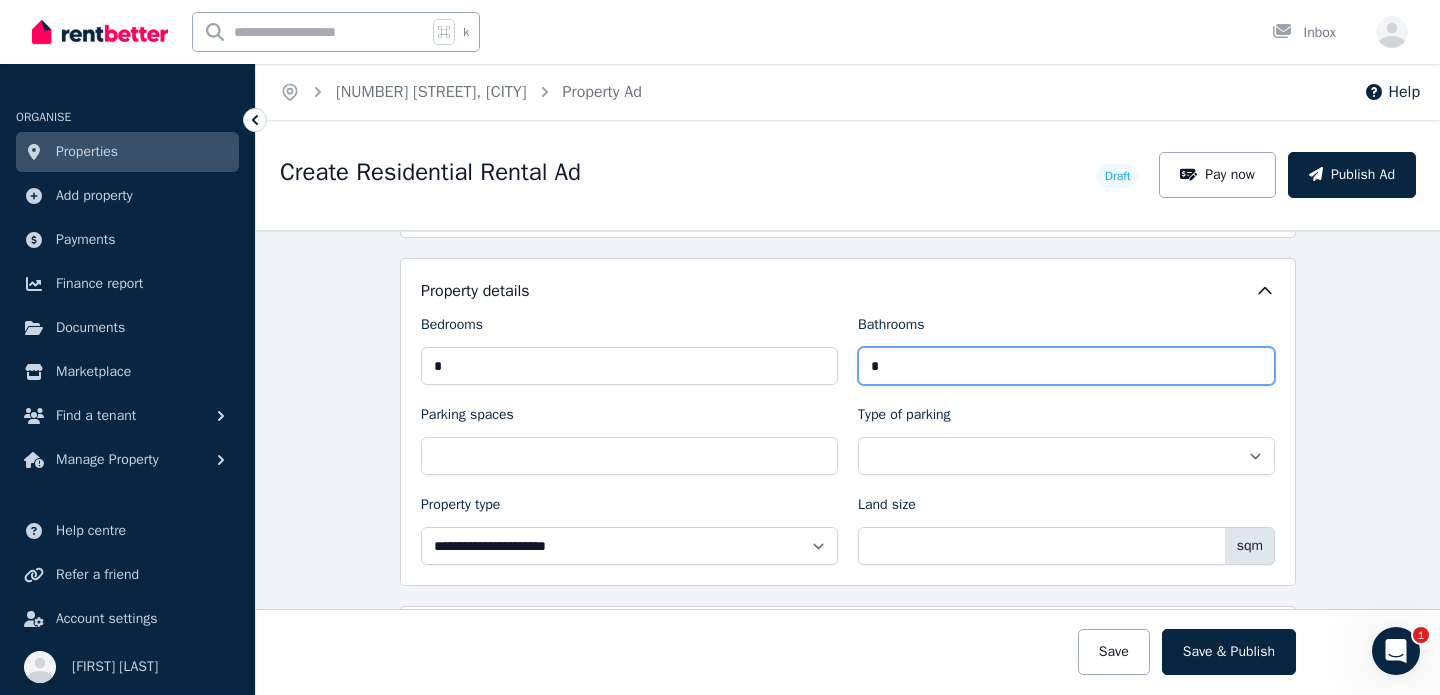 type on "*" 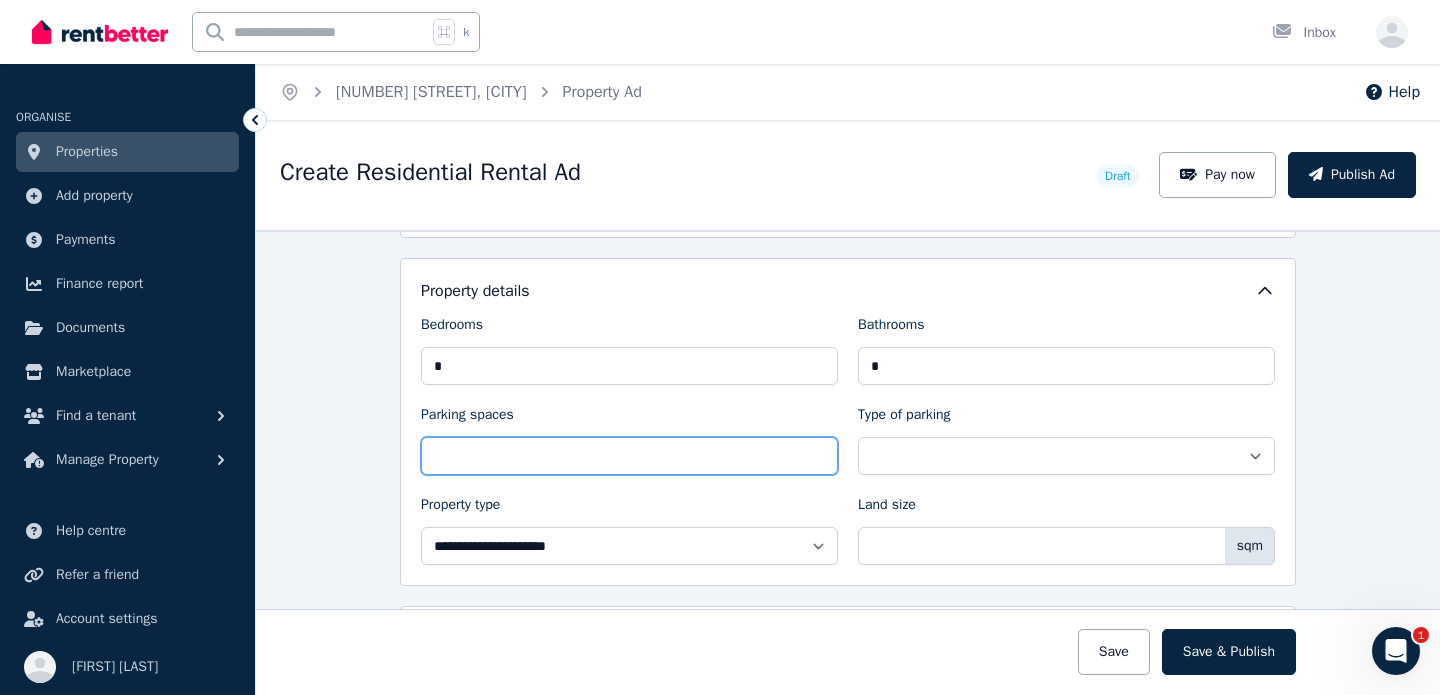 click on "Parking spaces" at bounding box center (629, 456) 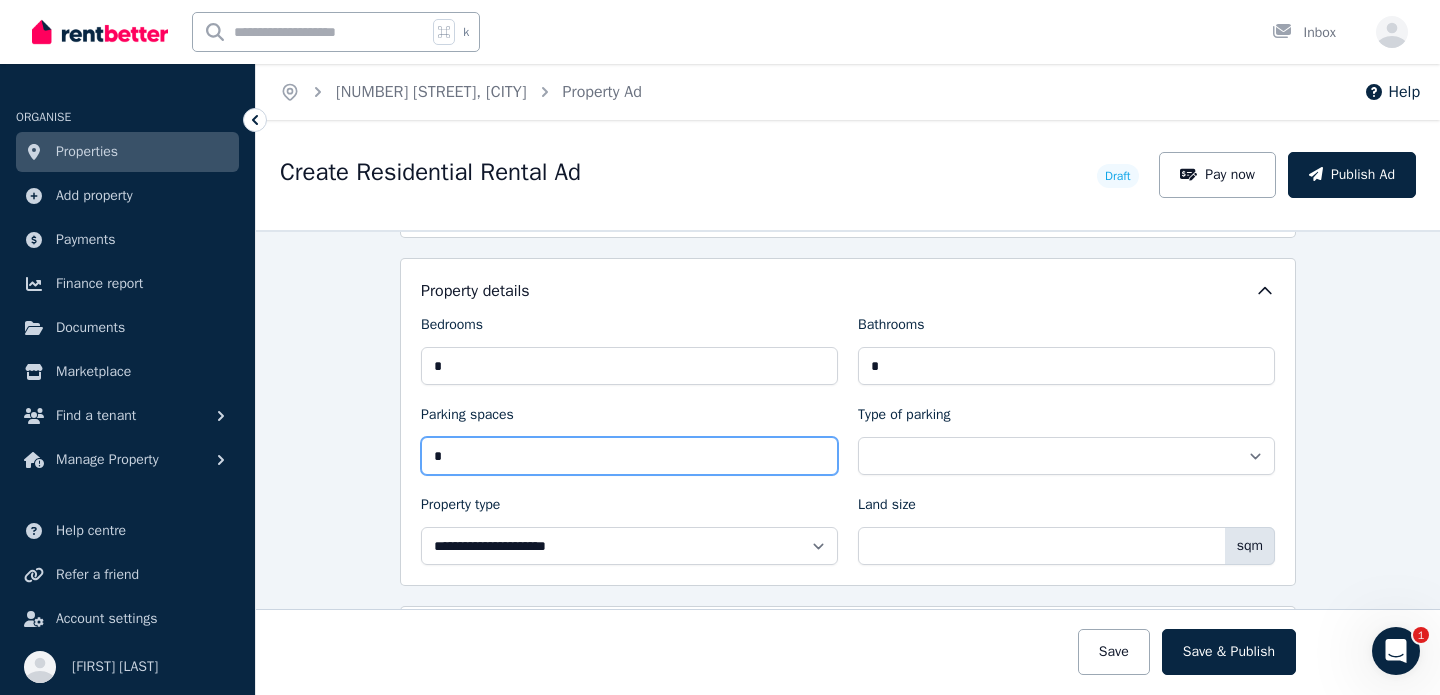 type on "*" 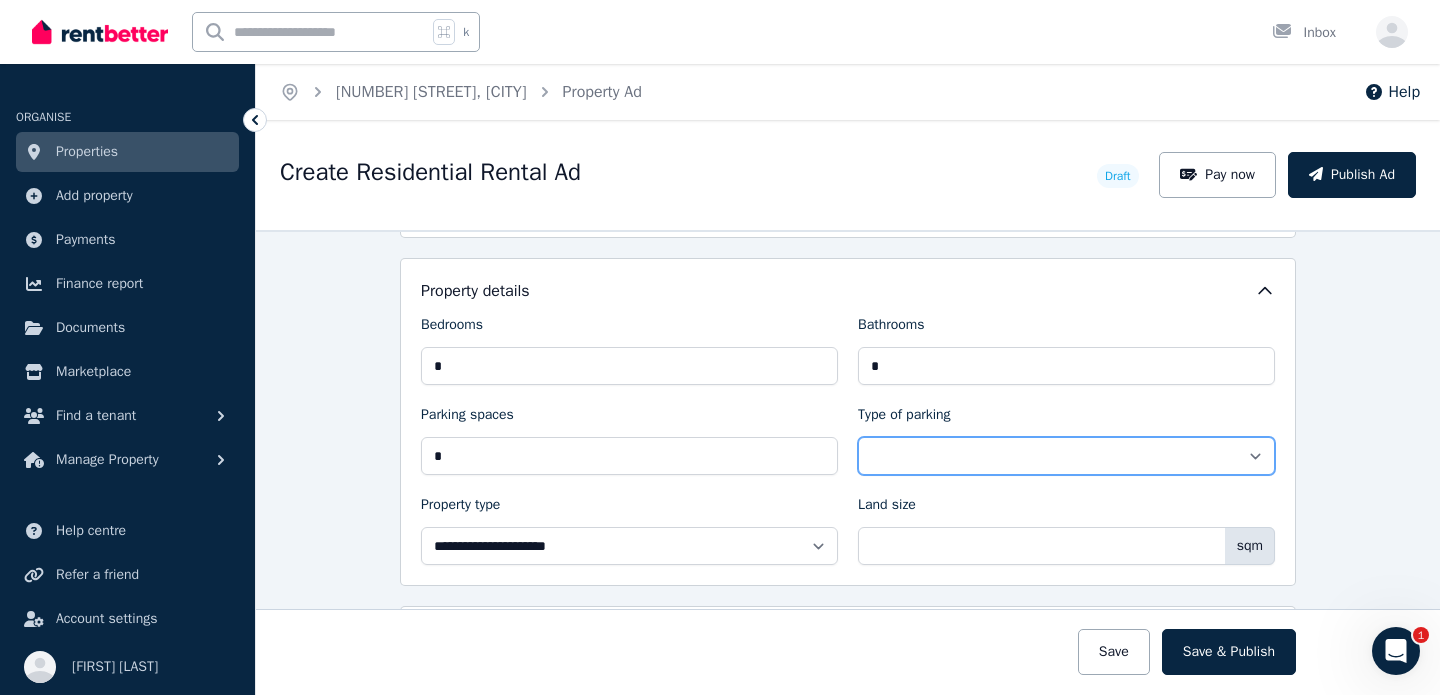 select on "**********" 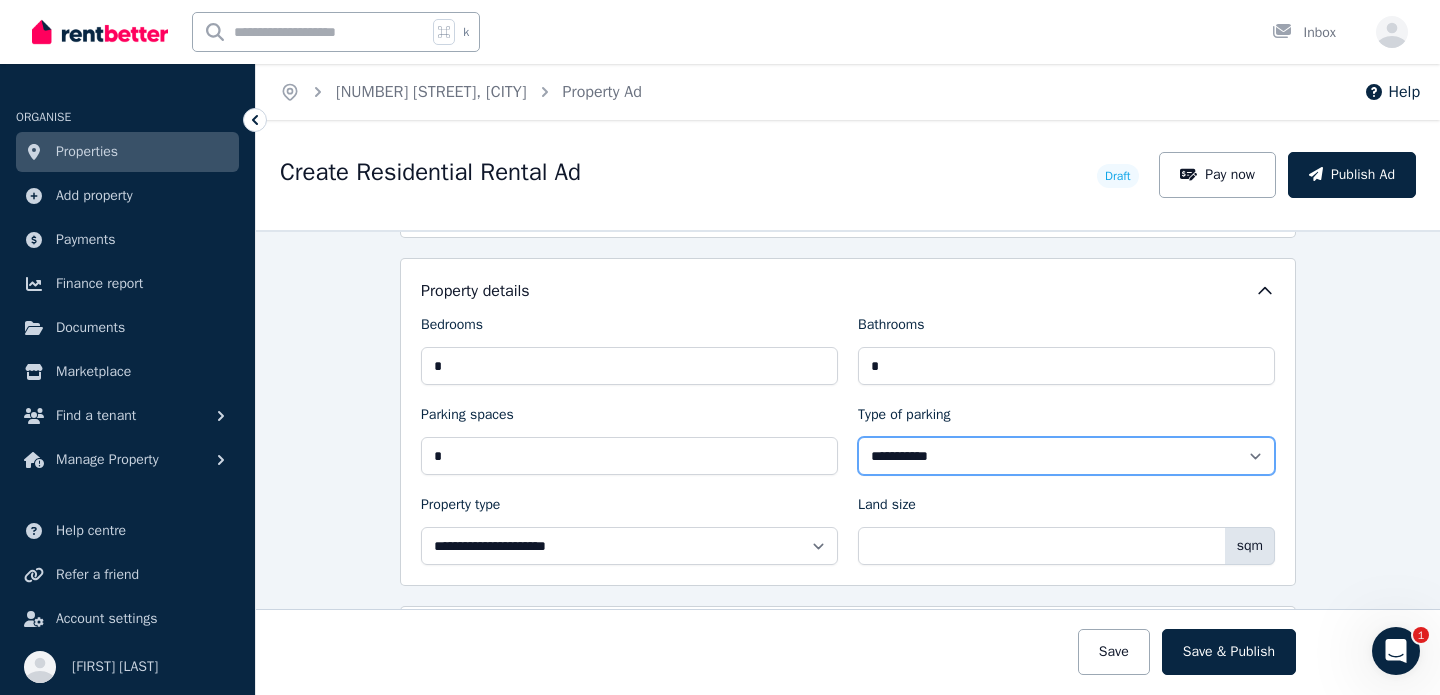 scroll, scrollTop: 816, scrollLeft: 0, axis: vertical 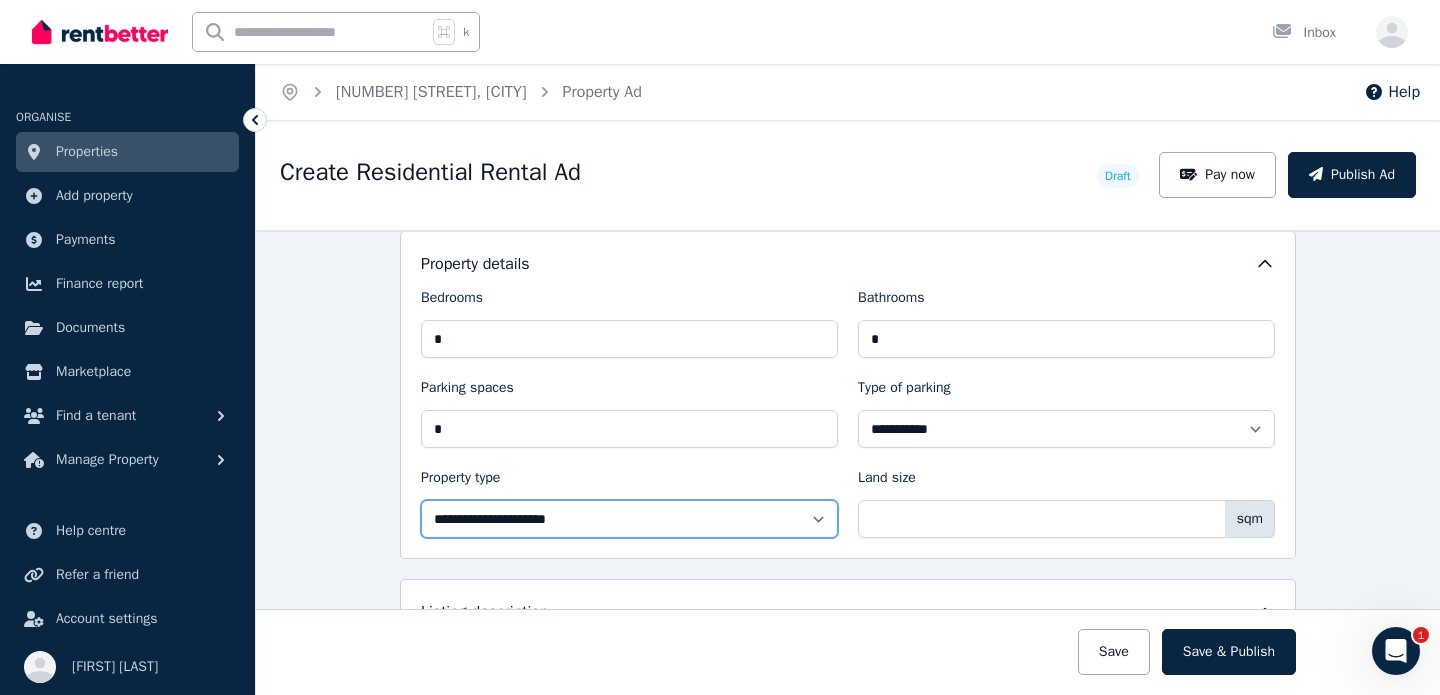select on "**********" 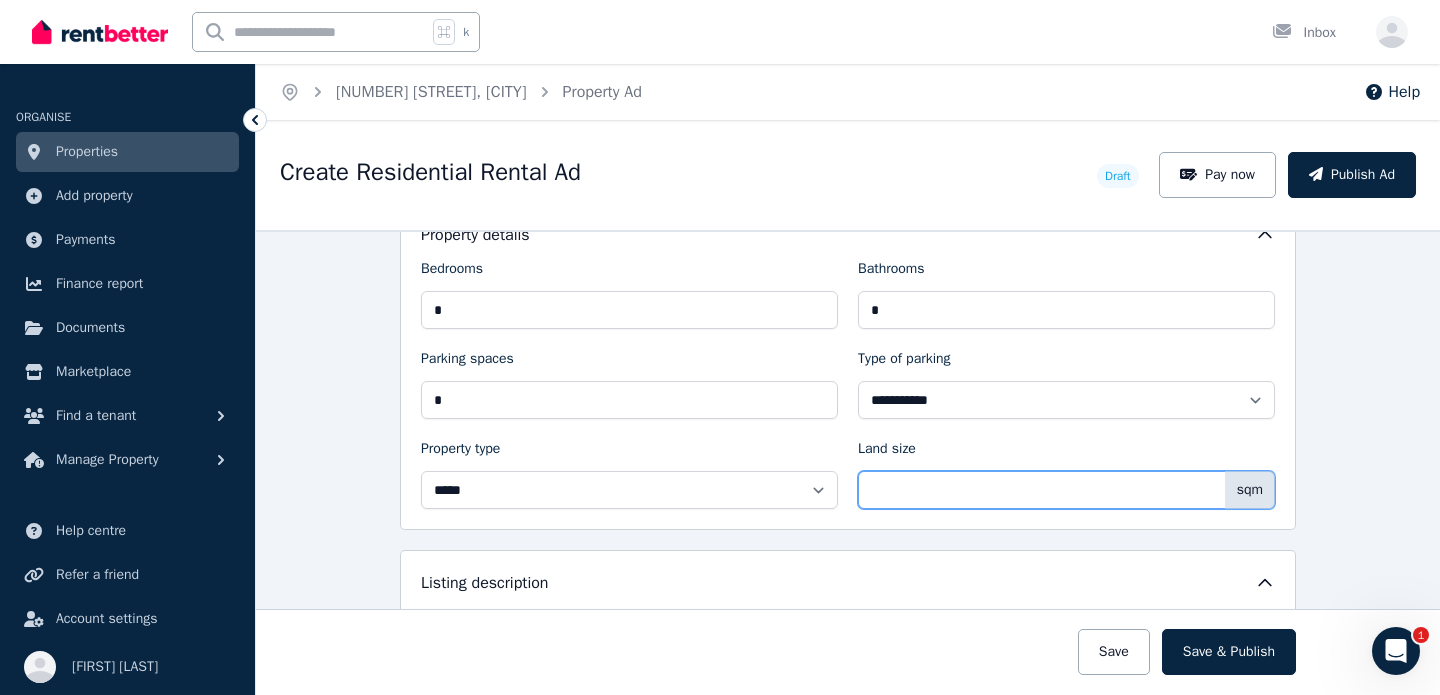 scroll, scrollTop: 874, scrollLeft: 0, axis: vertical 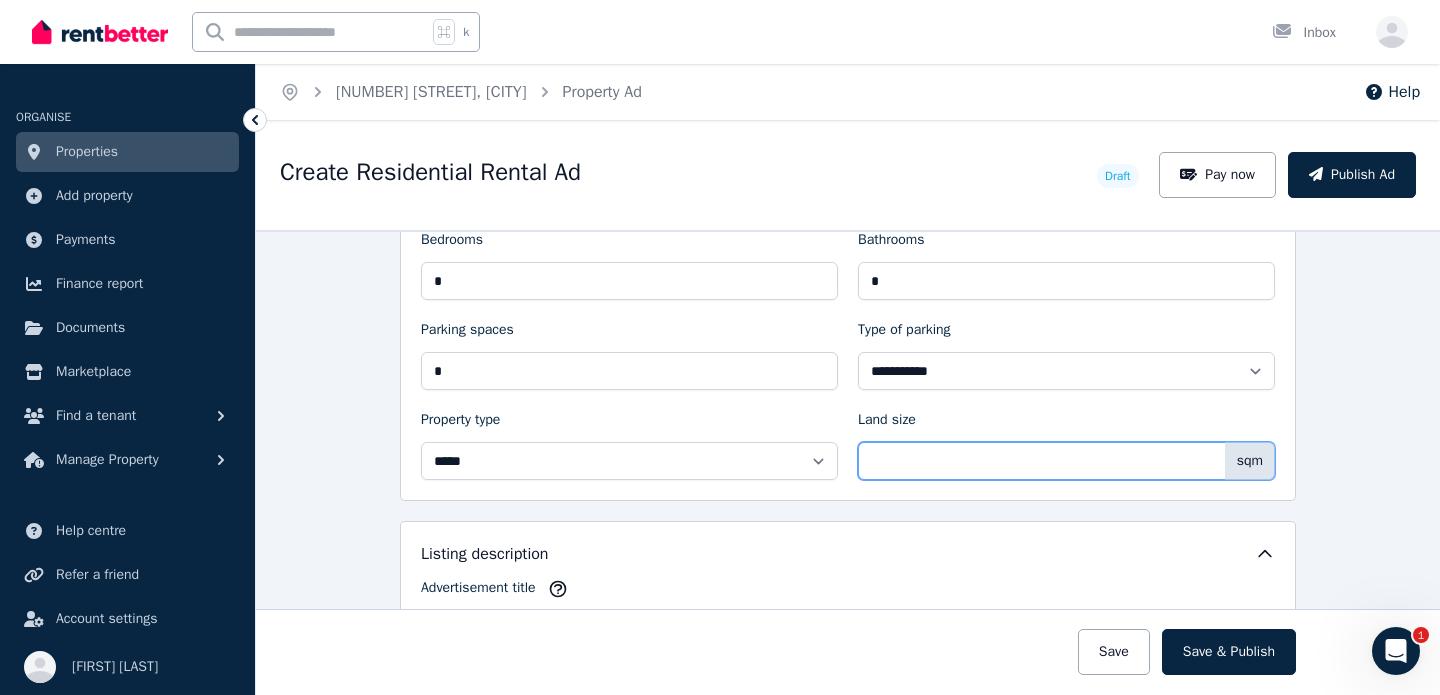 click on "Land size" at bounding box center [1066, 461] 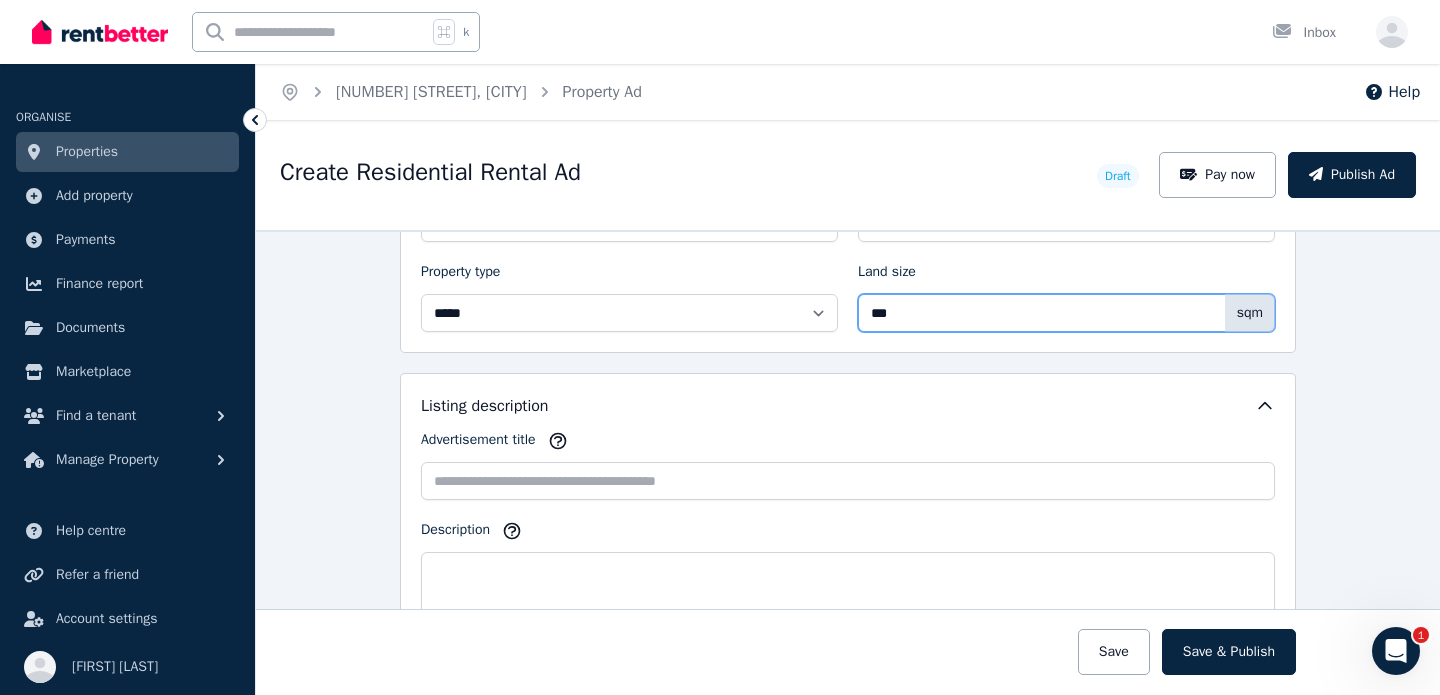 scroll, scrollTop: 1054, scrollLeft: 0, axis: vertical 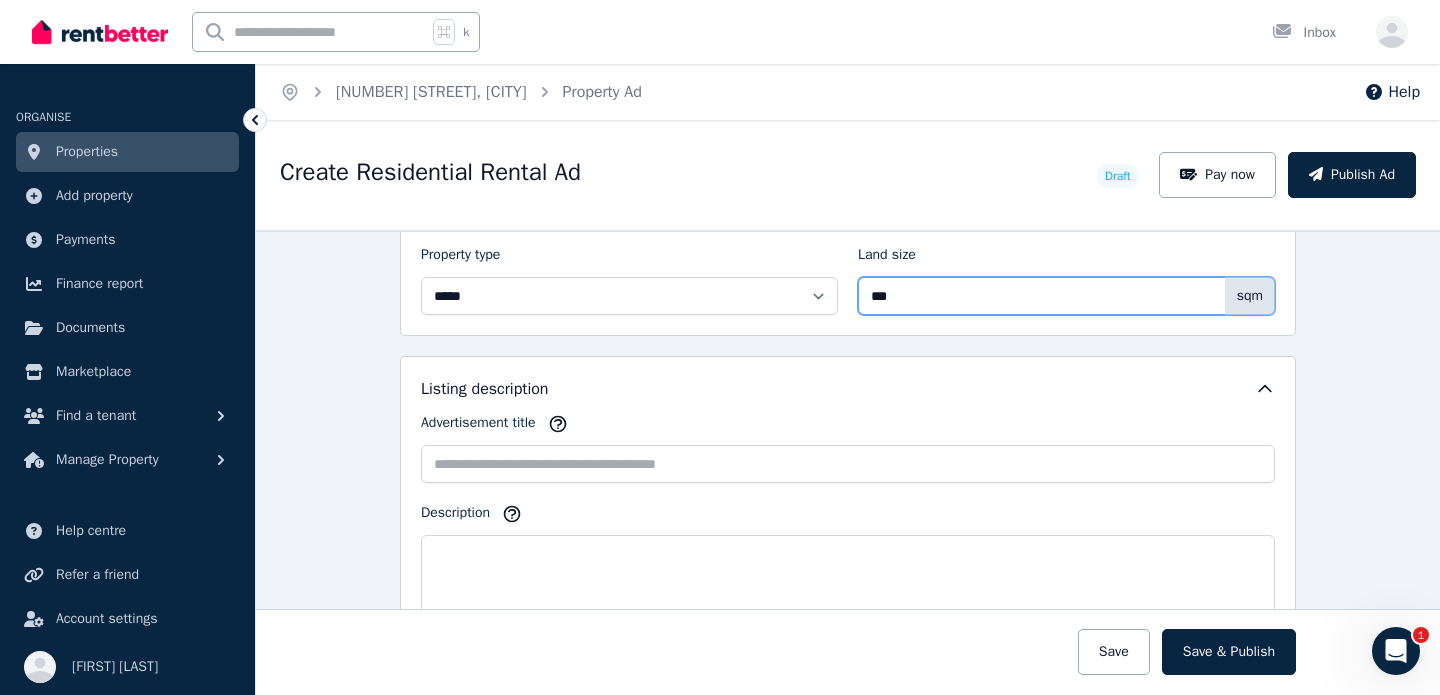 type on "***" 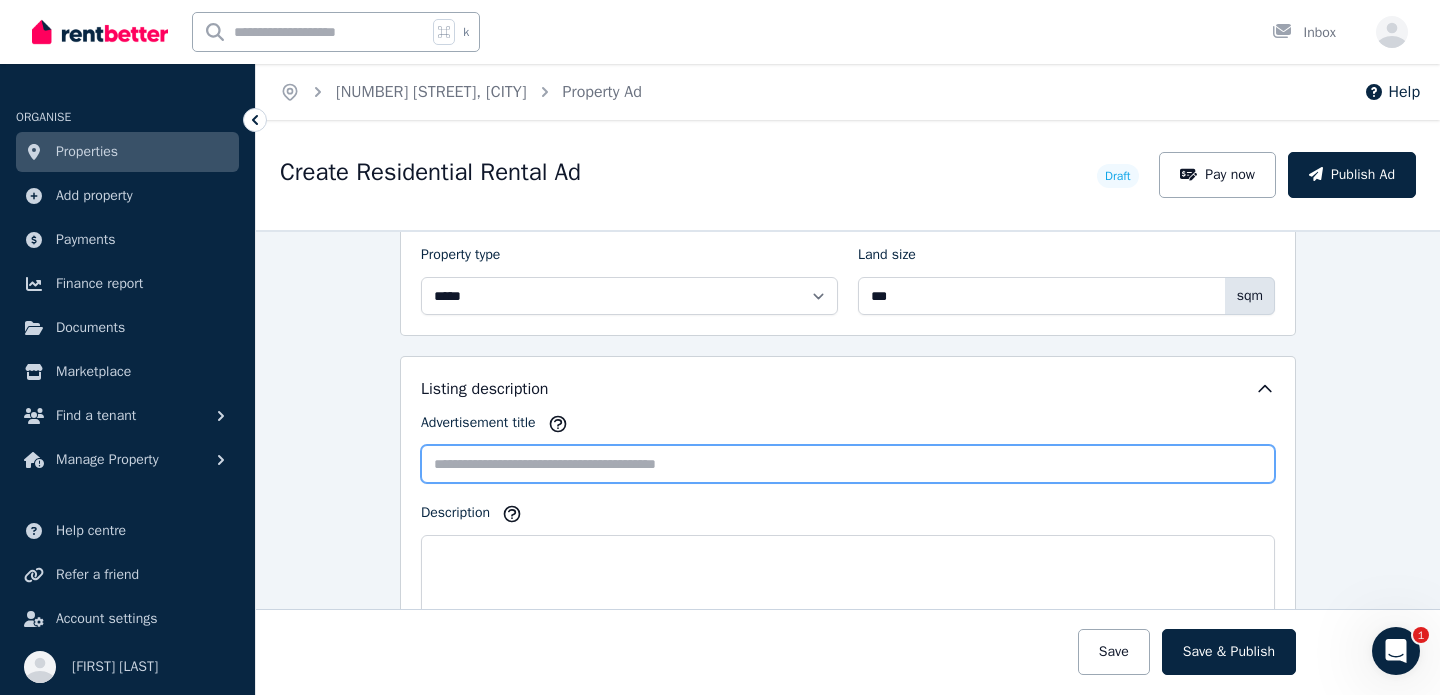 click on "Advertisement title" at bounding box center (848, 464) 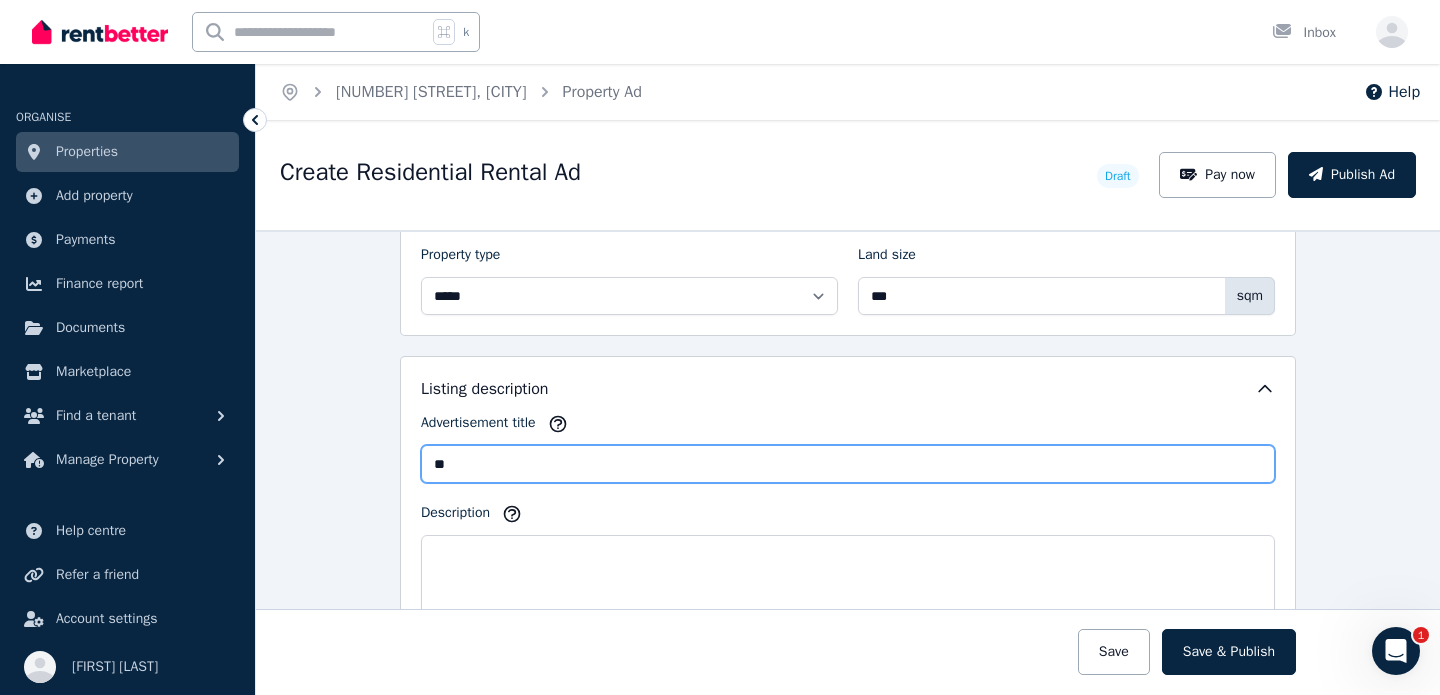 type on "*" 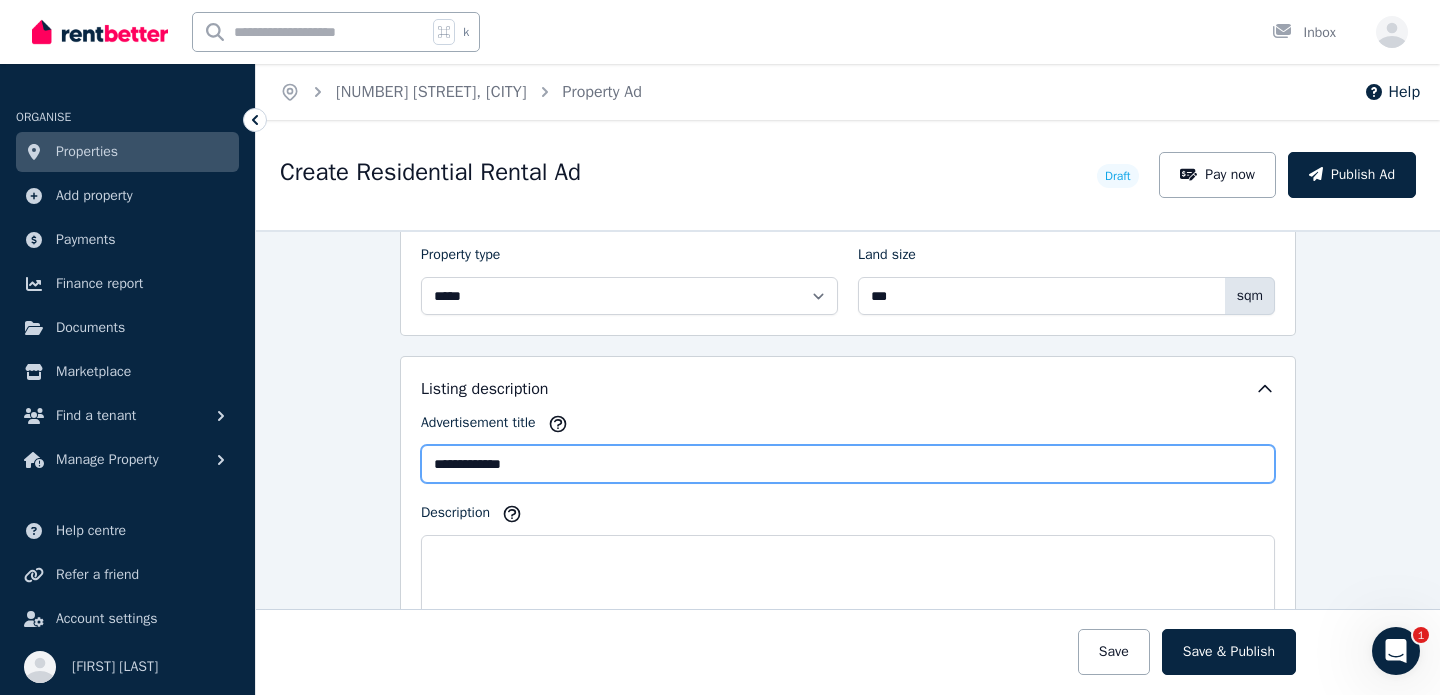 type on "**********" 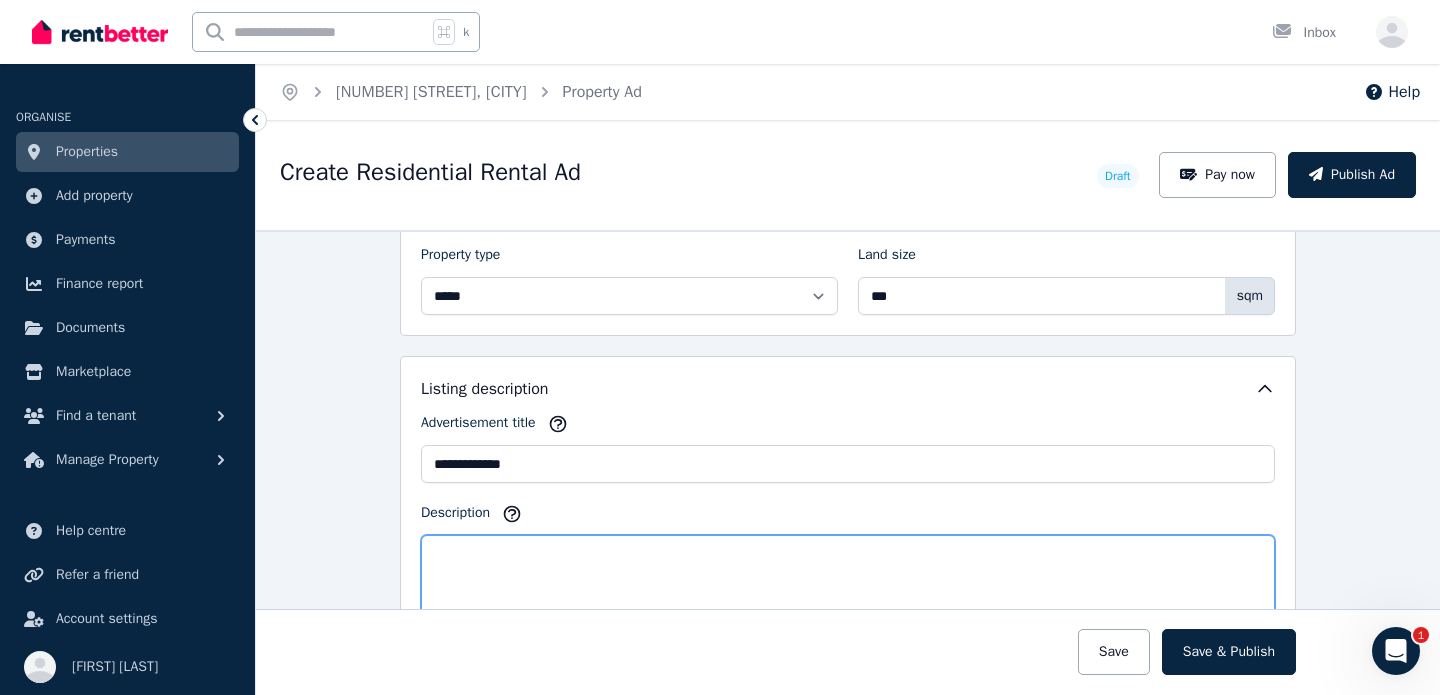 click on "Description" at bounding box center [848, 604] 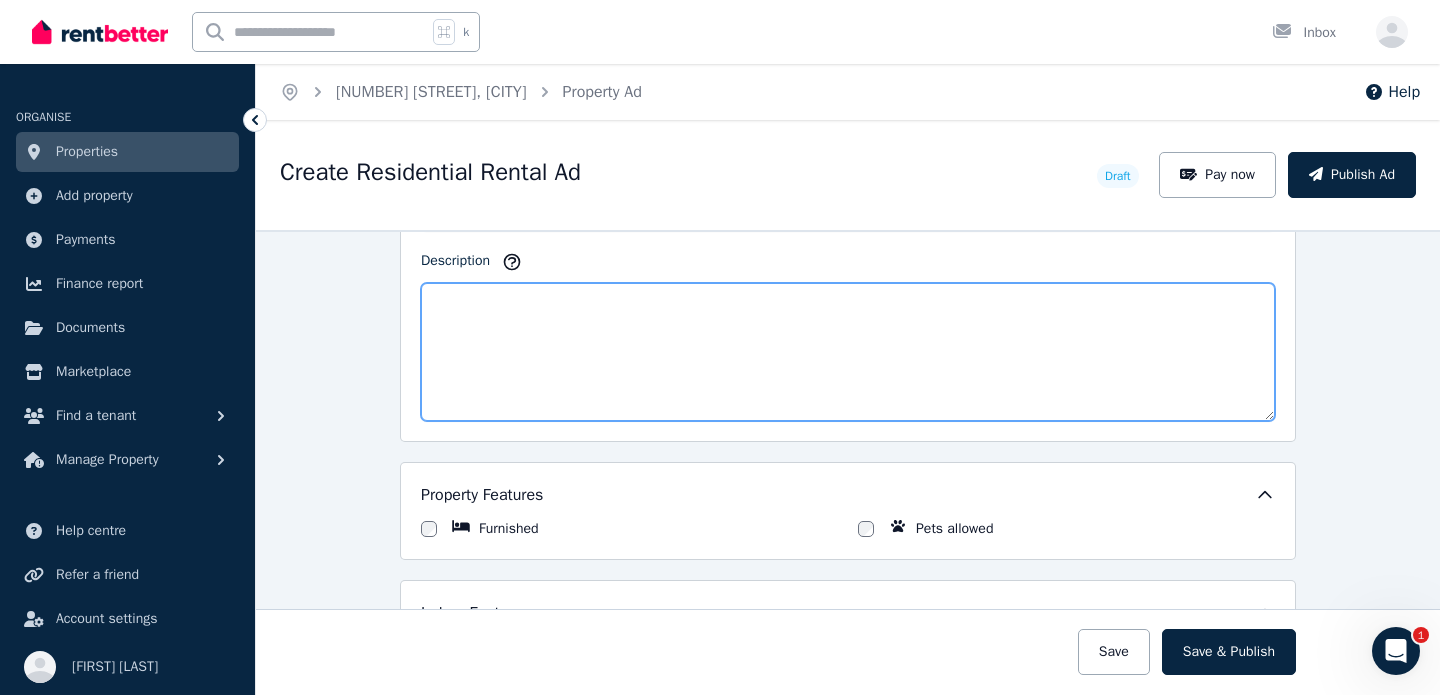 scroll, scrollTop: 1287, scrollLeft: 0, axis: vertical 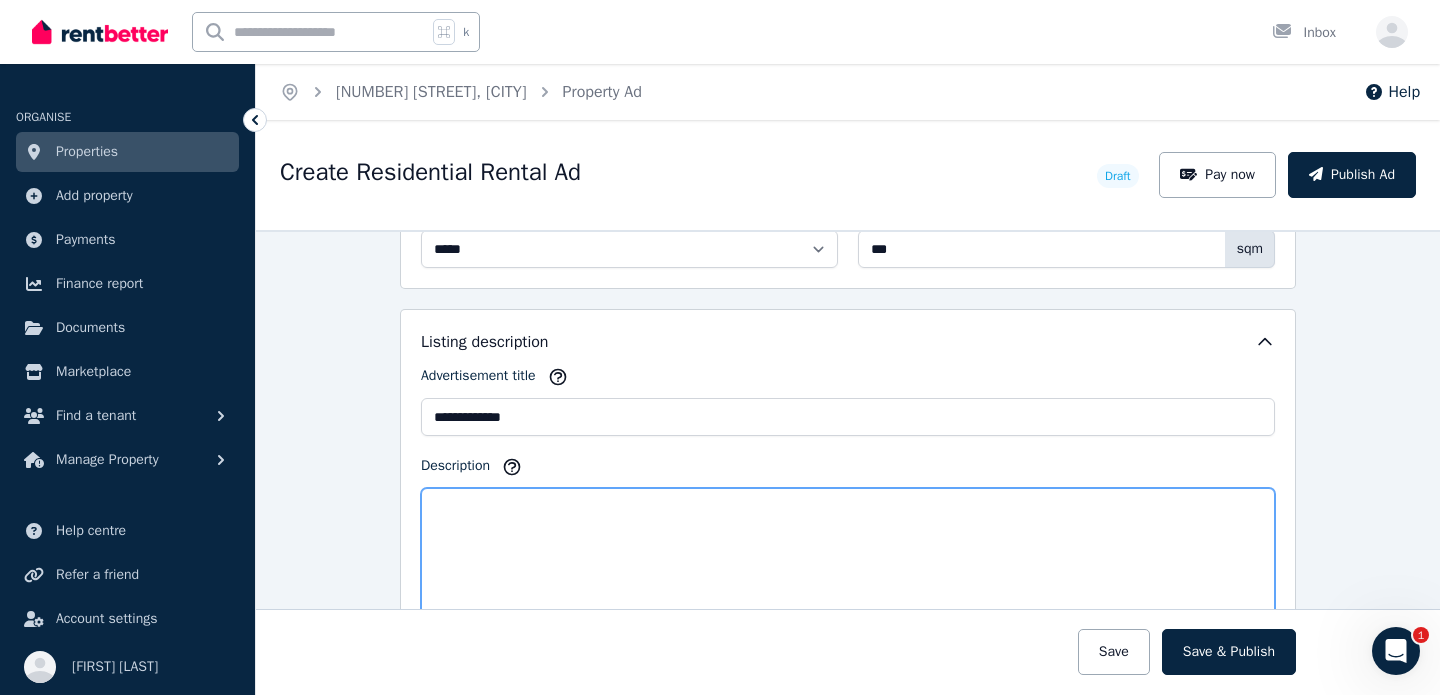 click on "Description" at bounding box center [848, 557] 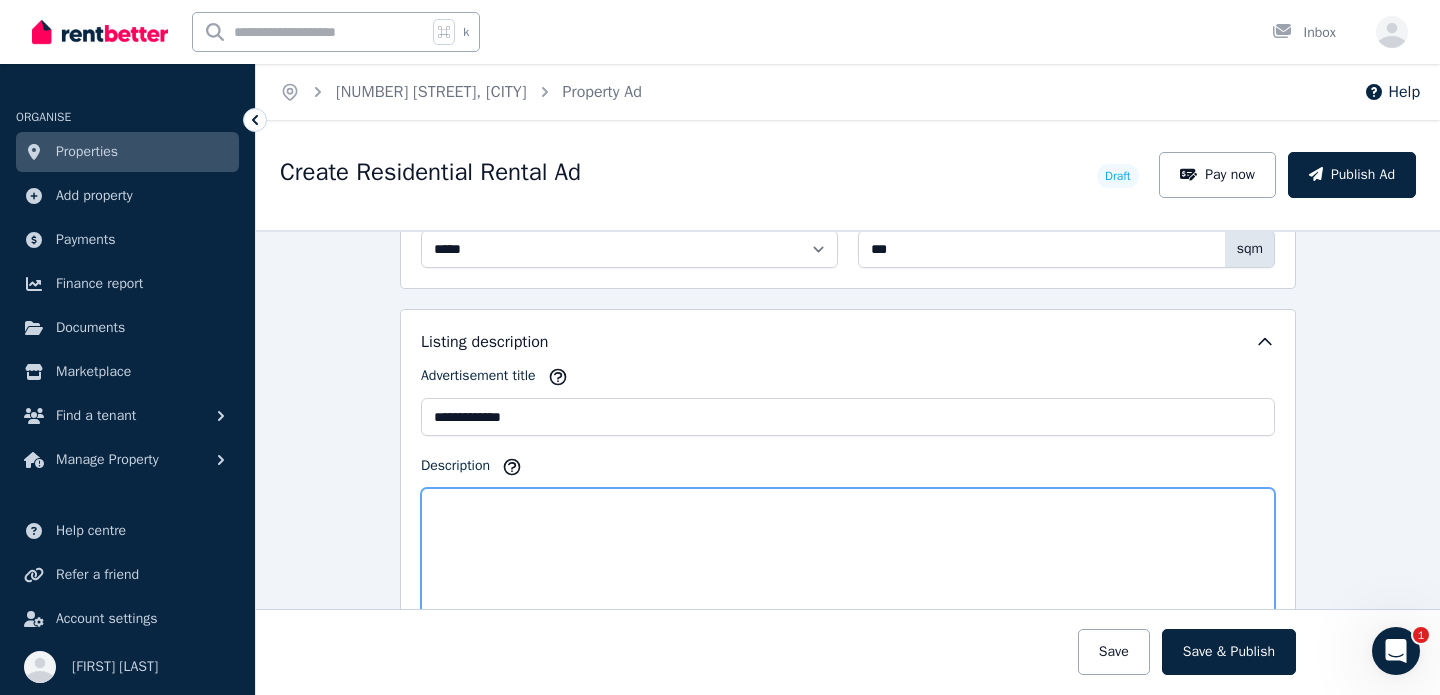 paste on "**********" 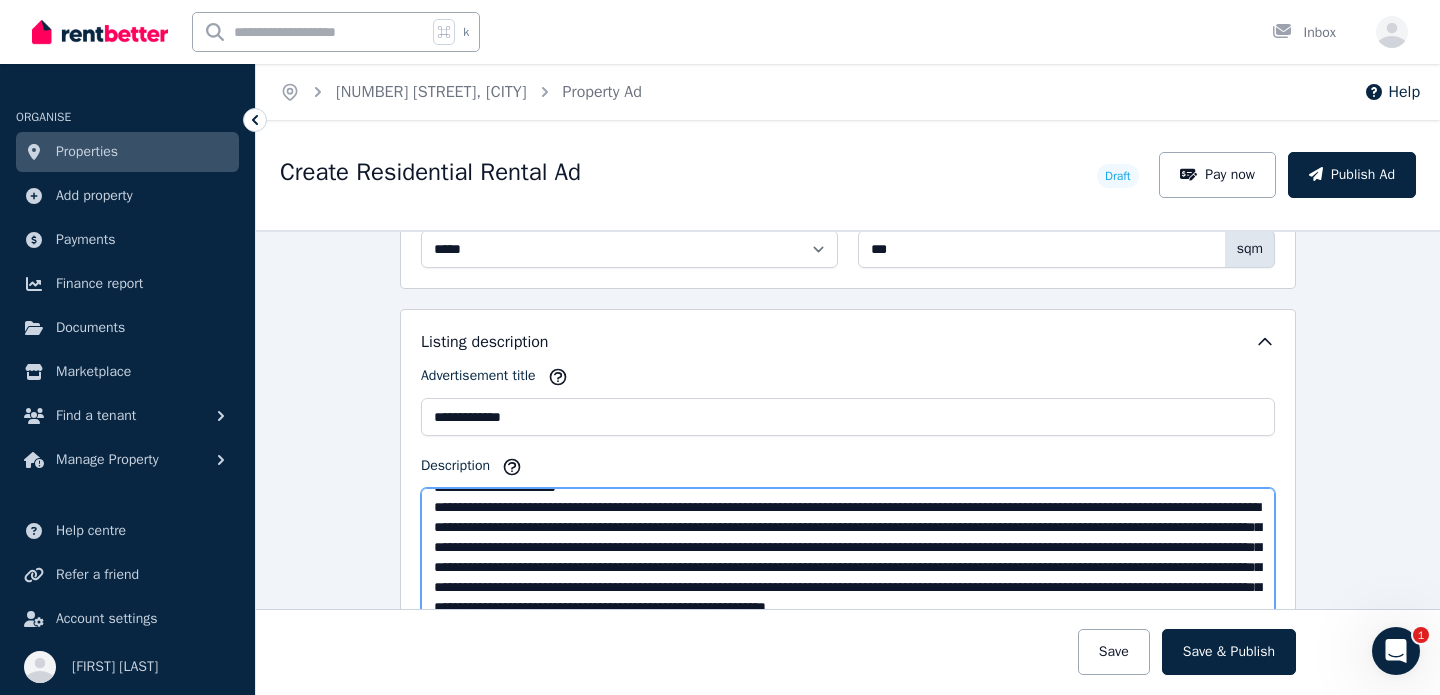 scroll, scrollTop: 0, scrollLeft: 0, axis: both 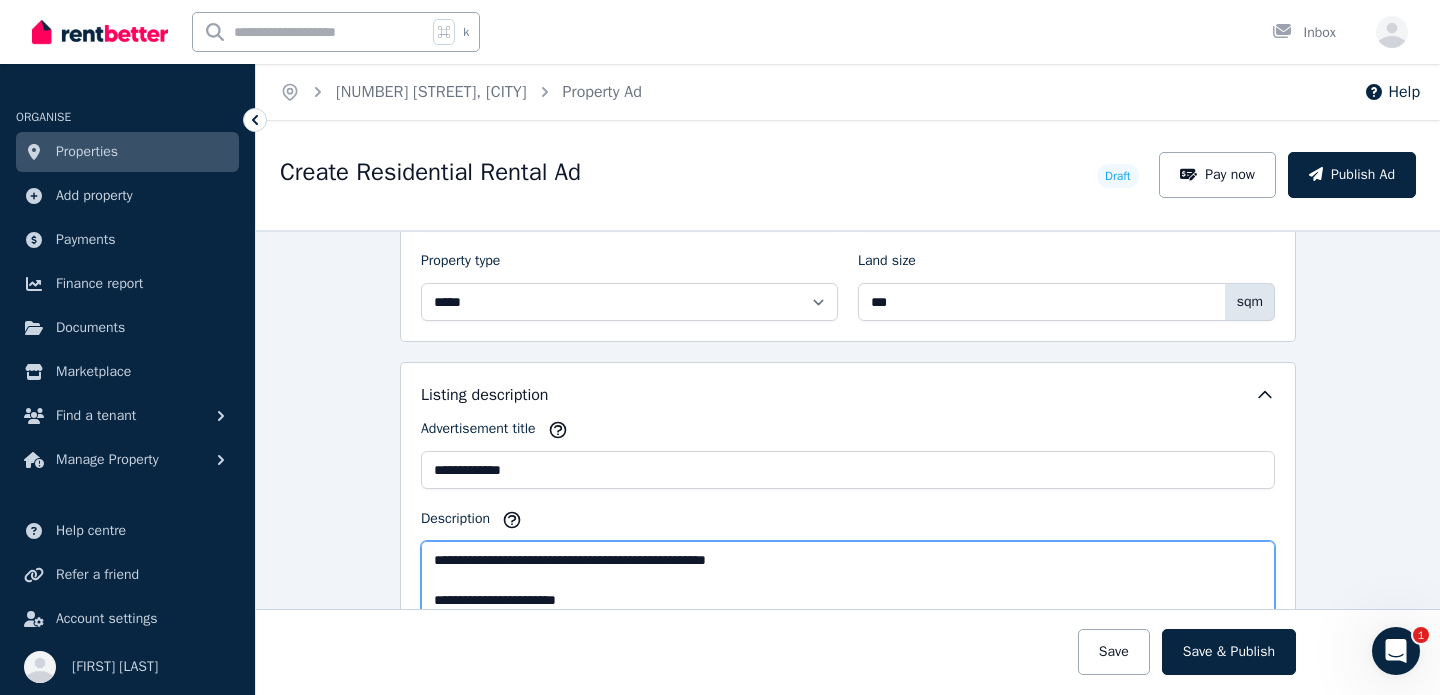 type on "**********" 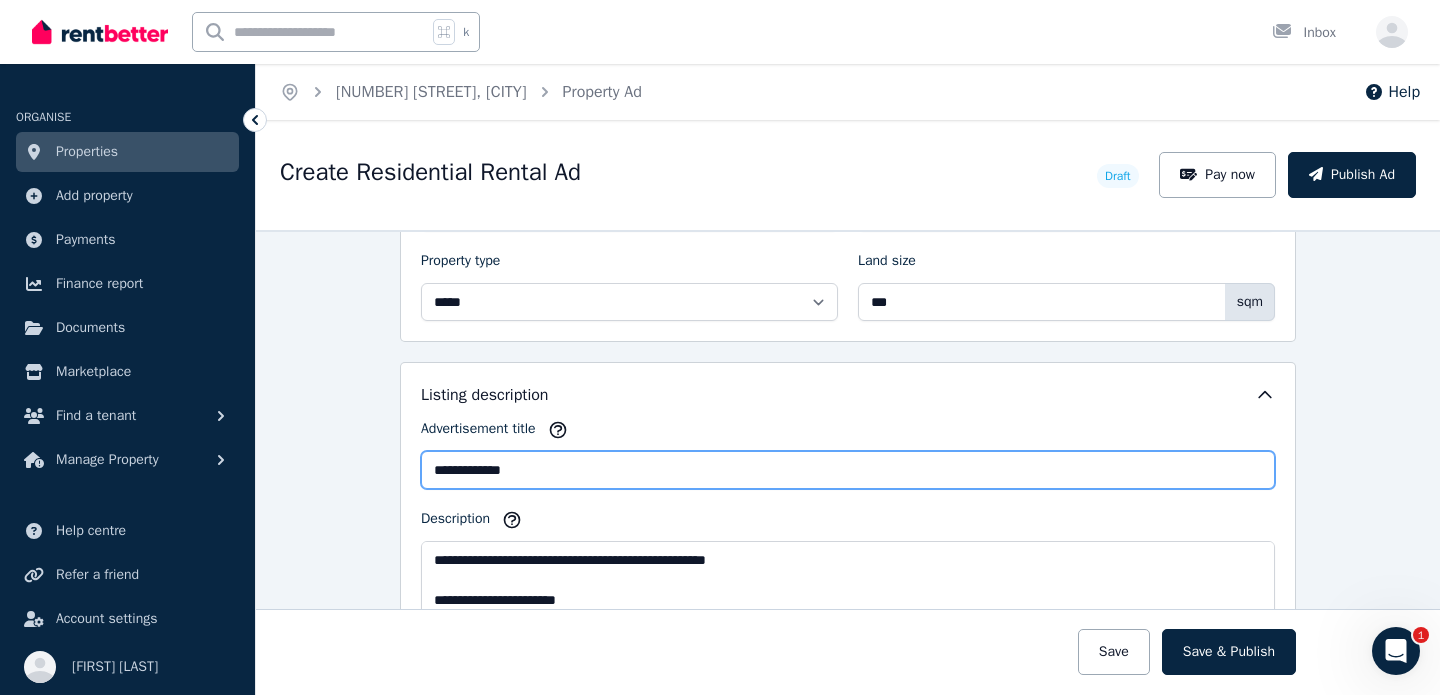 click on "**********" at bounding box center [848, 470] 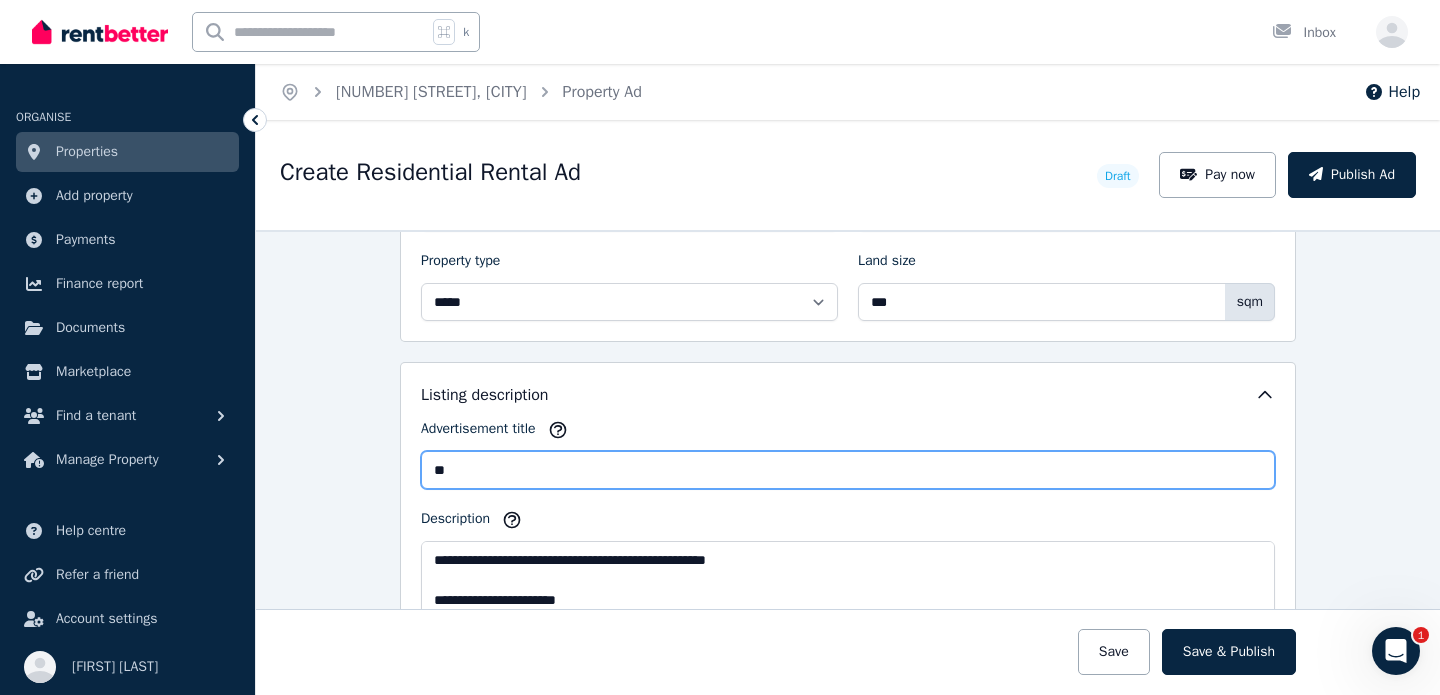 type on "*" 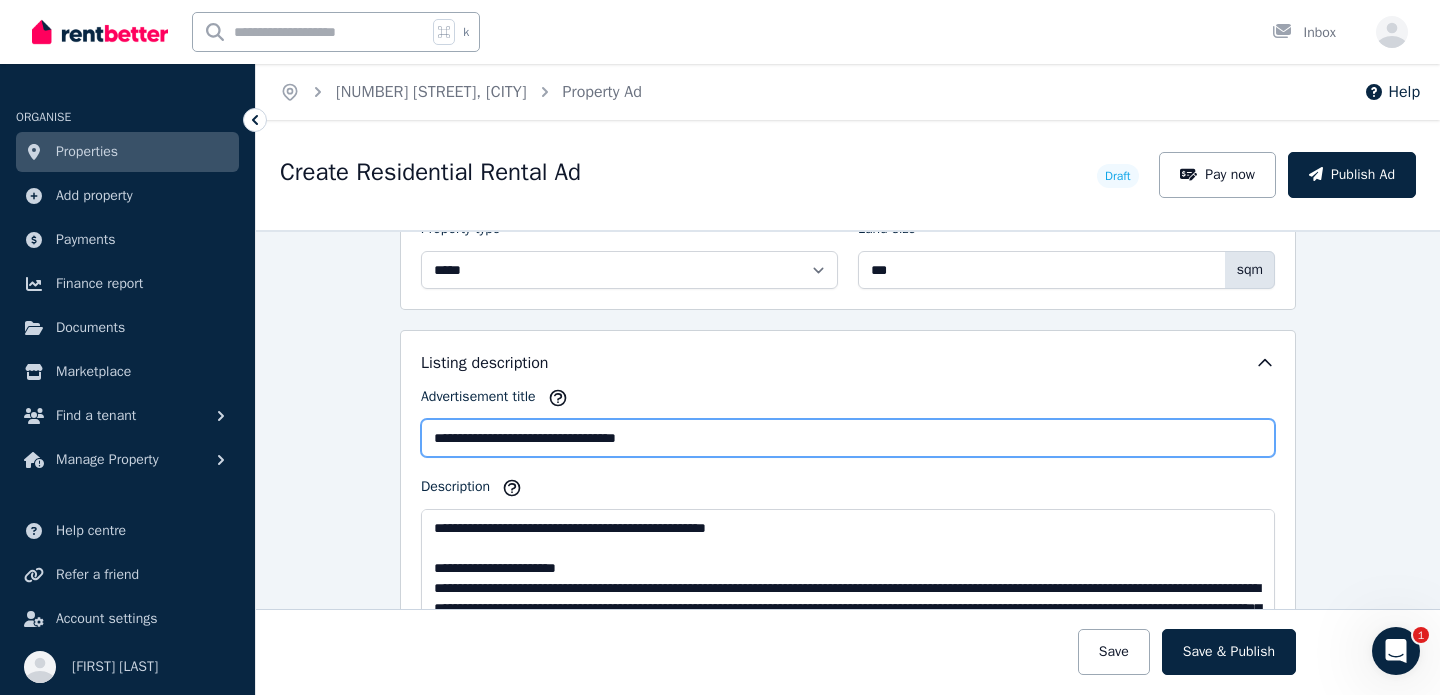 scroll, scrollTop: 1141, scrollLeft: 0, axis: vertical 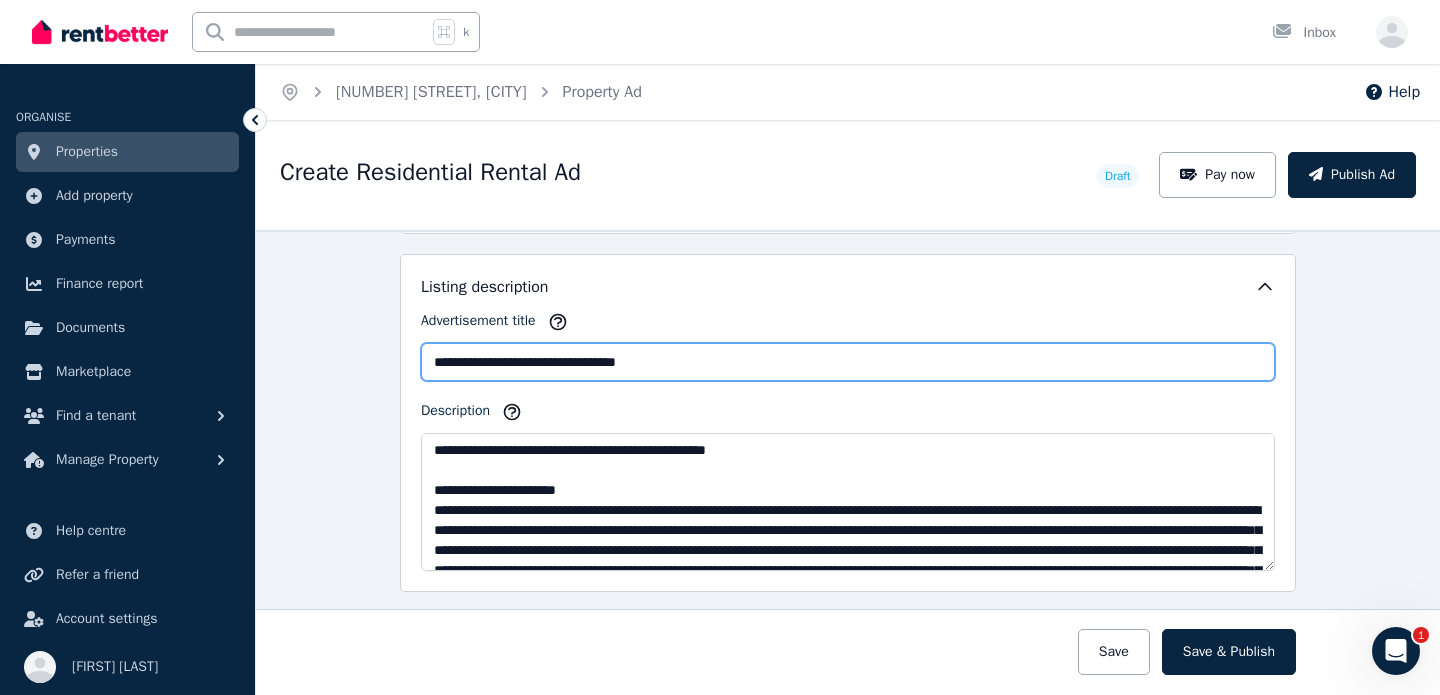 type on "**********" 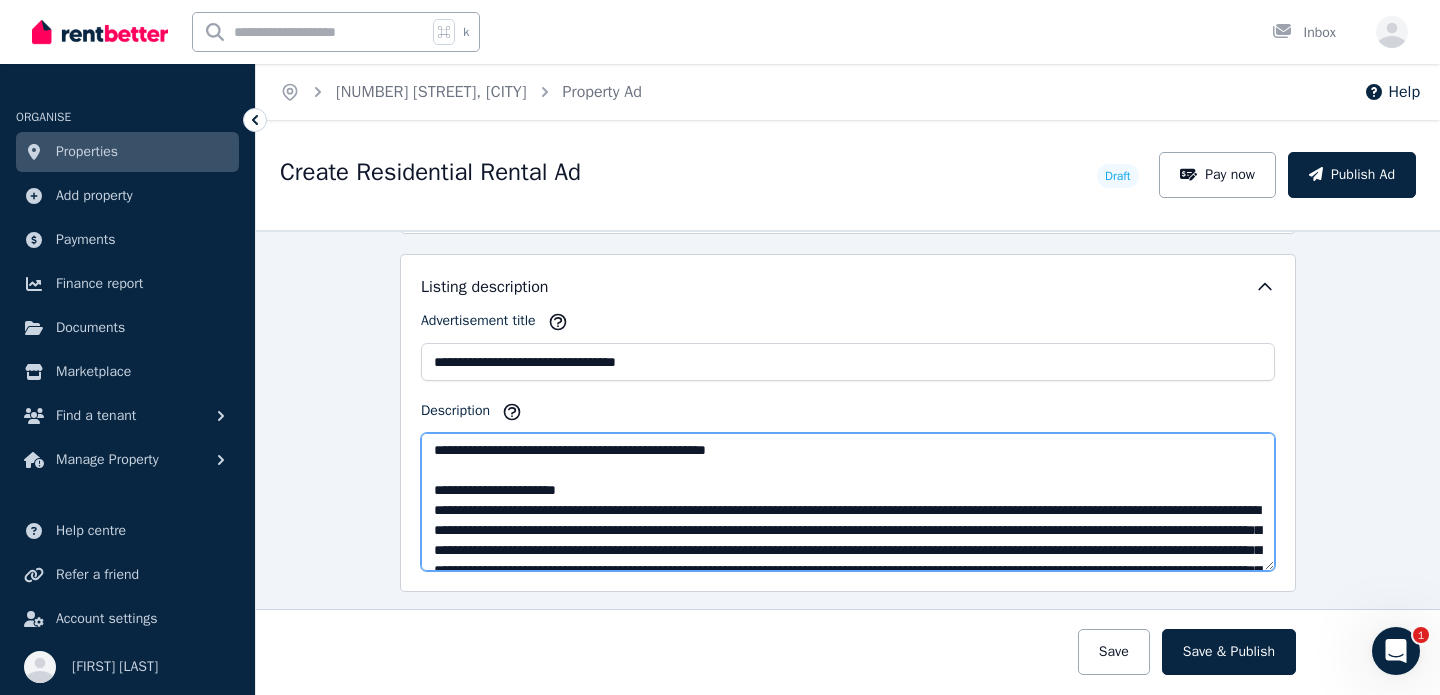drag, startPoint x: 428, startPoint y: 452, endPoint x: 845, endPoint y: 454, distance: 417.0048 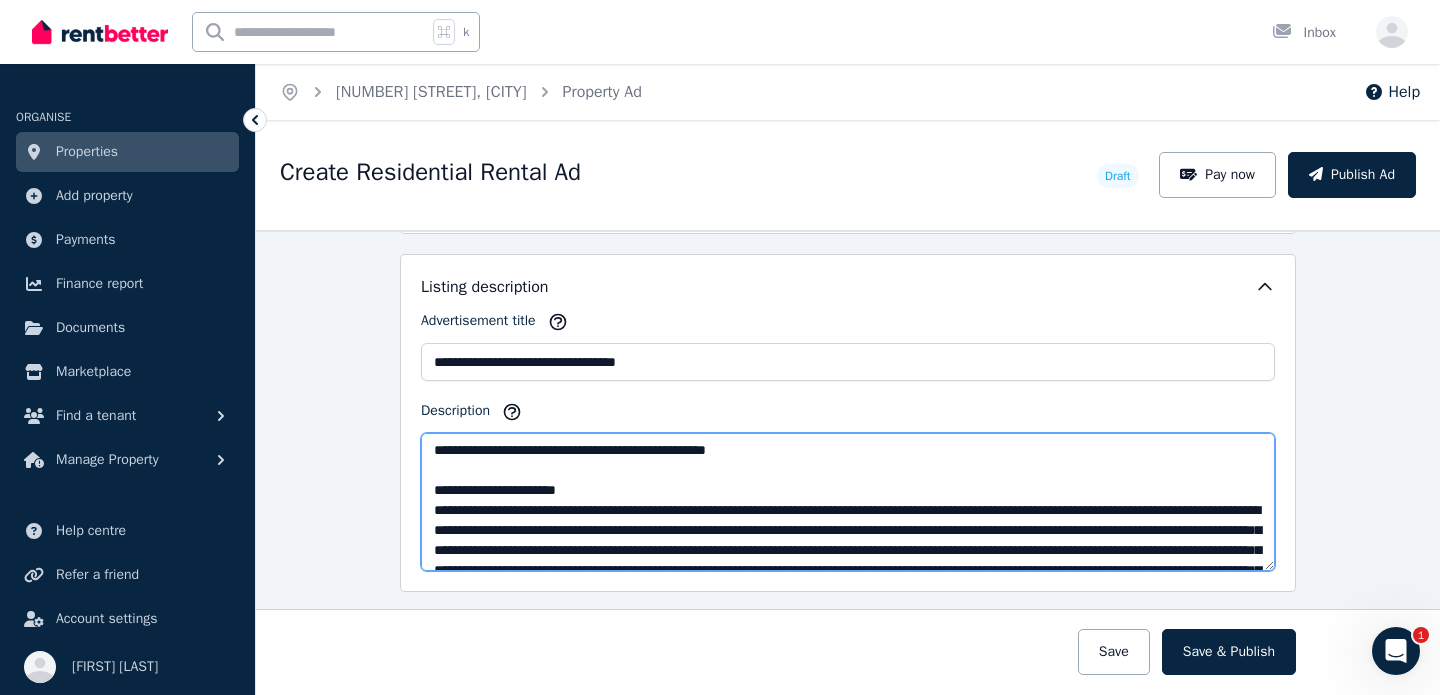 click on "**********" at bounding box center [848, 502] 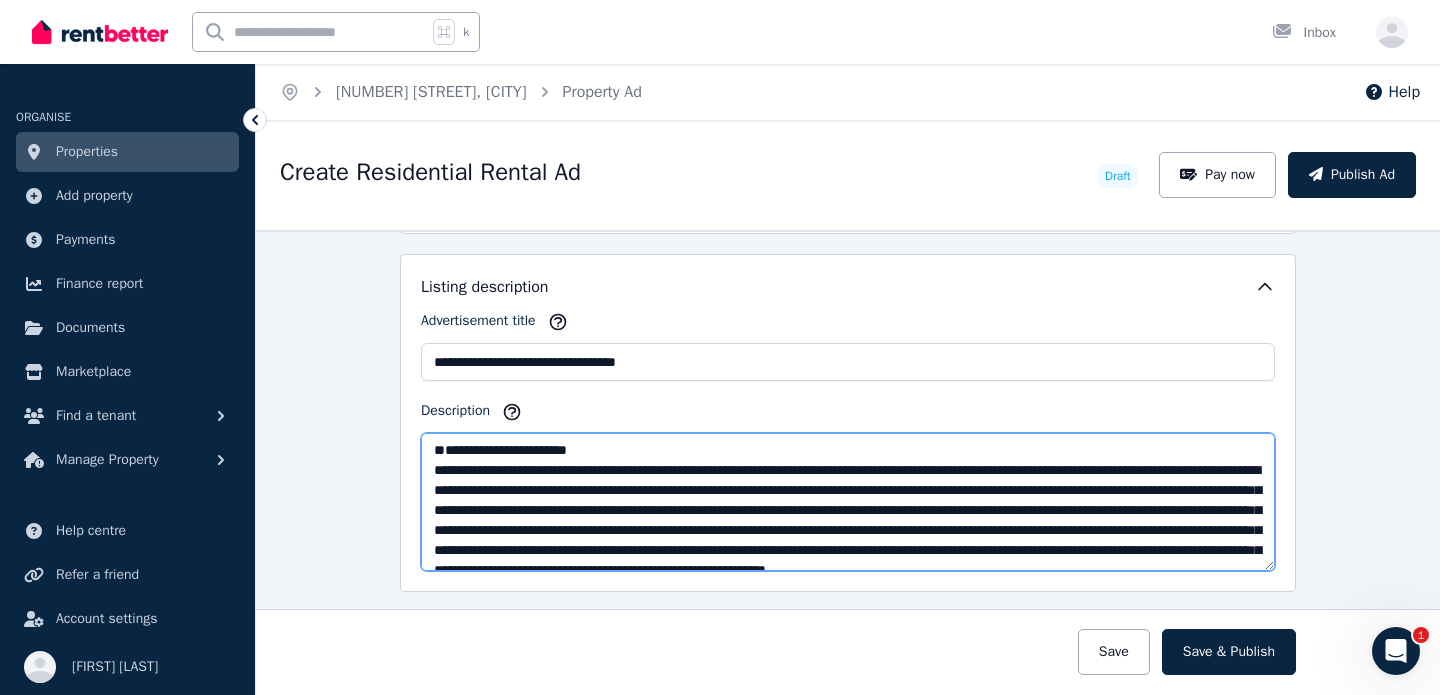 type on "**********" 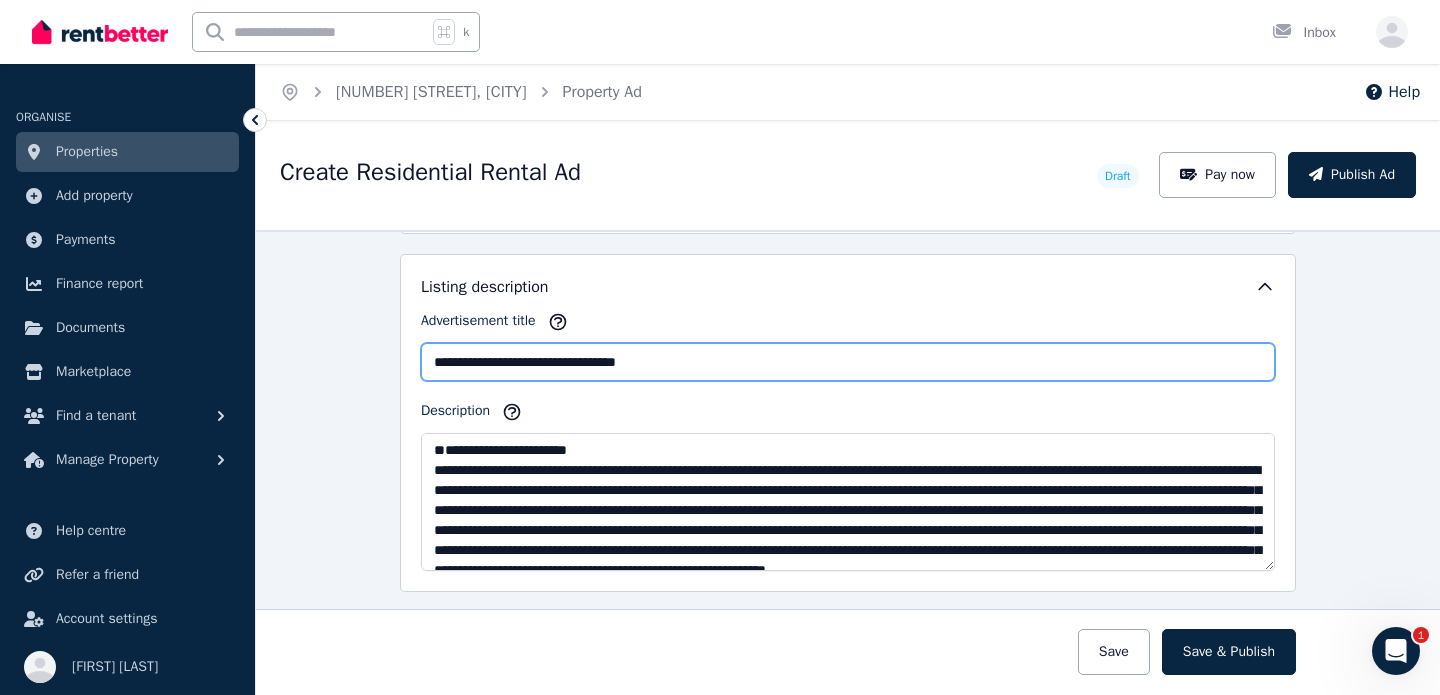 drag, startPoint x: 609, startPoint y: 355, endPoint x: 612, endPoint y: 388, distance: 33.13608 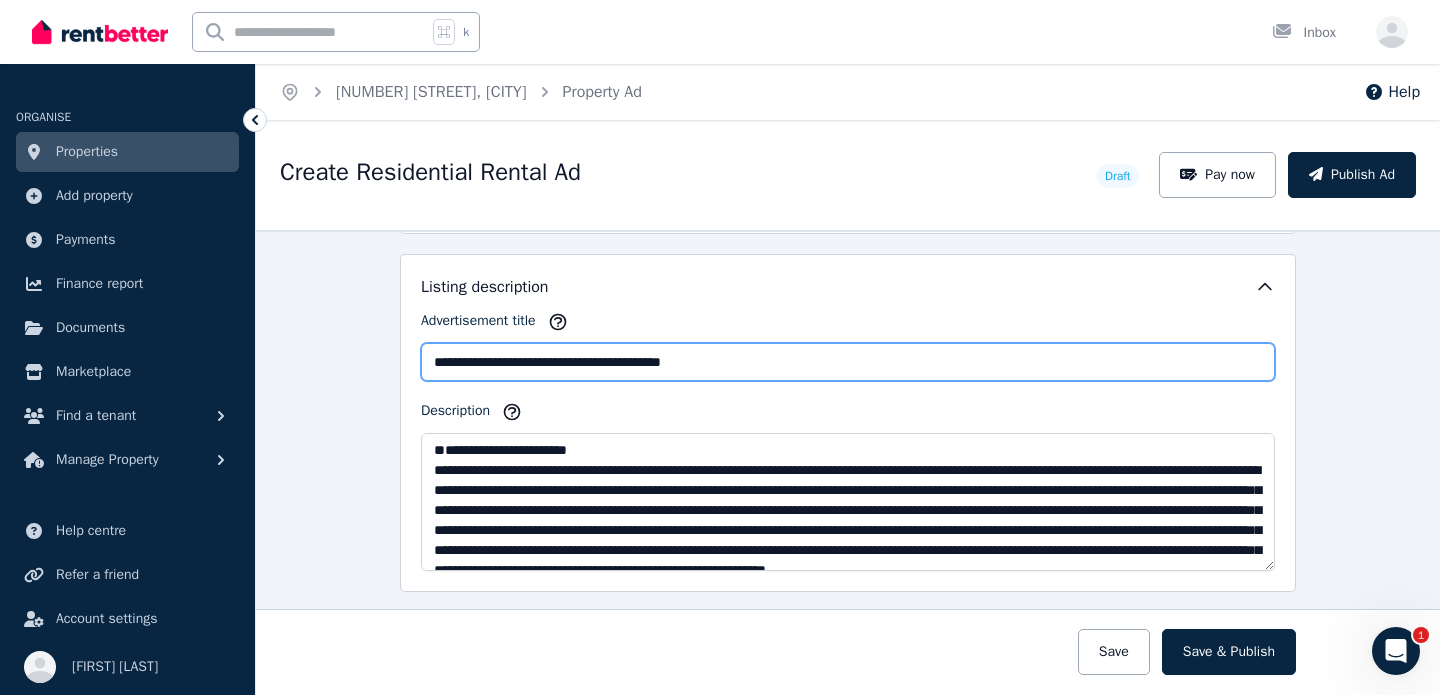 type on "**********" 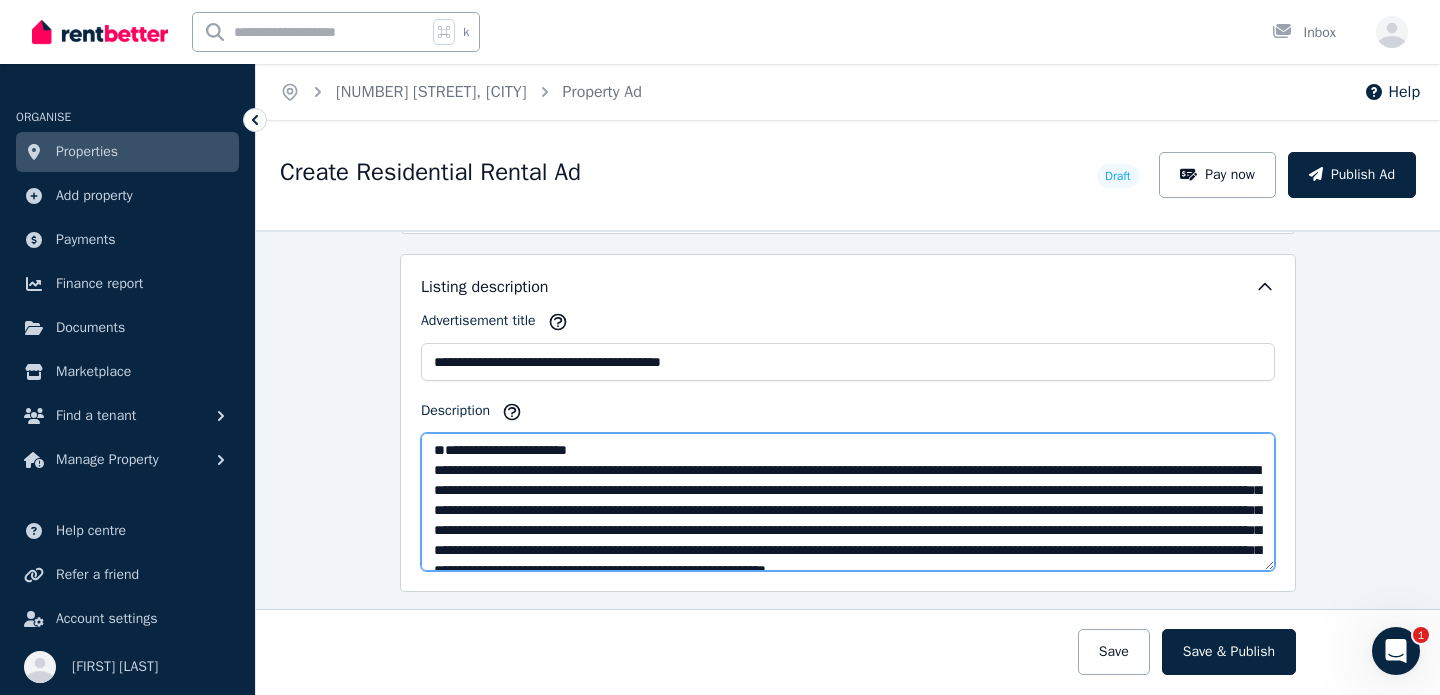 click on "**********" at bounding box center (848, 502) 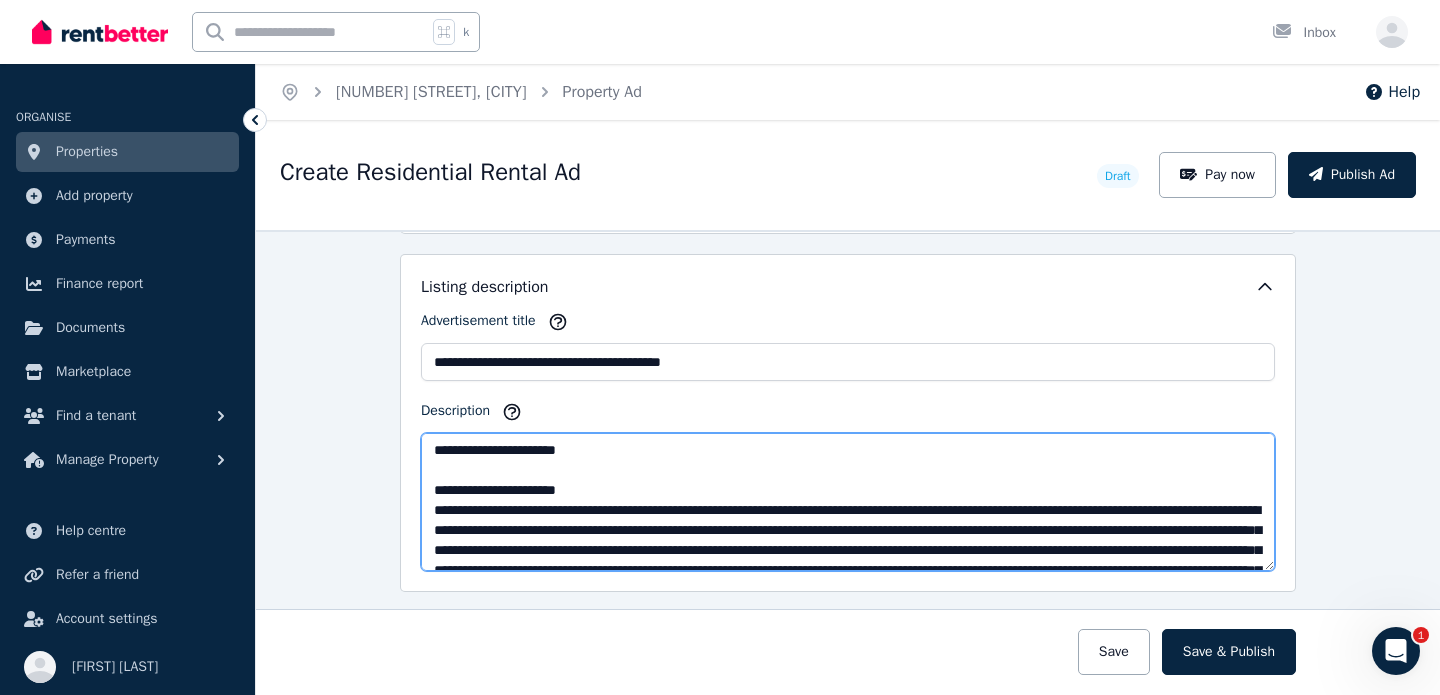 drag, startPoint x: 426, startPoint y: 486, endPoint x: 633, endPoint y: 494, distance: 207.15453 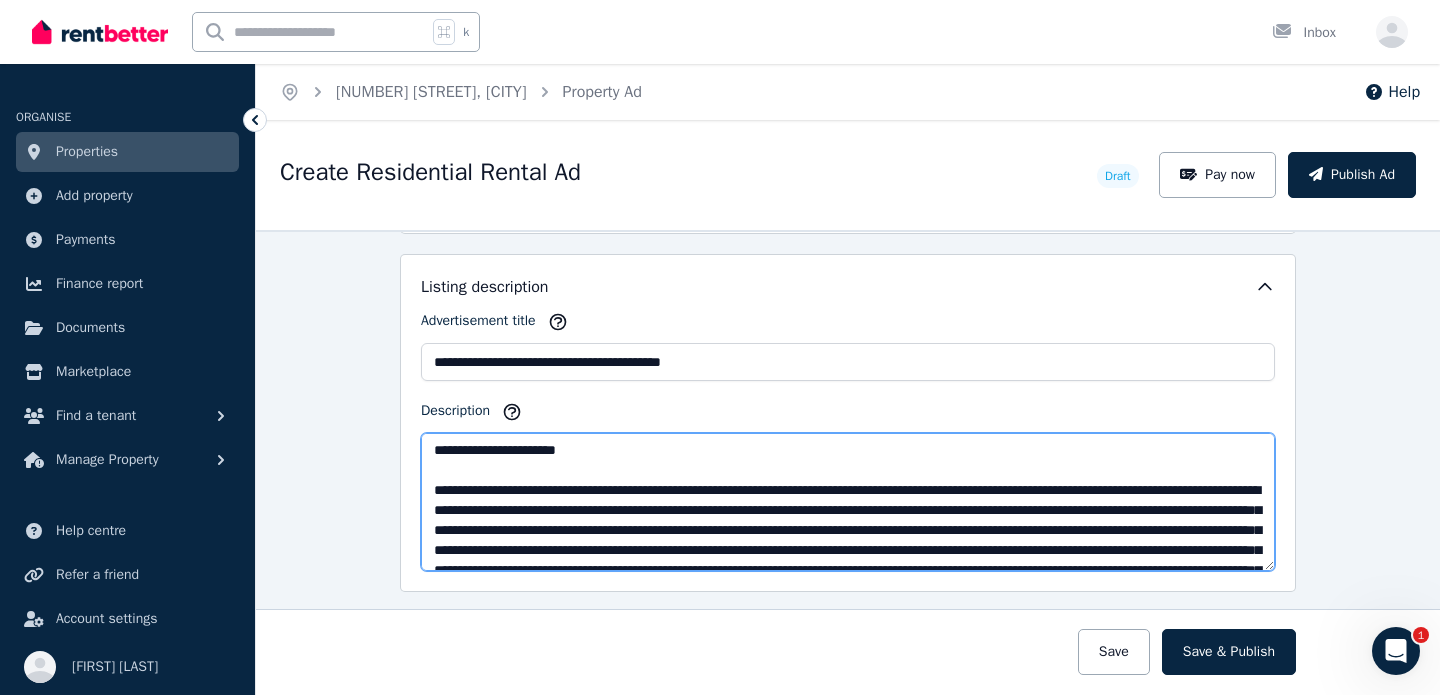 click on "**********" at bounding box center [848, 502] 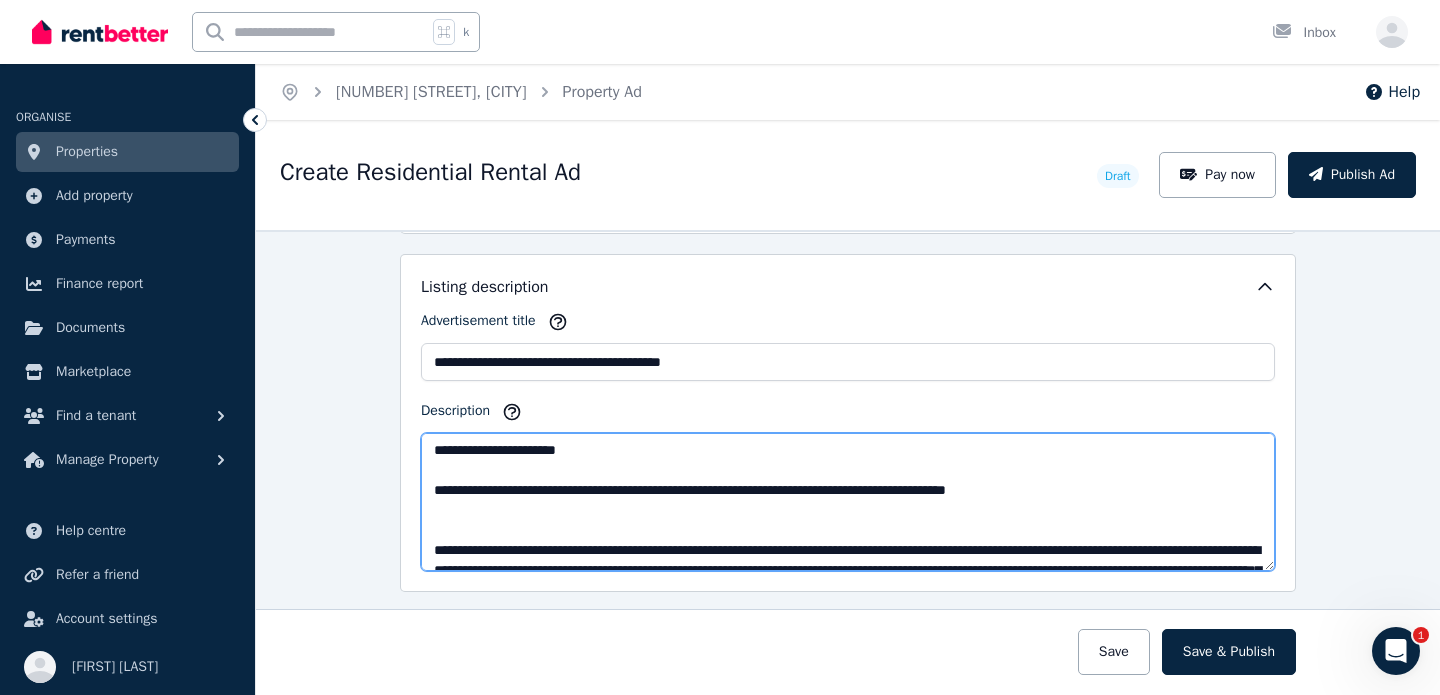 click on "Description" at bounding box center [848, 502] 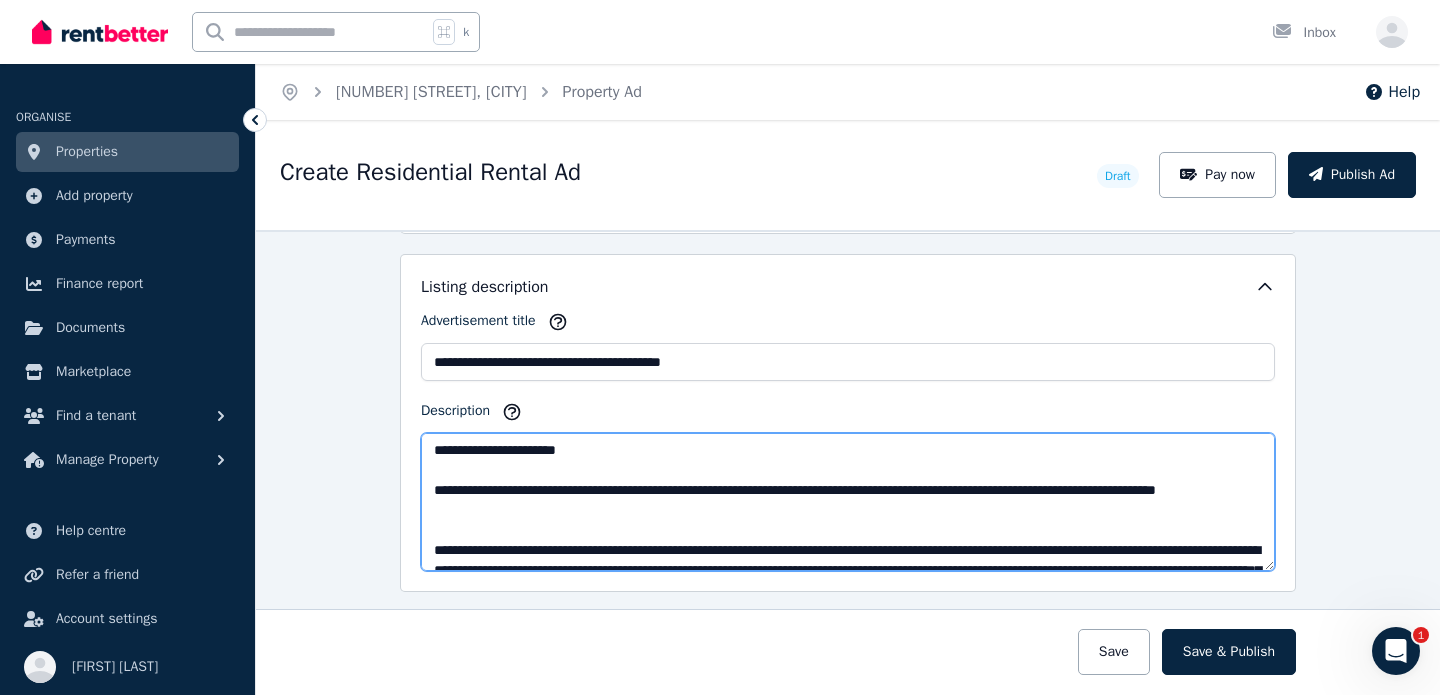 click on "Description" at bounding box center [848, 502] 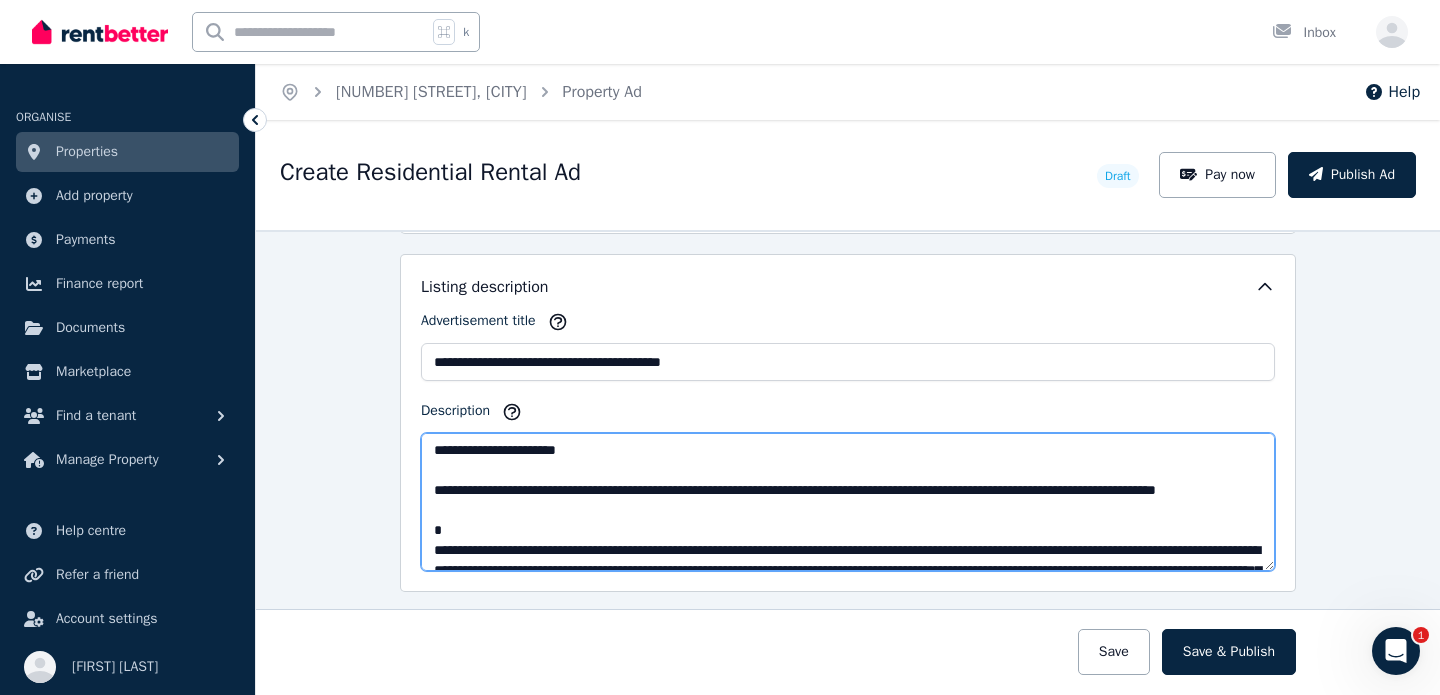 click on "Description" at bounding box center [848, 502] 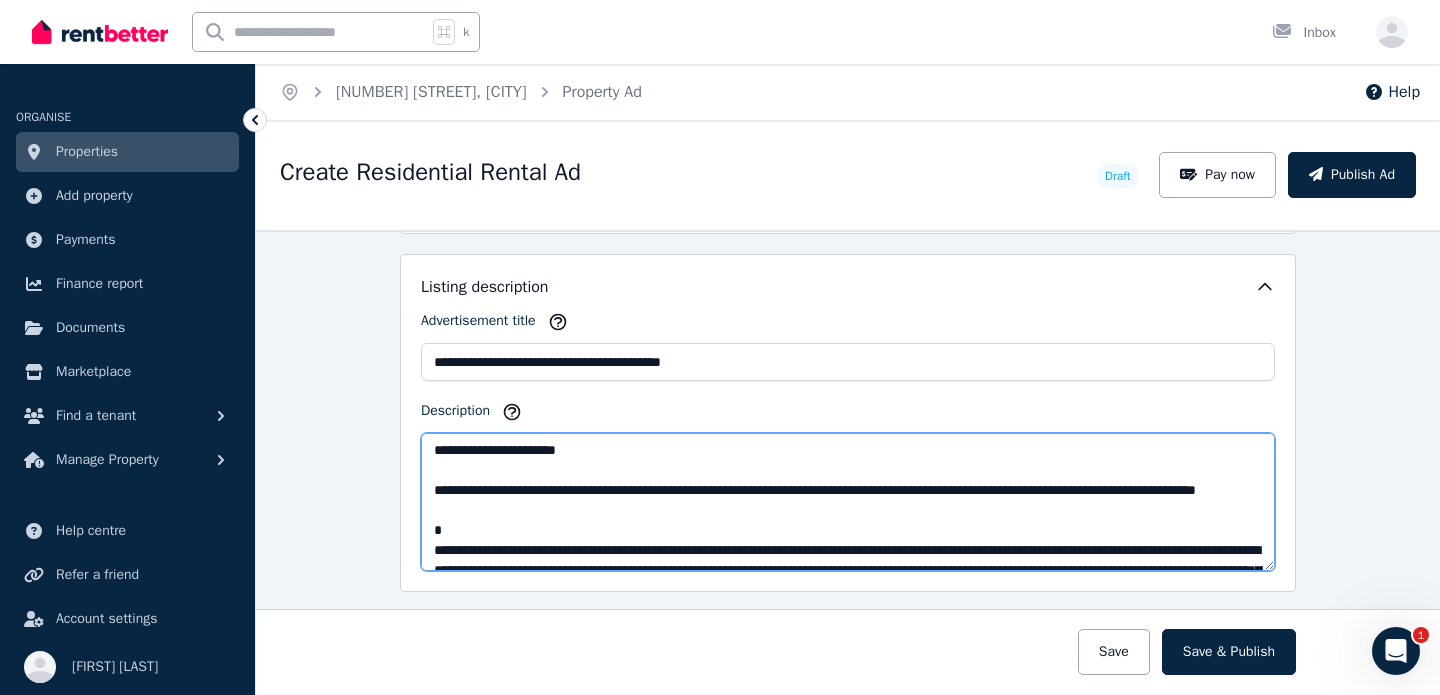 drag, startPoint x: 1157, startPoint y: 489, endPoint x: 1161, endPoint y: 512, distance: 23.345236 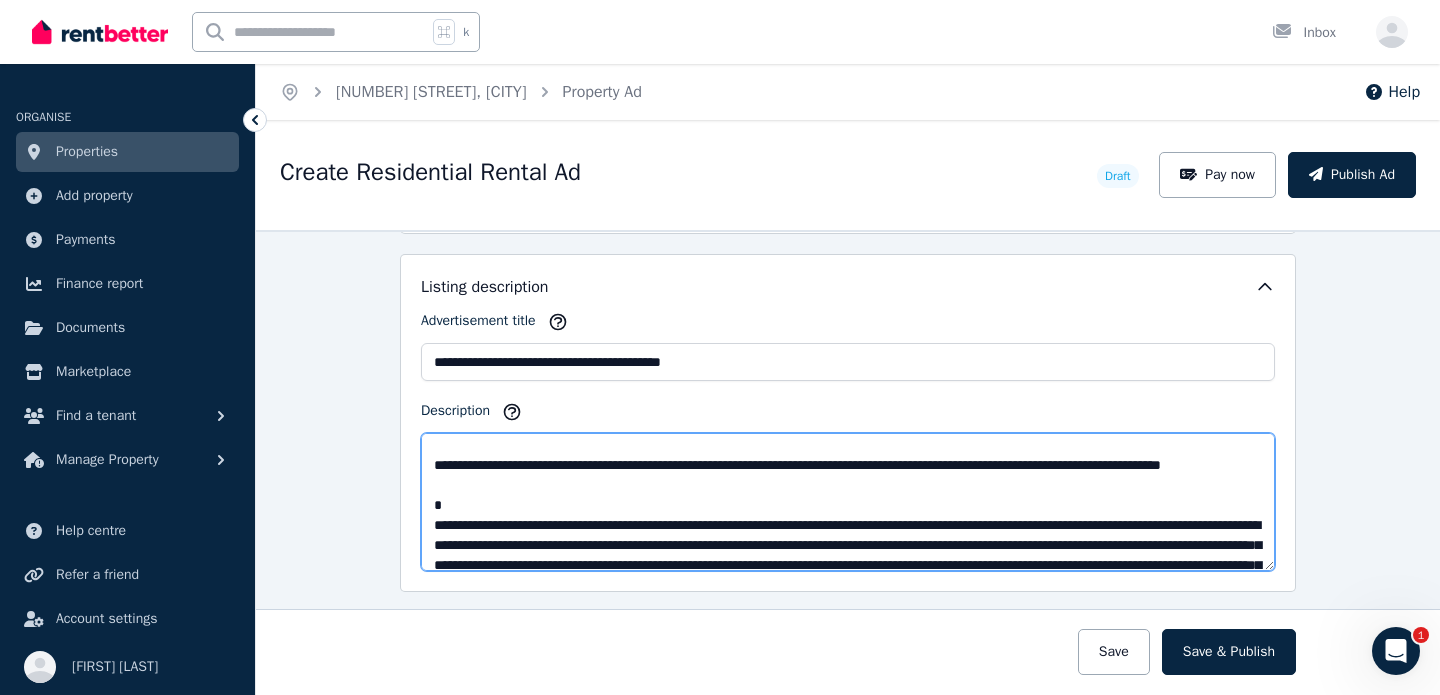 scroll, scrollTop: 23, scrollLeft: 0, axis: vertical 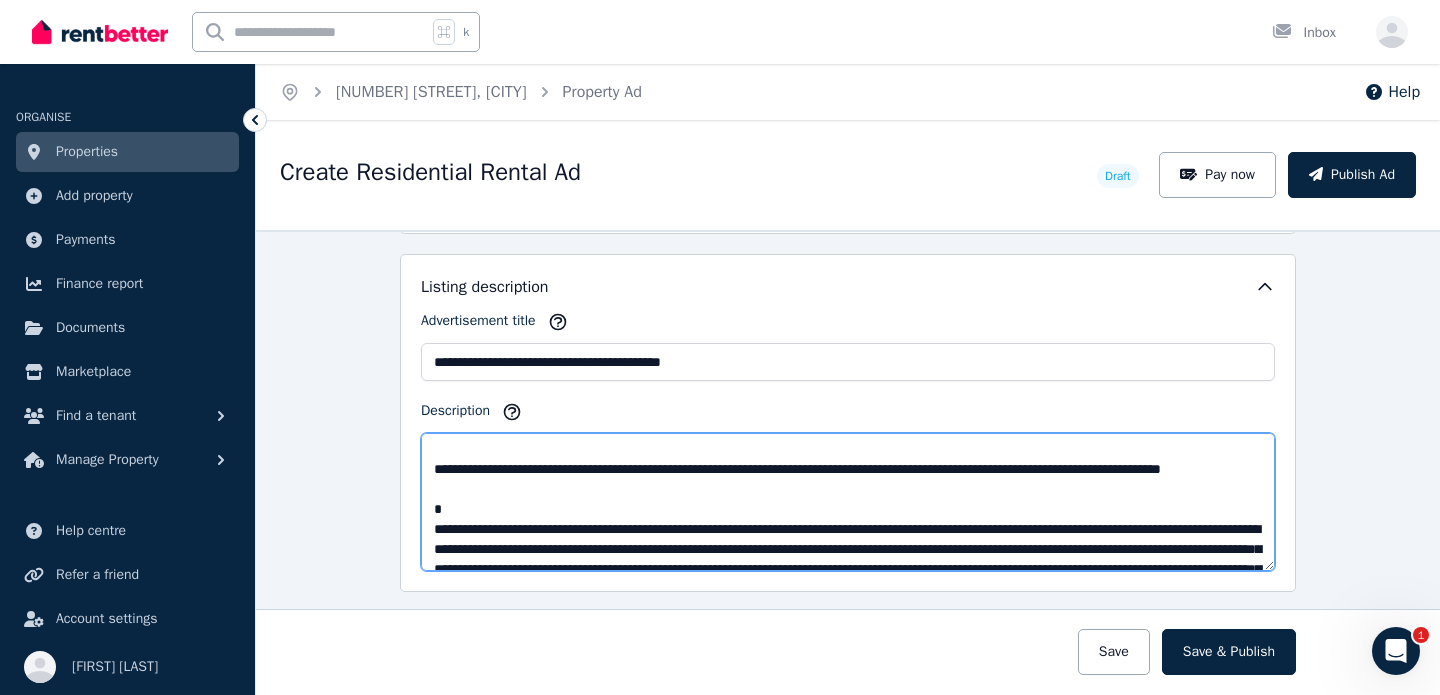 click on "Description" at bounding box center [848, 502] 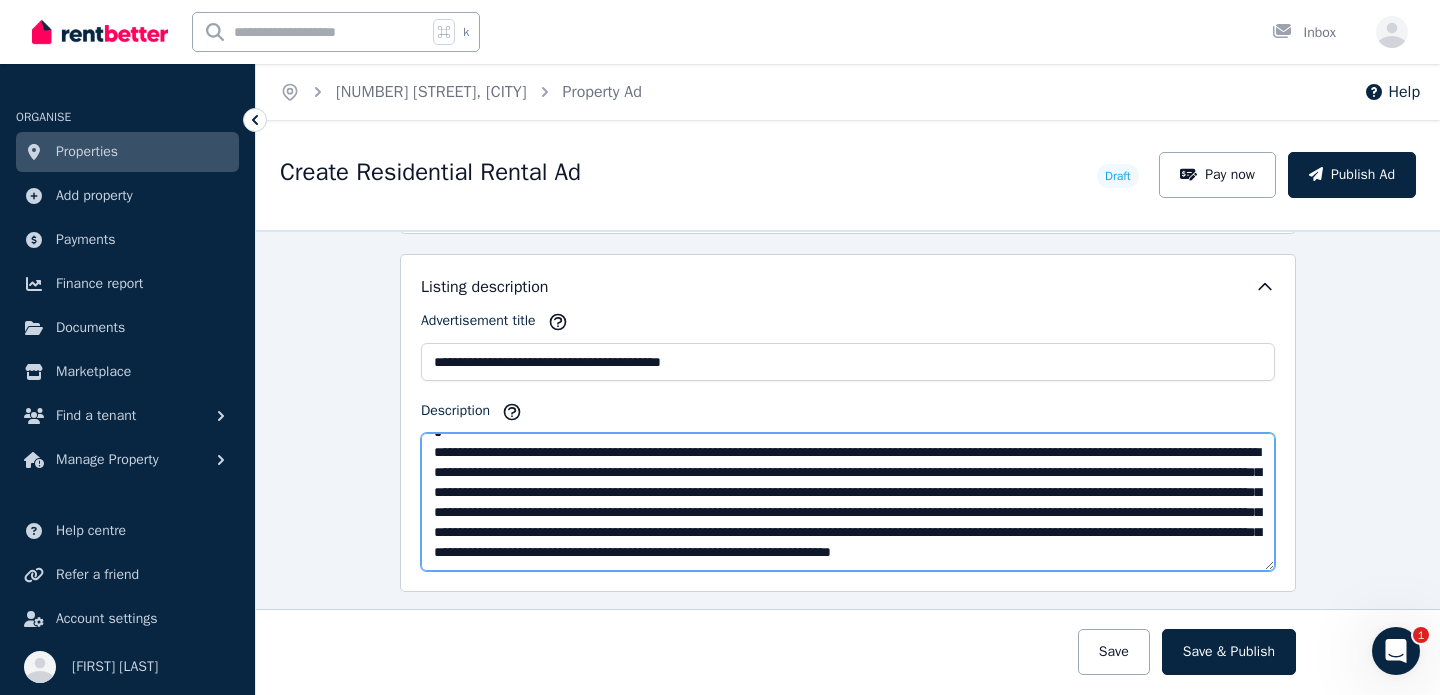 scroll, scrollTop: 0, scrollLeft: 0, axis: both 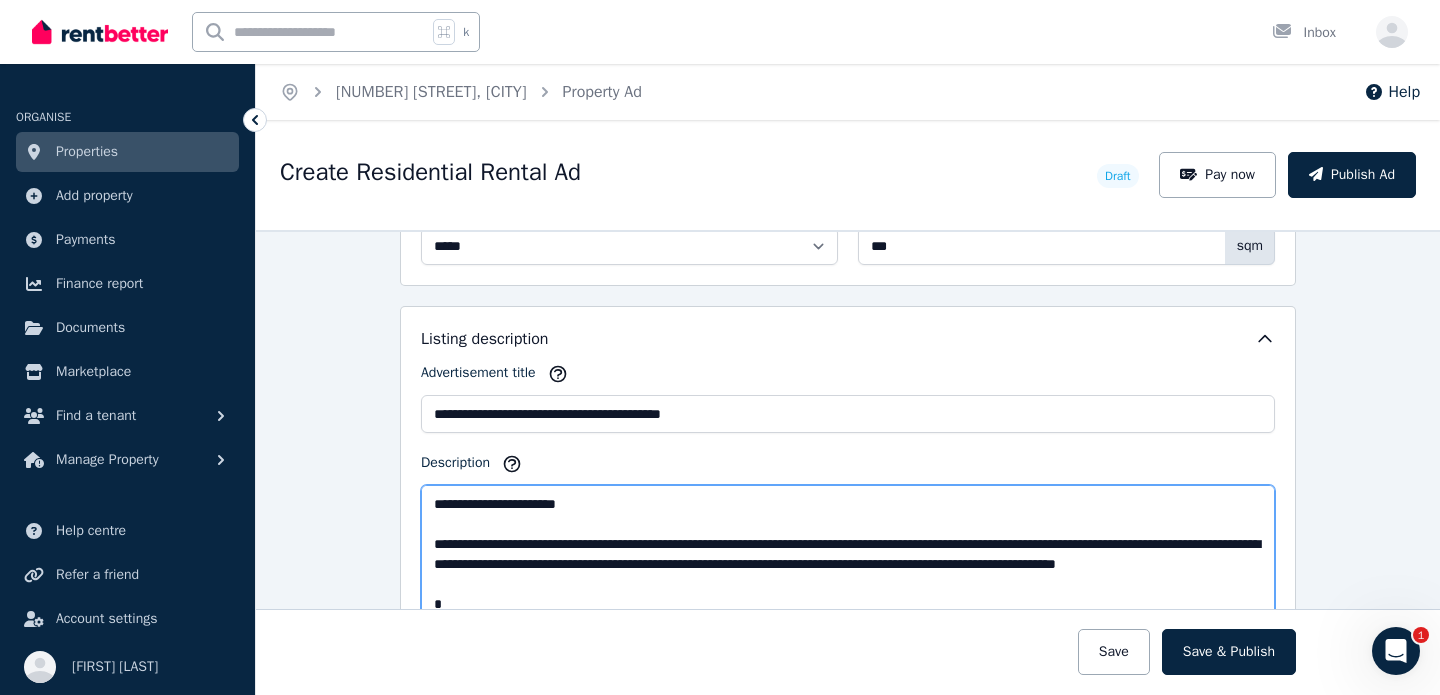 drag, startPoint x: 503, startPoint y: 584, endPoint x: 504, endPoint y: 594, distance: 10.049875 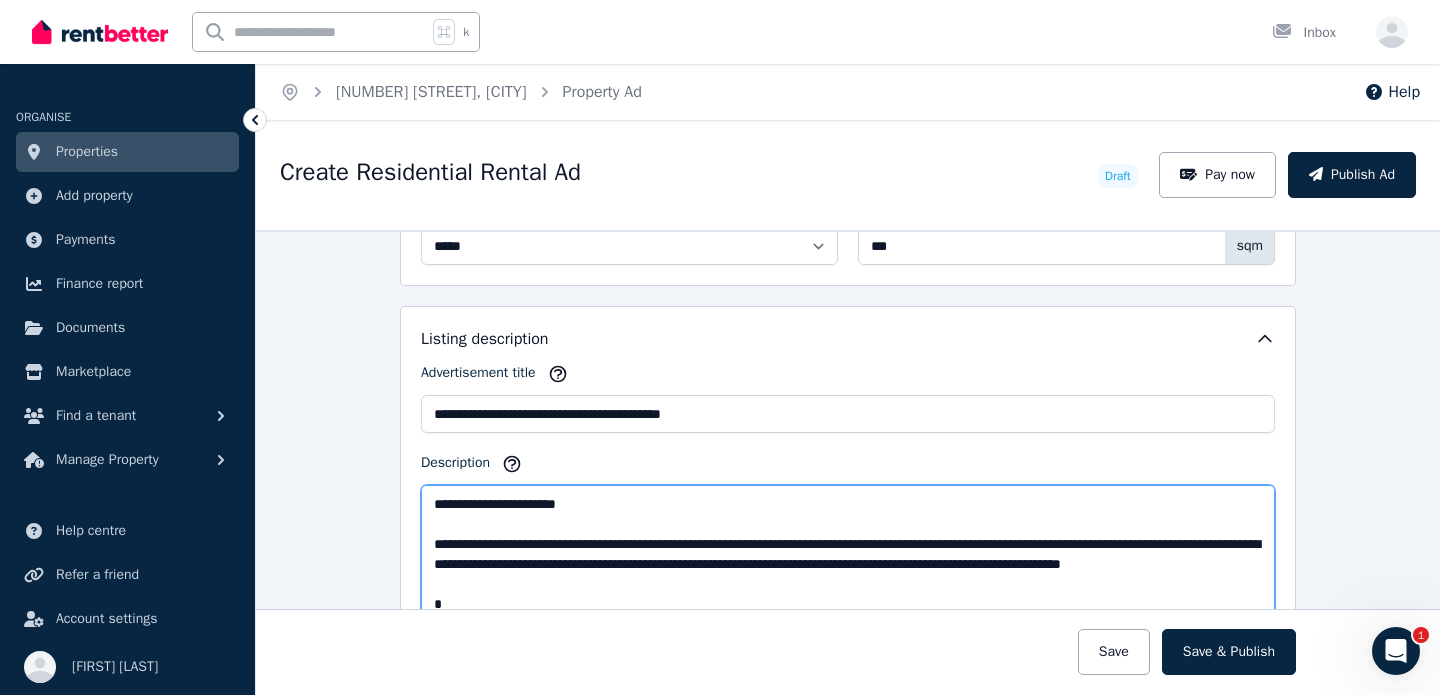 click on "Description" at bounding box center [848, 554] 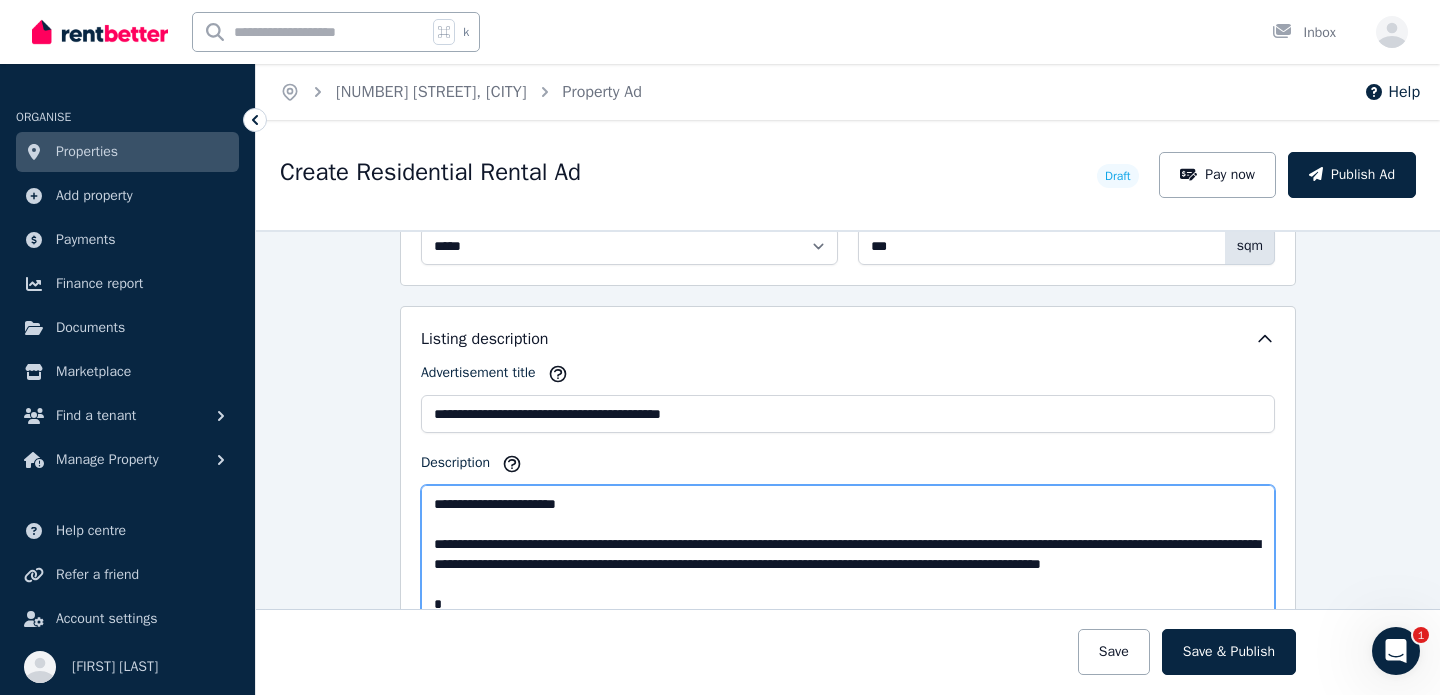 click on "Description" at bounding box center [848, 554] 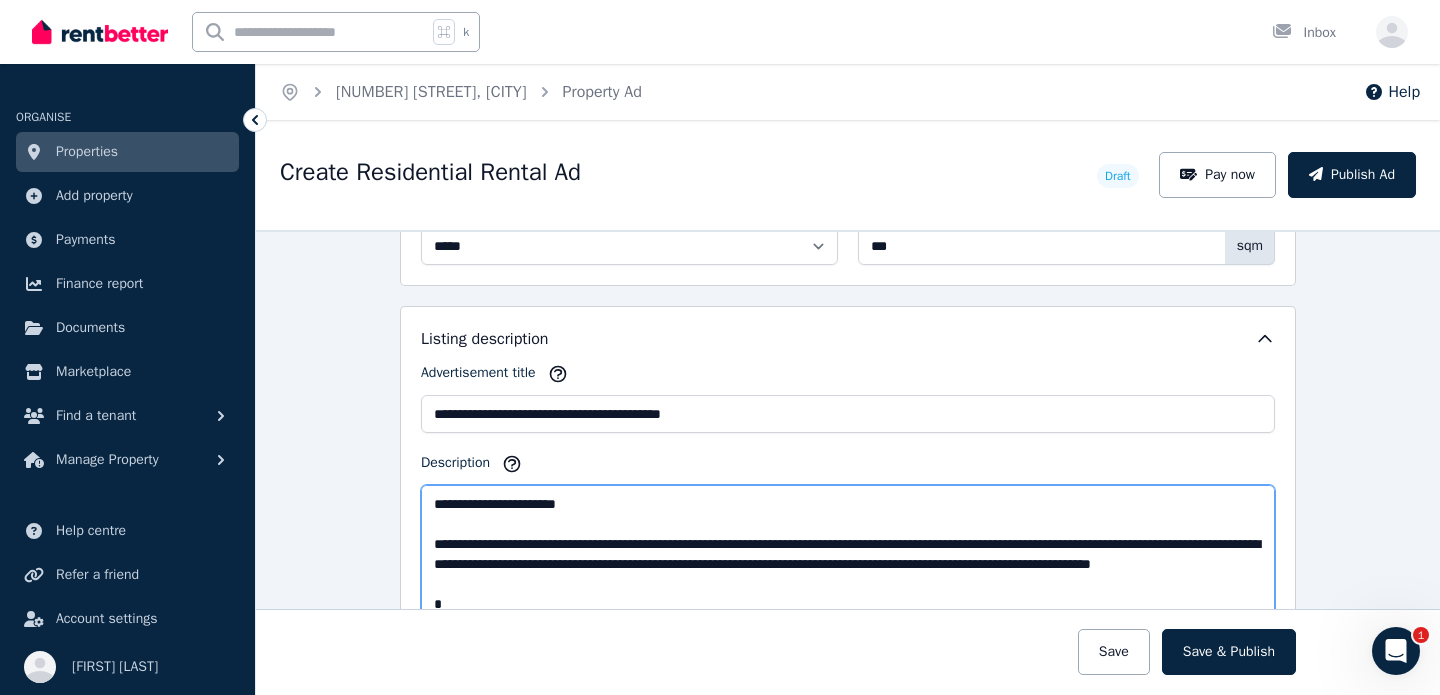 click on "Description" at bounding box center [848, 554] 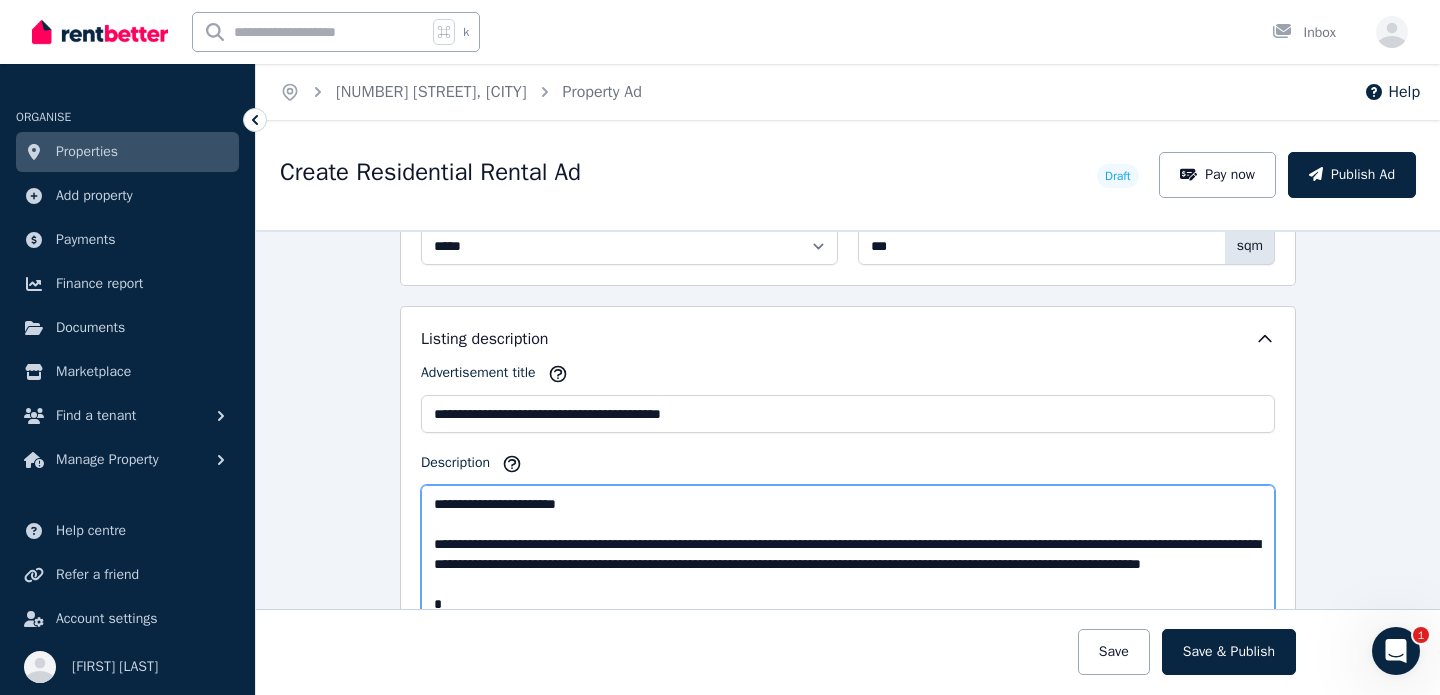 click on "Description" at bounding box center (848, 554) 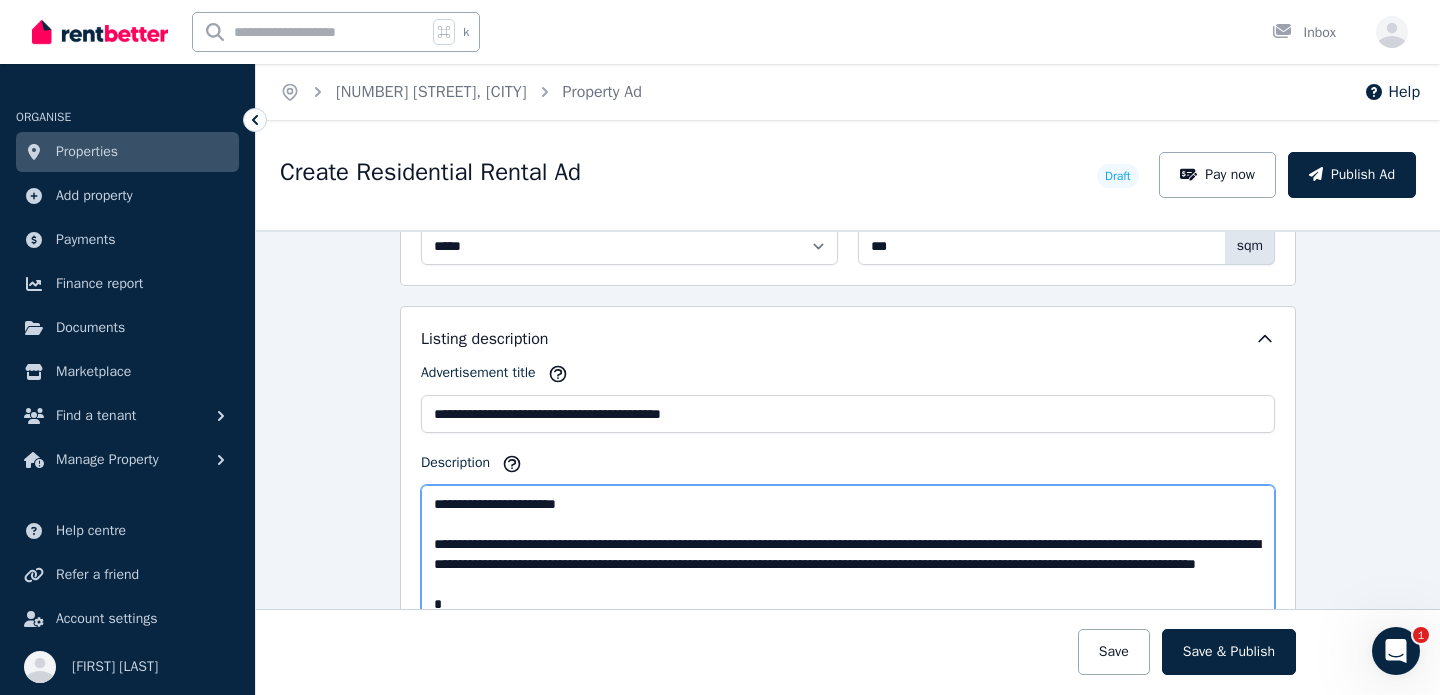 click on "Description" at bounding box center (848, 554) 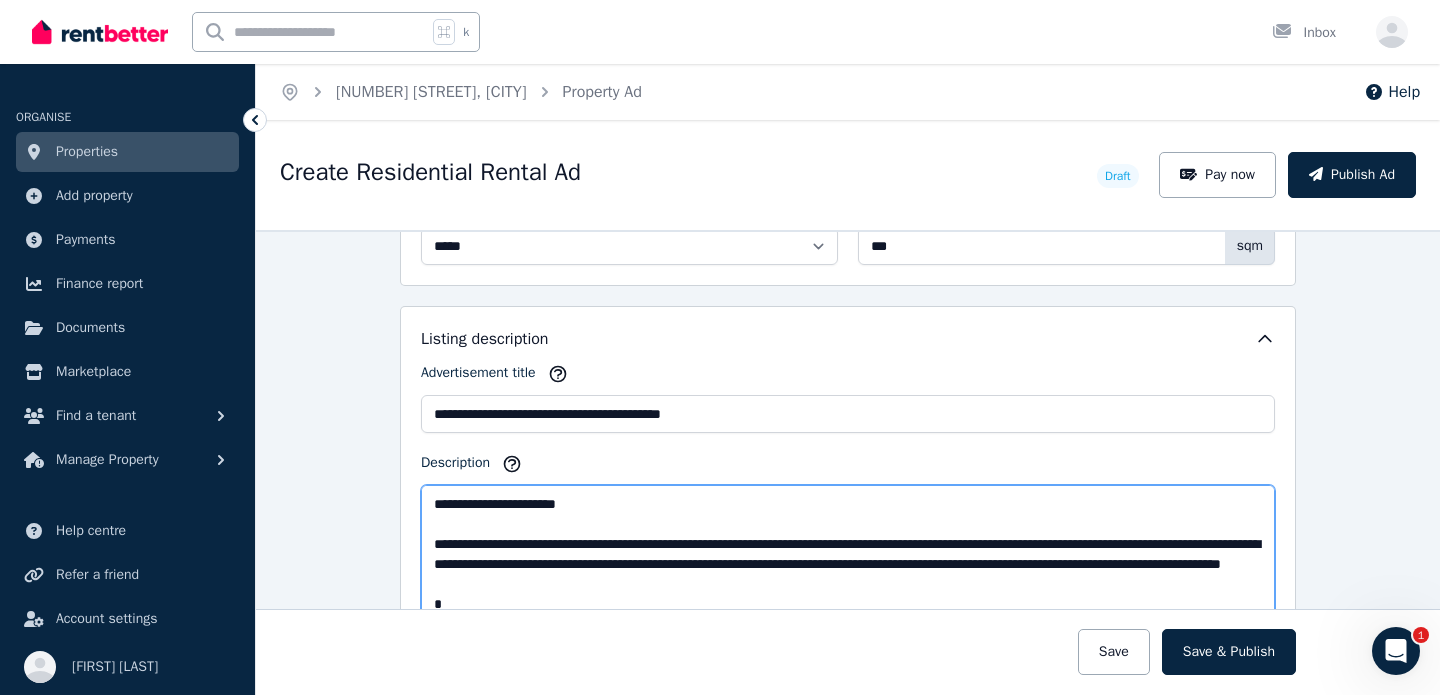 click on "Description" at bounding box center (848, 554) 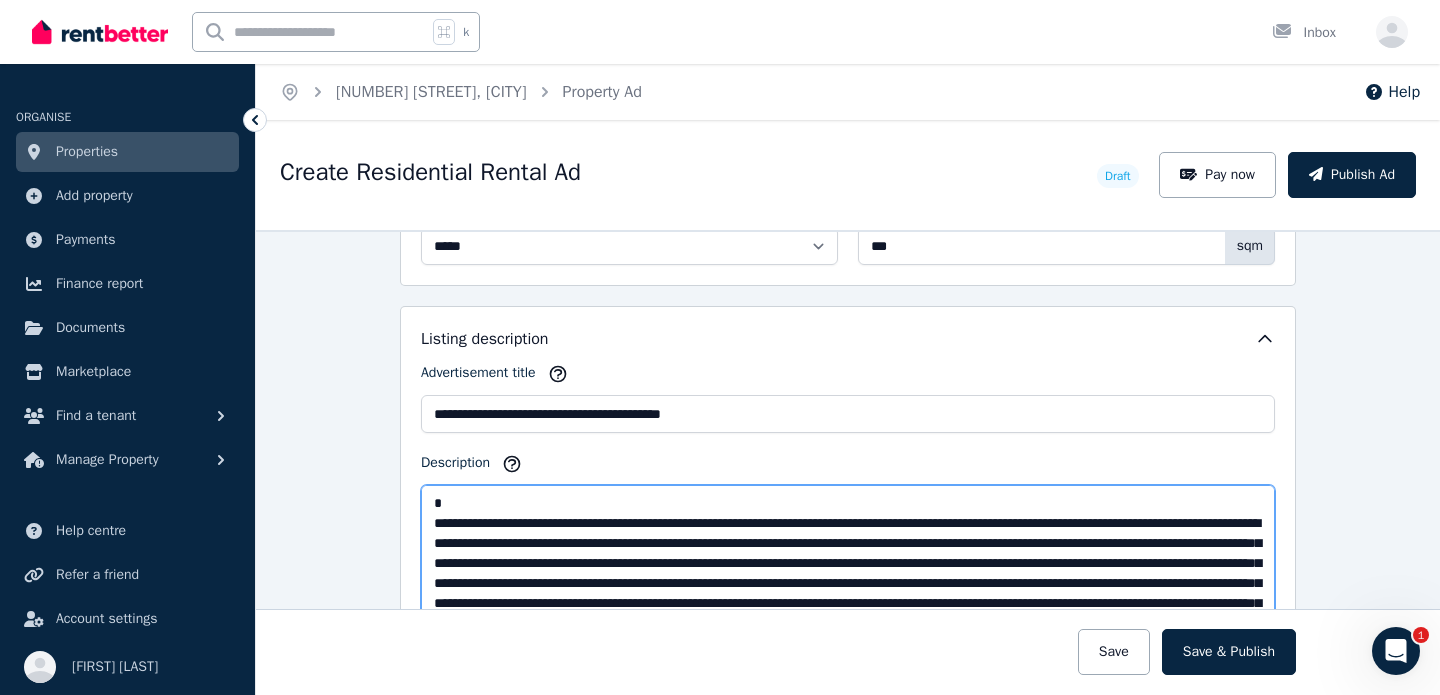scroll, scrollTop: 0, scrollLeft: 0, axis: both 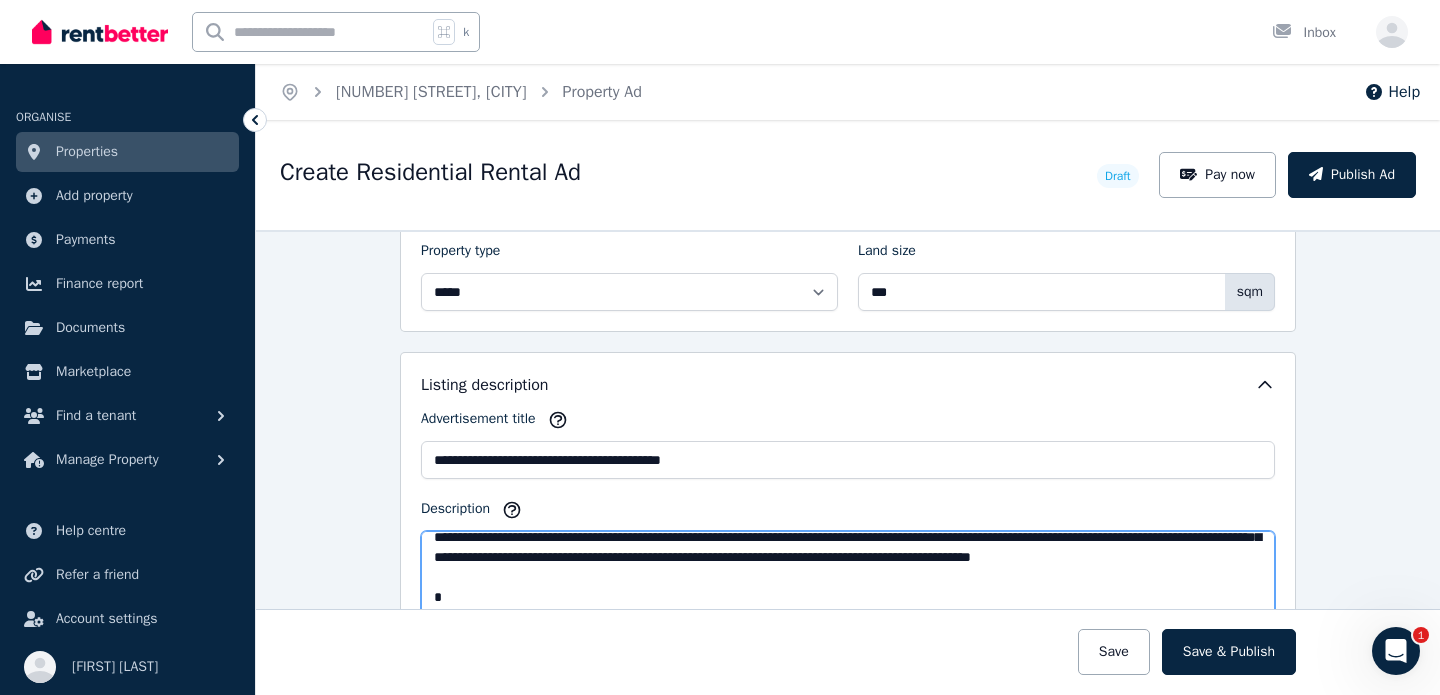 click on "Description" at bounding box center [848, 600] 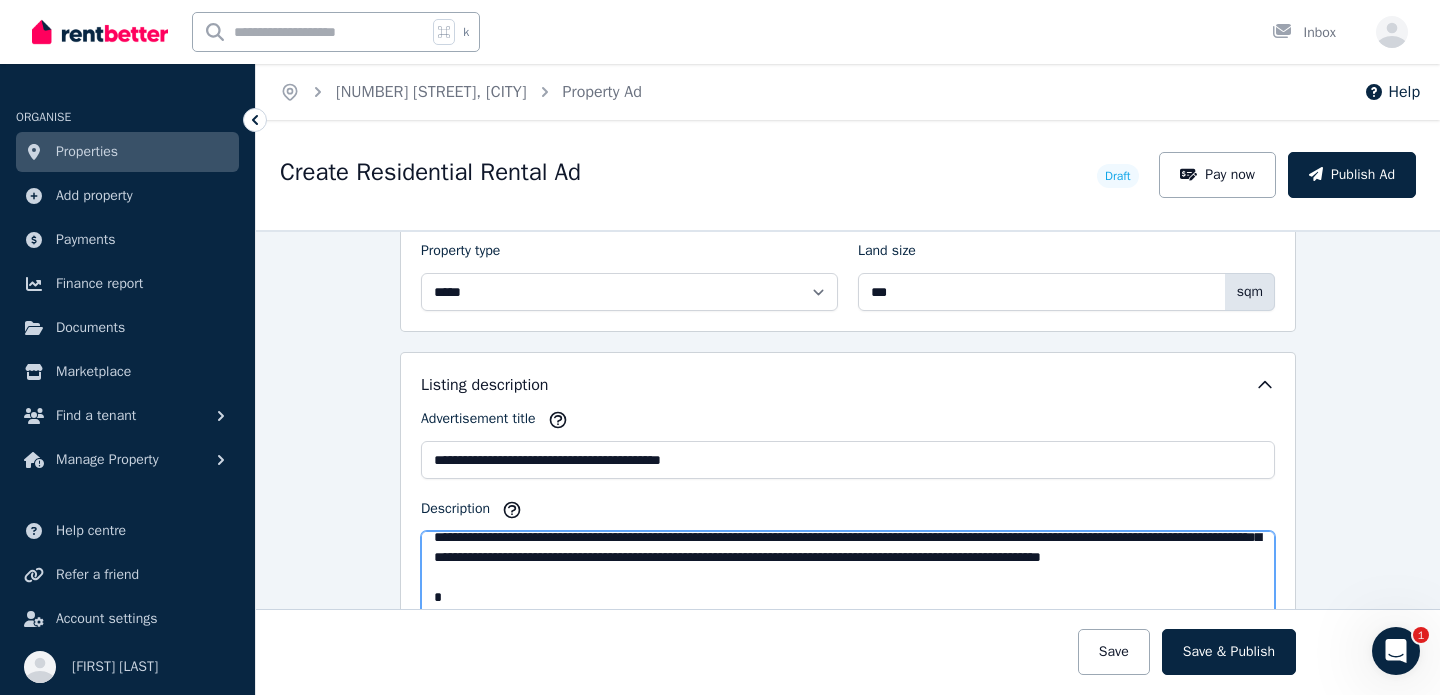 drag, startPoint x: 626, startPoint y: 580, endPoint x: 661, endPoint y: 581, distance: 35.014282 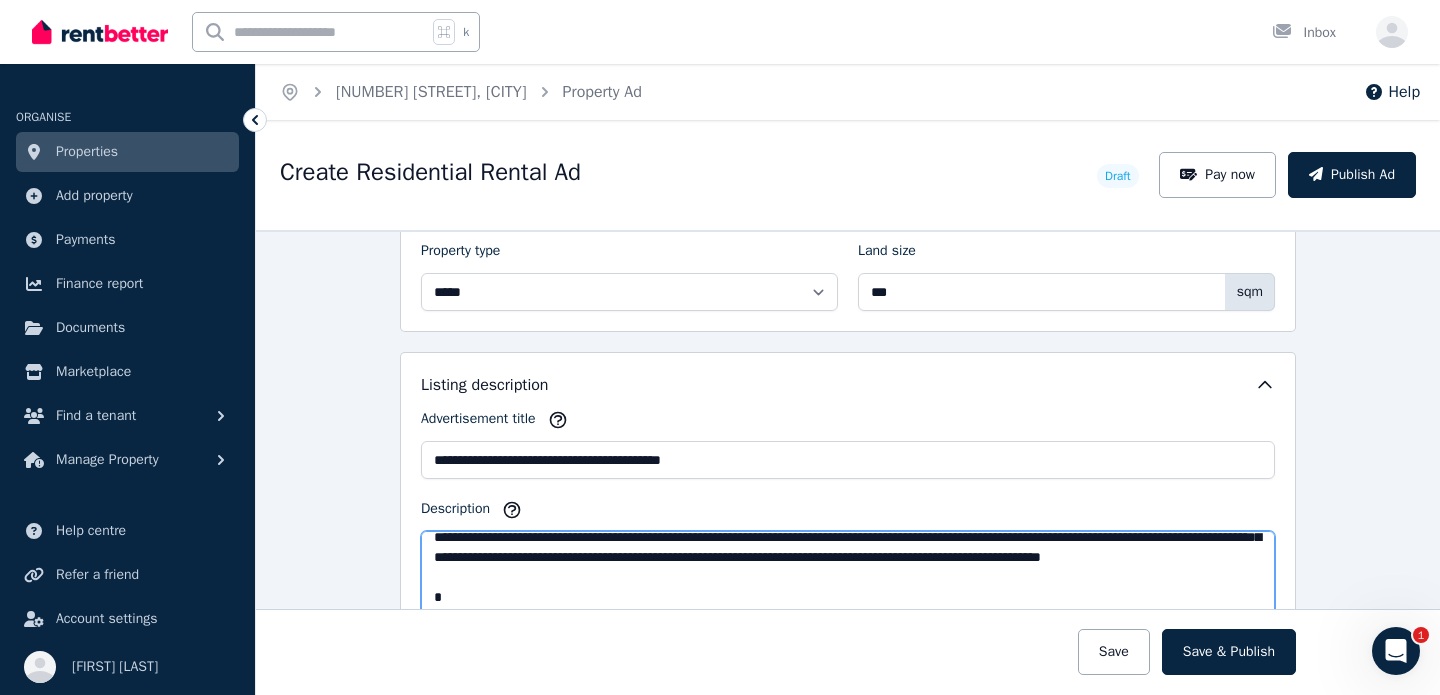 click on "Description" at bounding box center [848, 600] 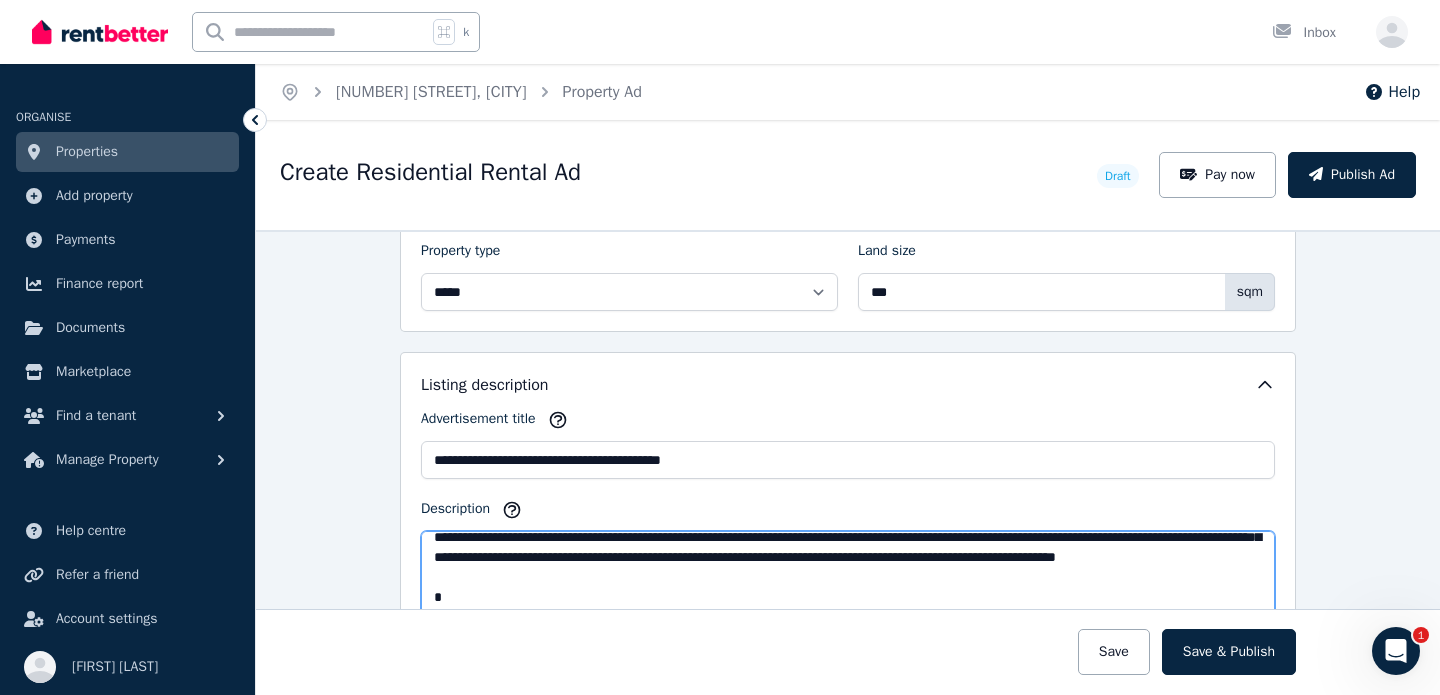 click on "Description" at bounding box center (848, 600) 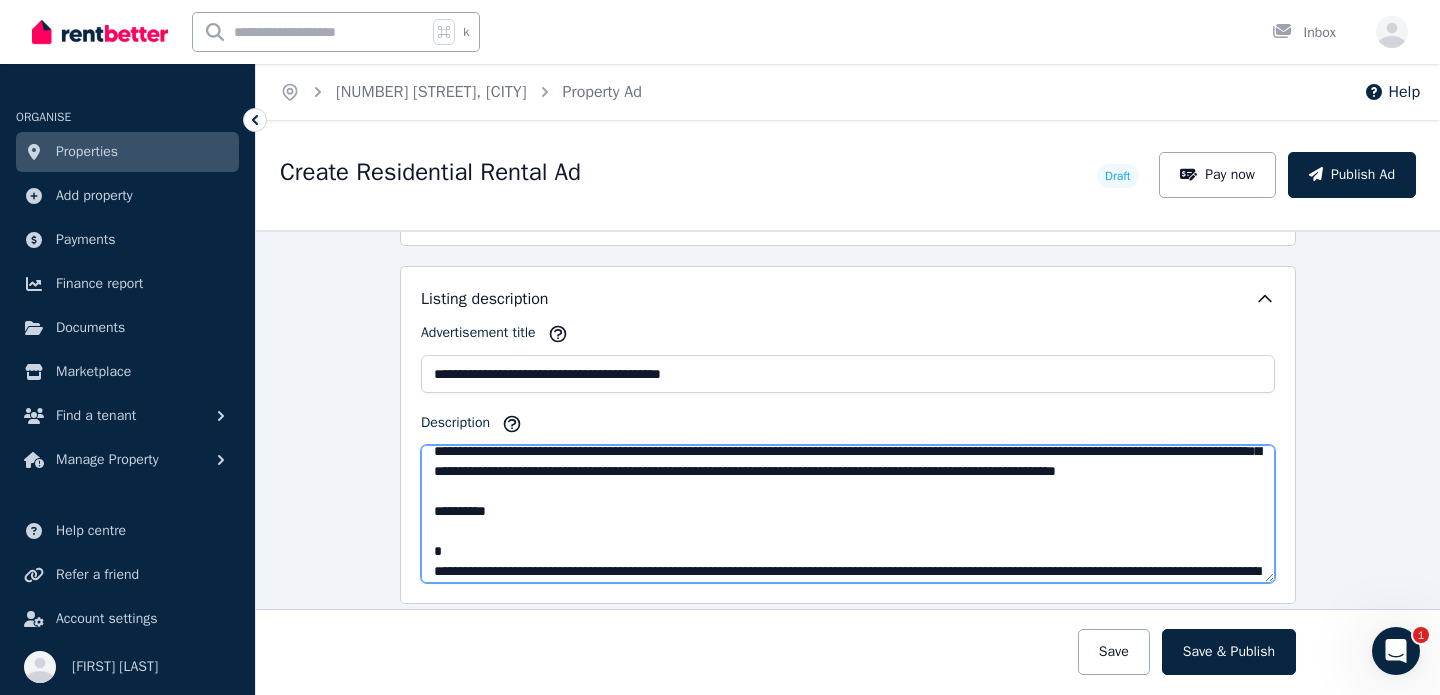 scroll, scrollTop: 1133, scrollLeft: 0, axis: vertical 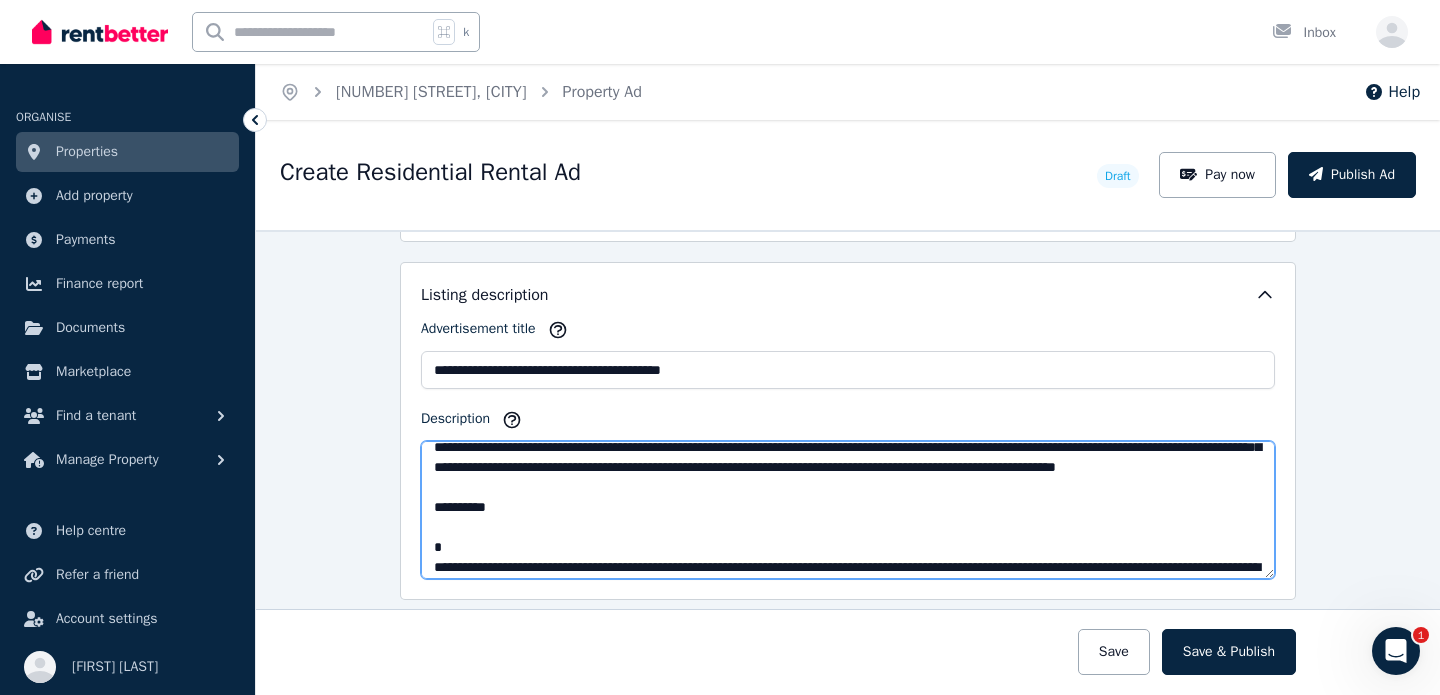 click on "Description" at bounding box center (848, 510) 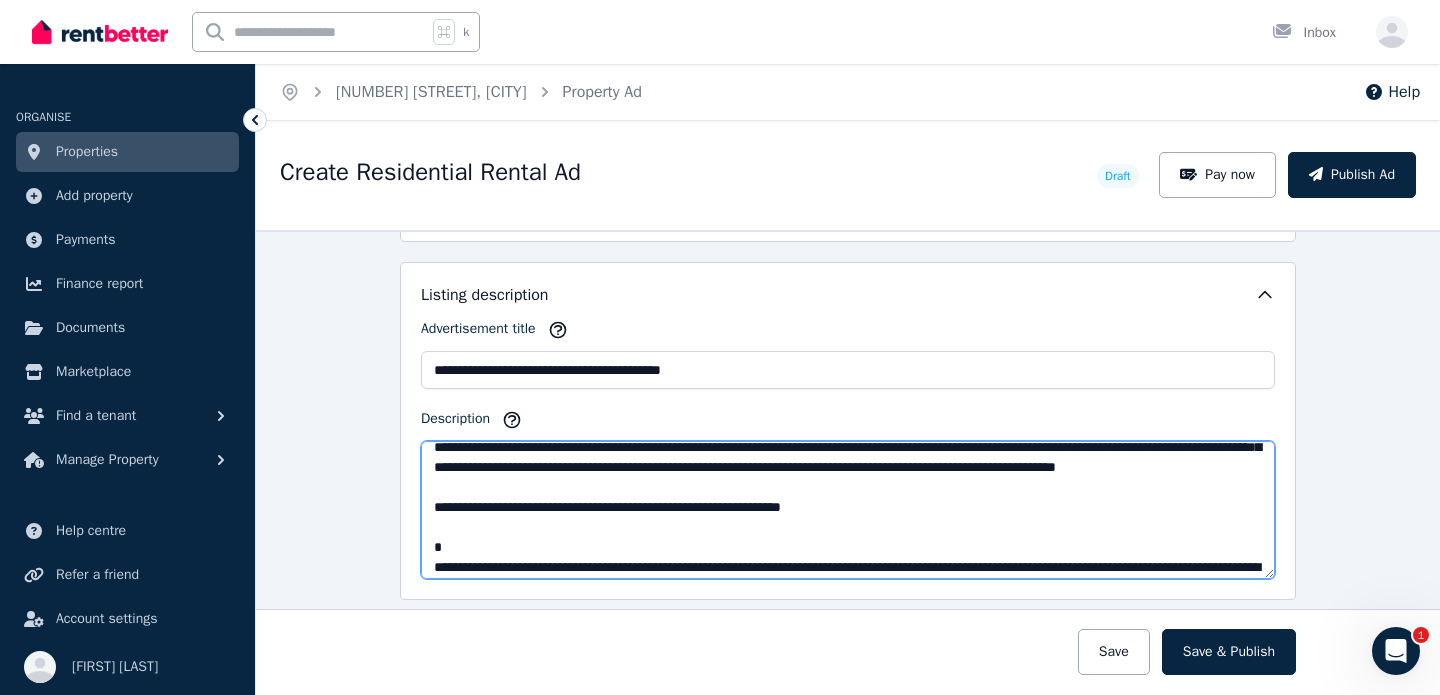 scroll, scrollTop: 0, scrollLeft: 0, axis: both 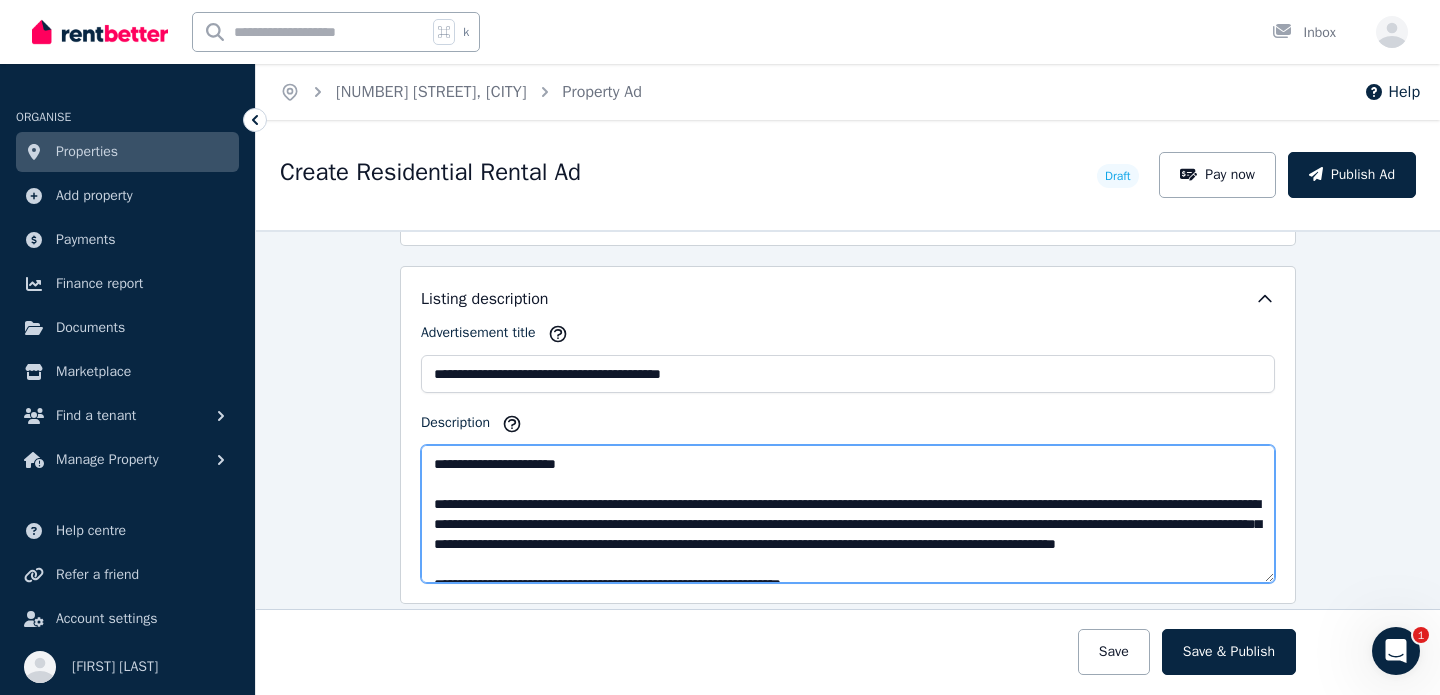 drag, startPoint x: 560, startPoint y: 519, endPoint x: 561, endPoint y: 531, distance: 12.0415945 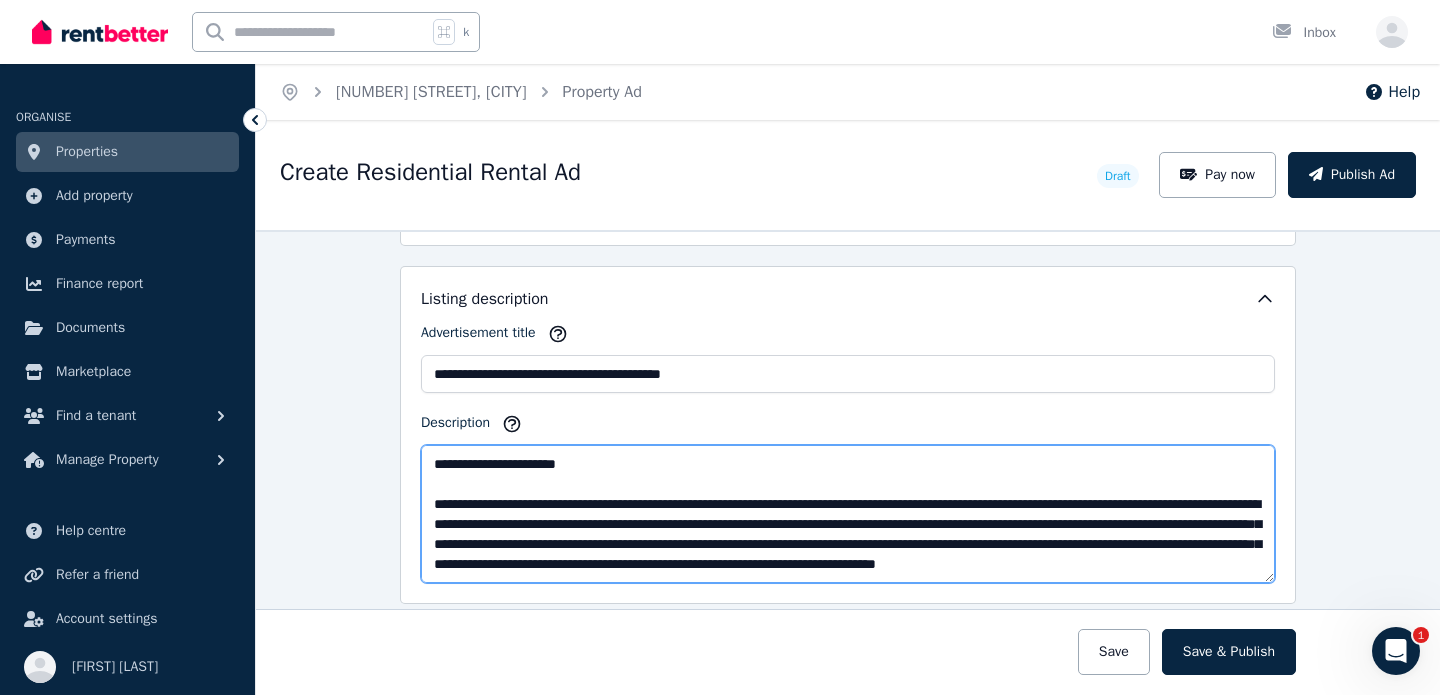 click on "Description" at bounding box center [848, 514] 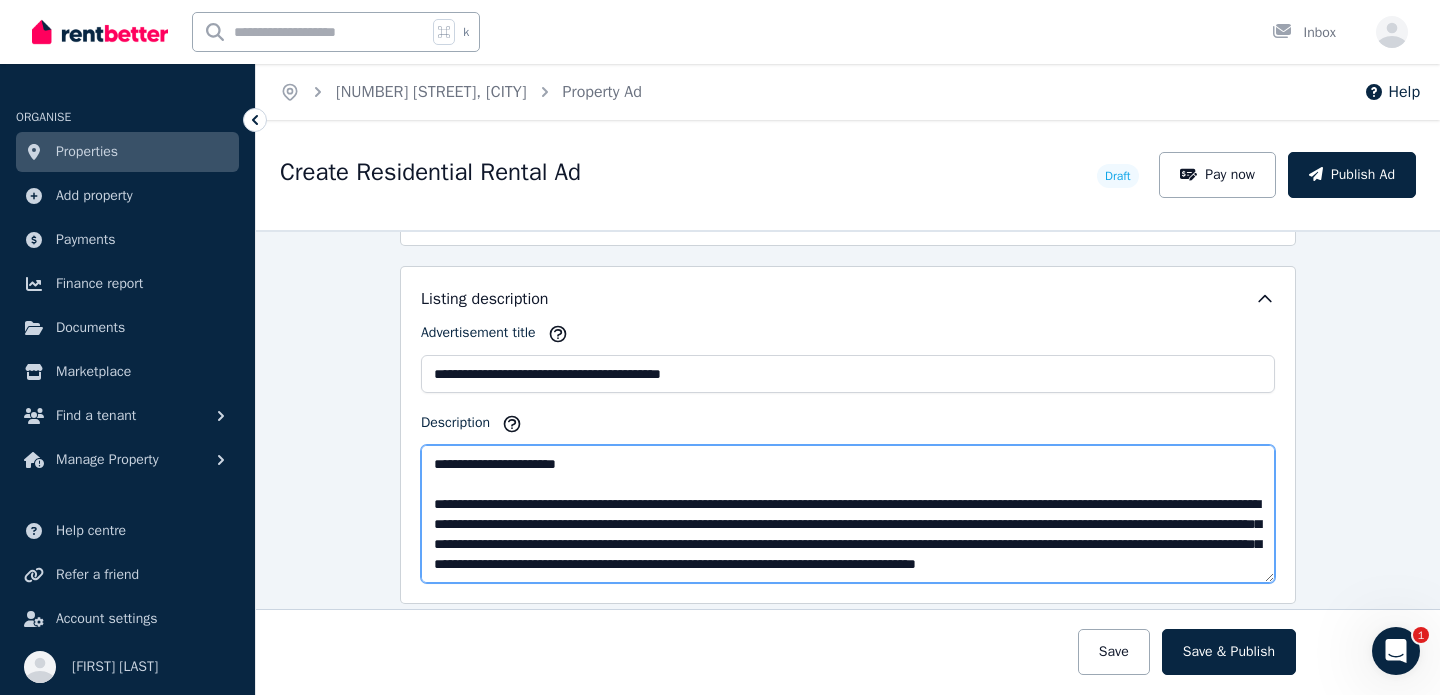click on "Description" at bounding box center (848, 514) 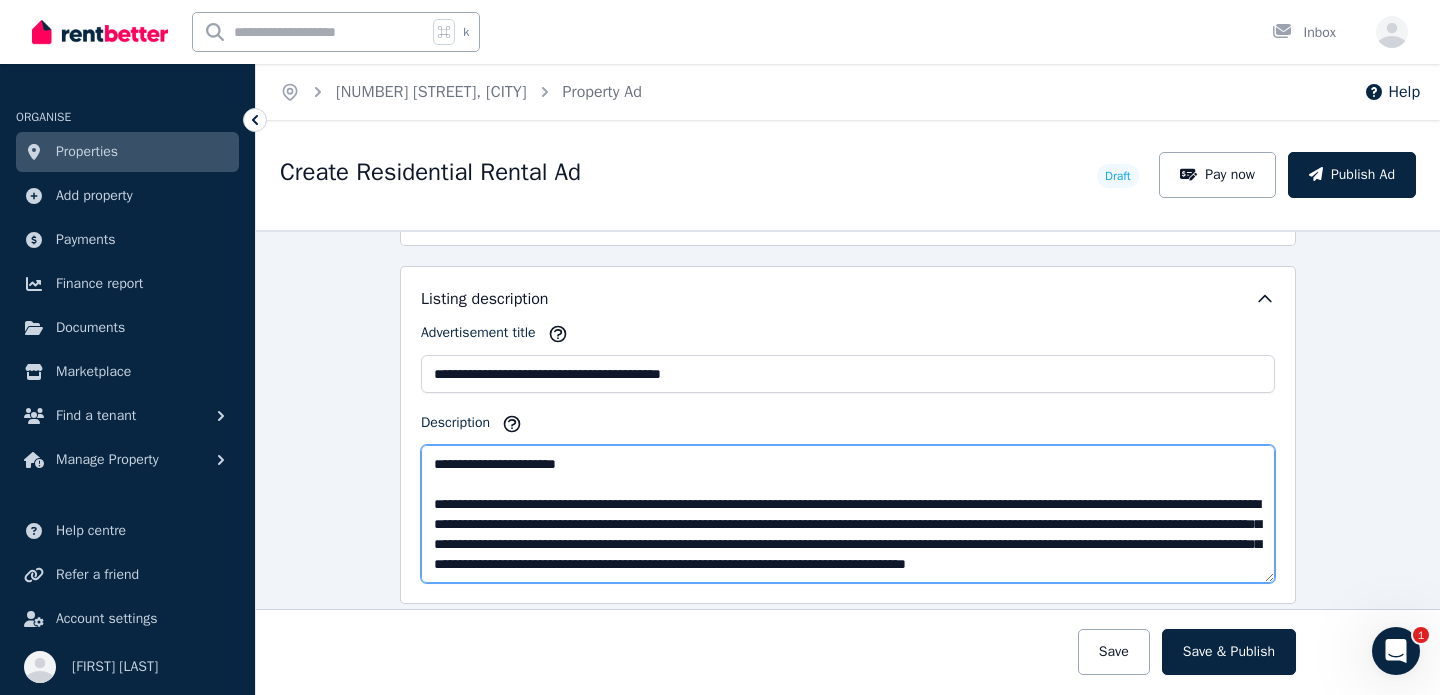 drag, startPoint x: 480, startPoint y: 538, endPoint x: 599, endPoint y: 538, distance: 119 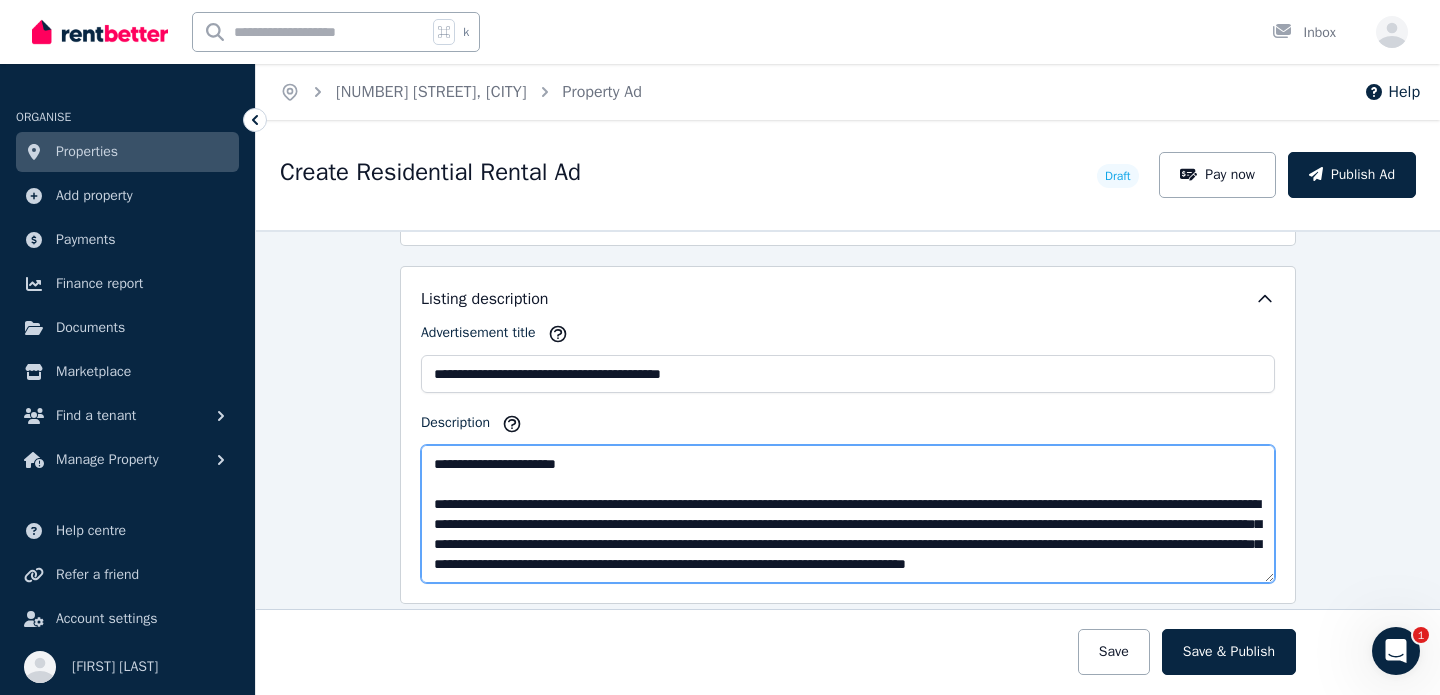 click on "Description" at bounding box center (848, 514) 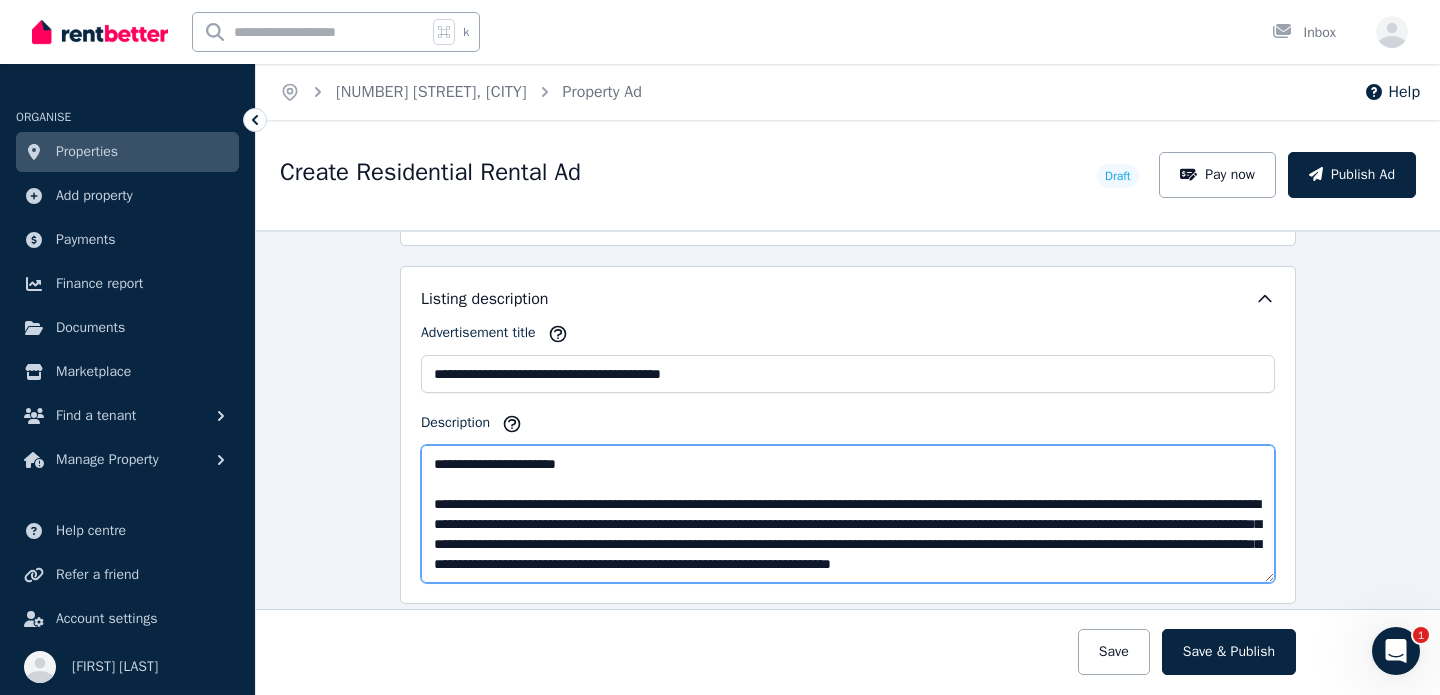 click on "Description" at bounding box center (848, 514) 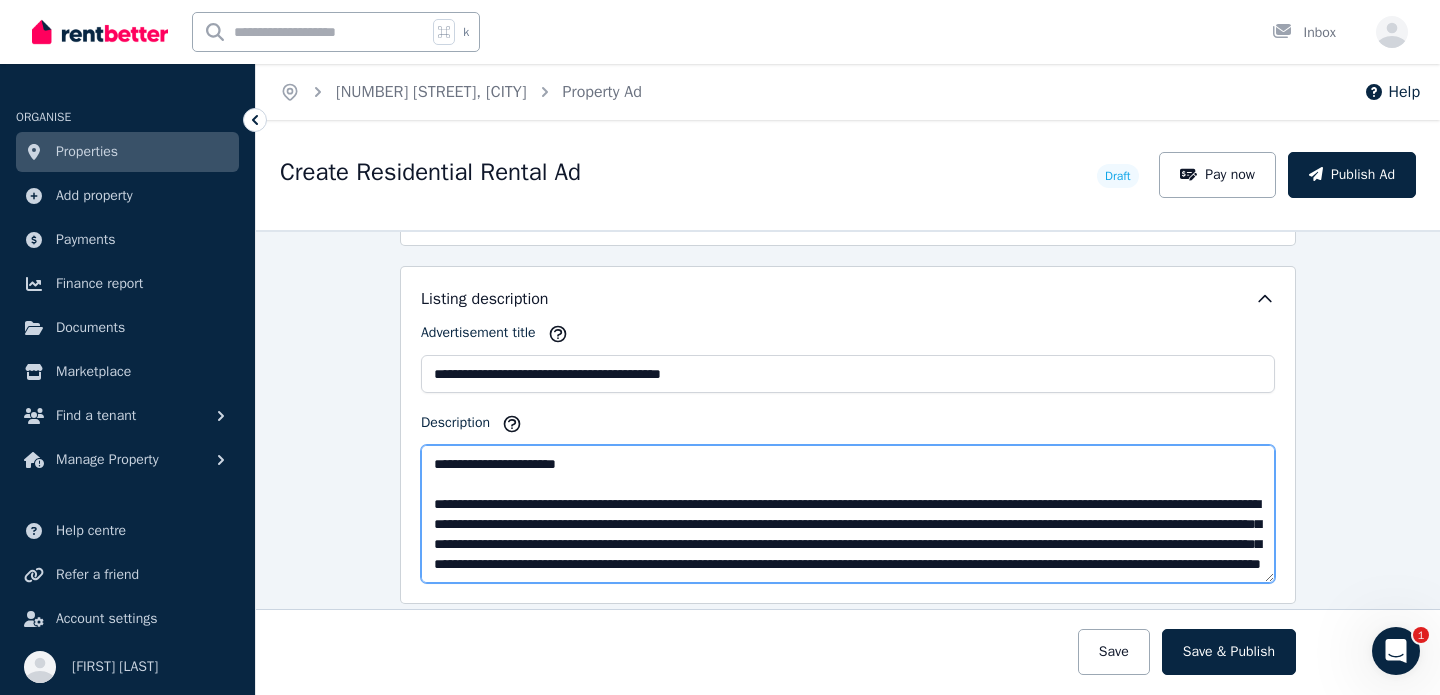 drag, startPoint x: 1000, startPoint y: 542, endPoint x: 1044, endPoint y: 544, distance: 44.04543 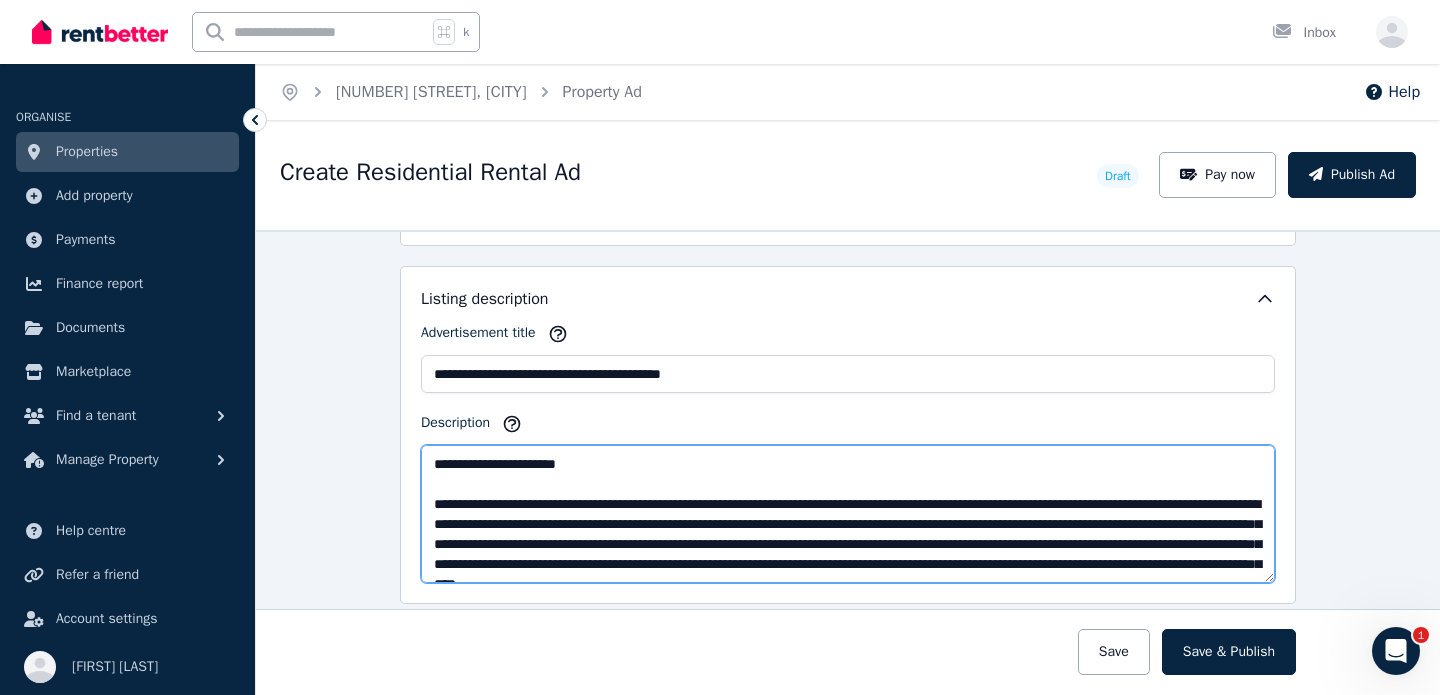 drag, startPoint x: 1089, startPoint y: 543, endPoint x: 1082, endPoint y: 559, distance: 17.464249 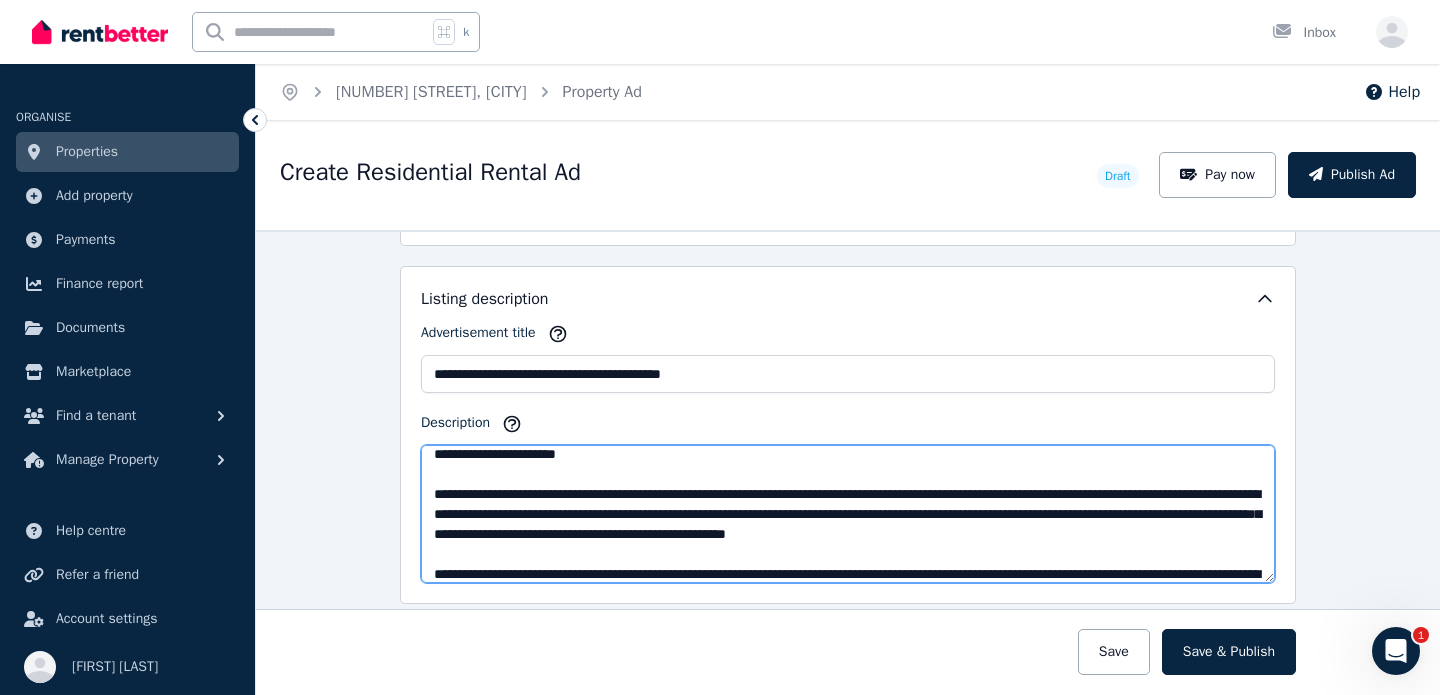 scroll, scrollTop: 88, scrollLeft: 0, axis: vertical 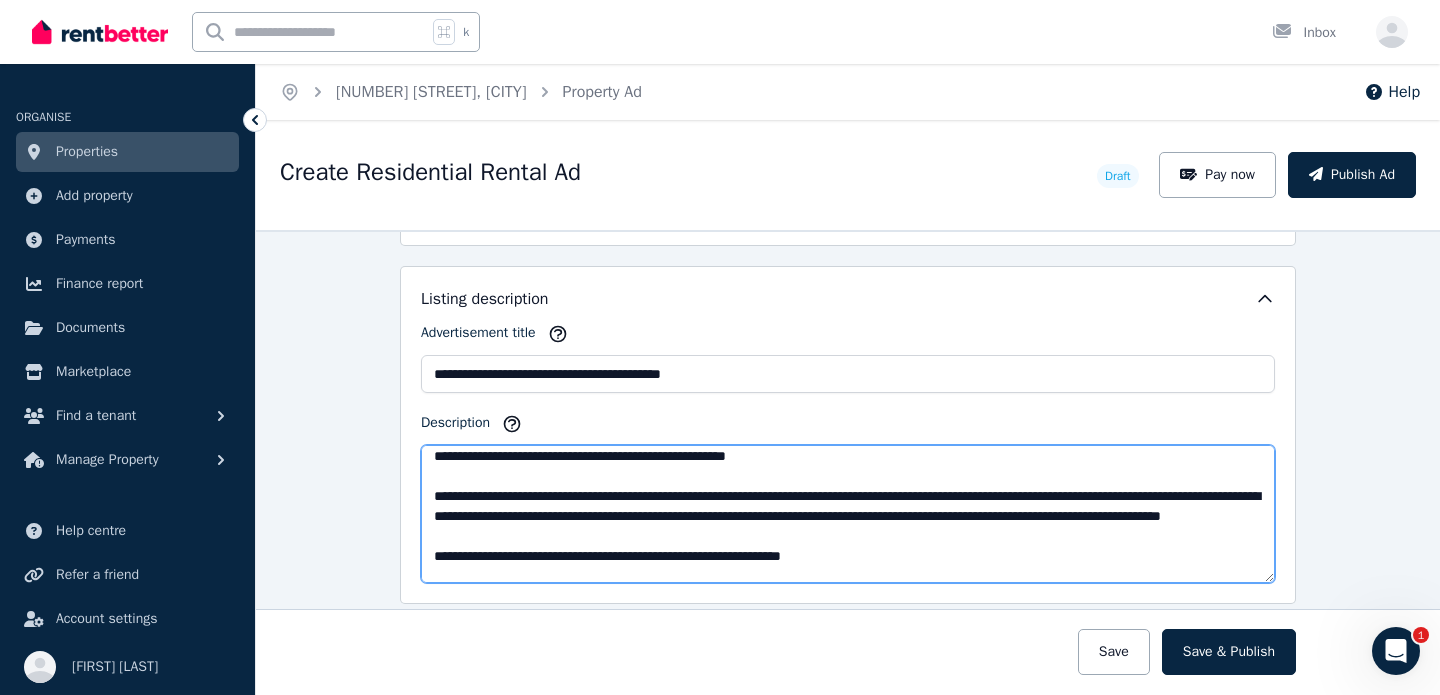drag, startPoint x: 1093, startPoint y: 537, endPoint x: 1071, endPoint y: 561, distance: 32.55764 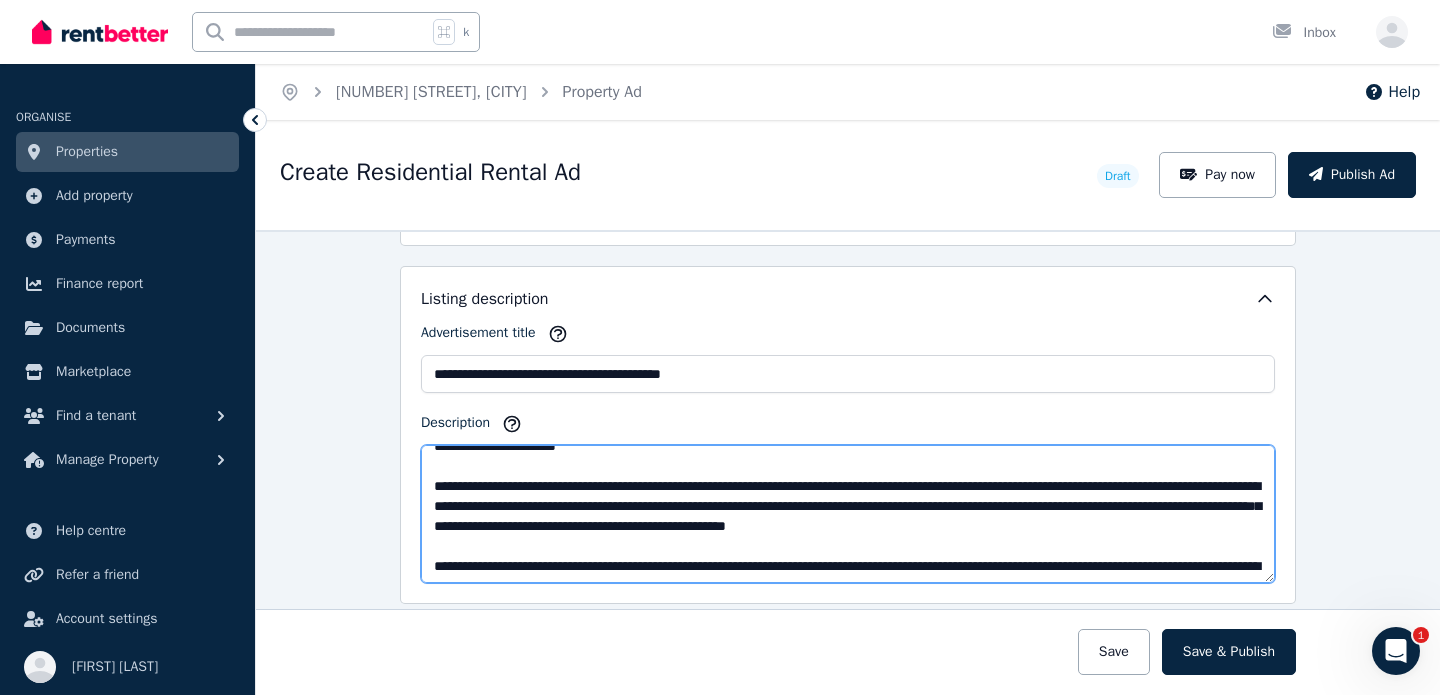scroll, scrollTop: 0, scrollLeft: 0, axis: both 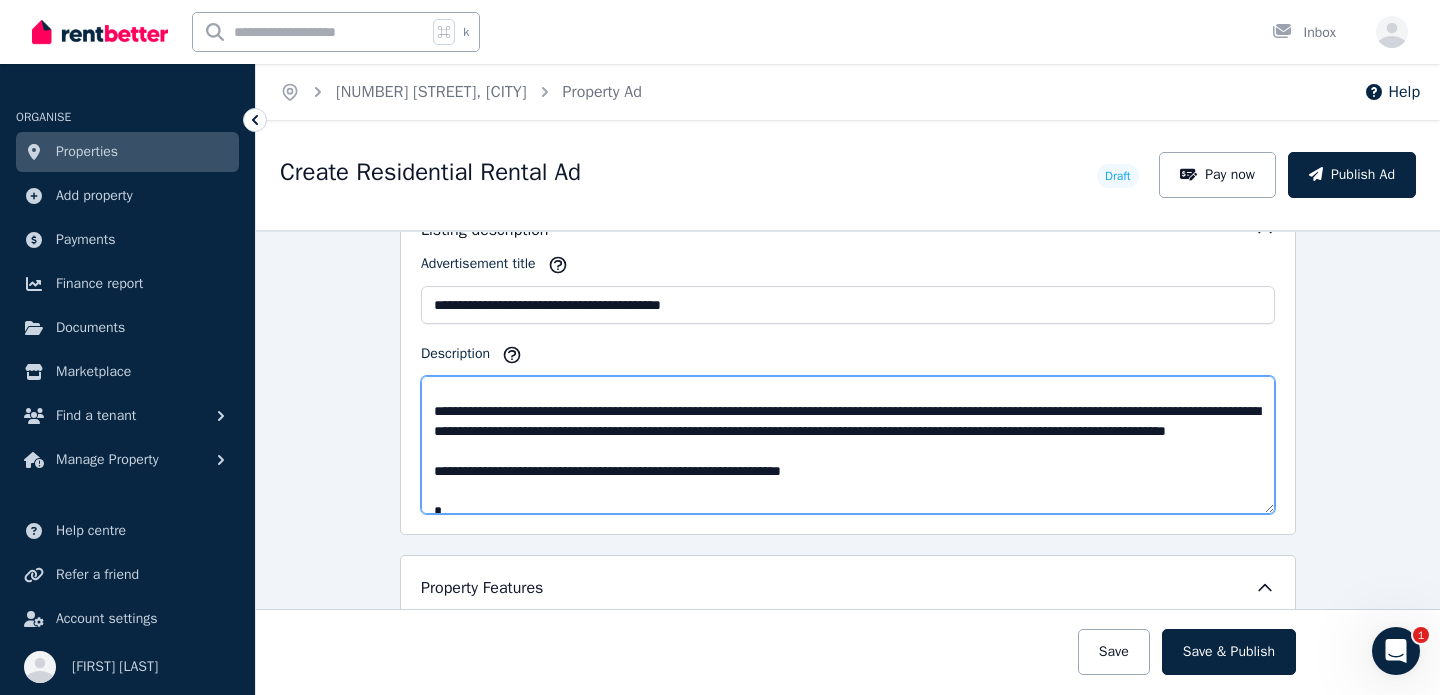 click on "Description" at bounding box center [848, 445] 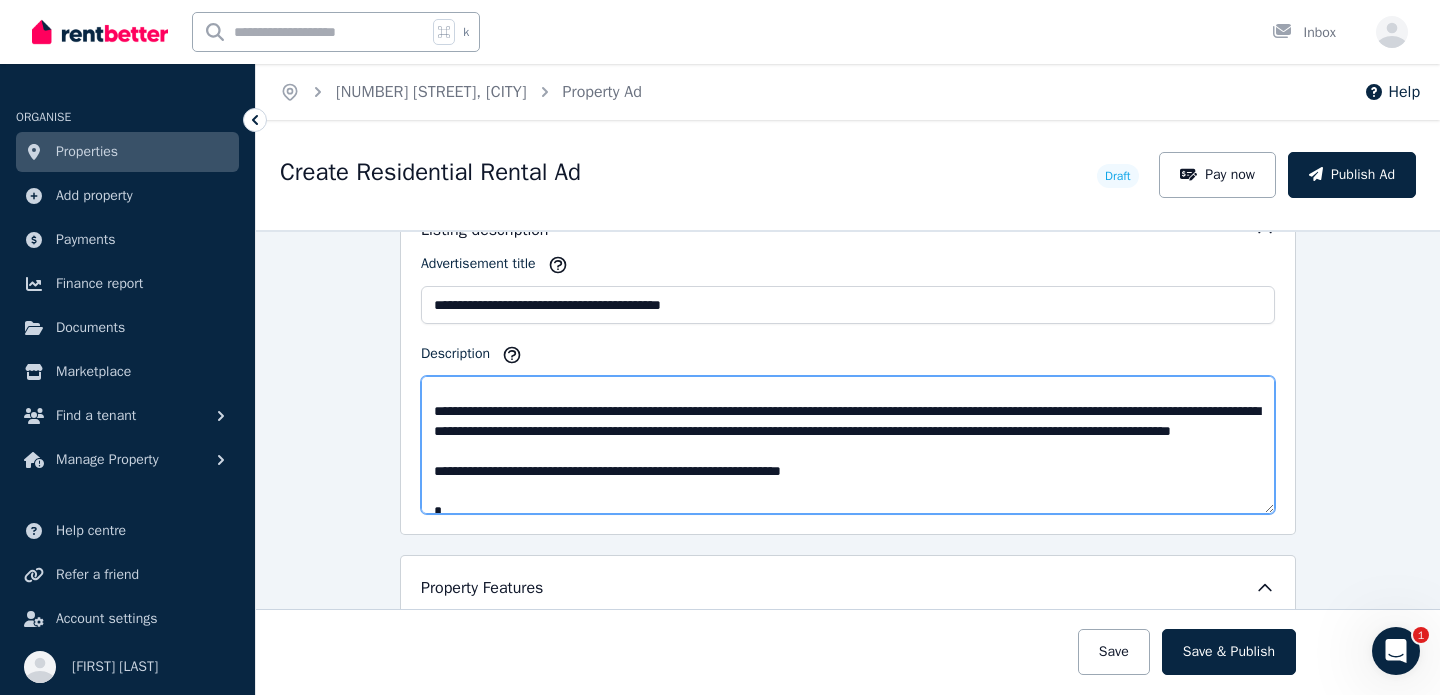 drag, startPoint x: 526, startPoint y: 466, endPoint x: 533, endPoint y: 483, distance: 18.384777 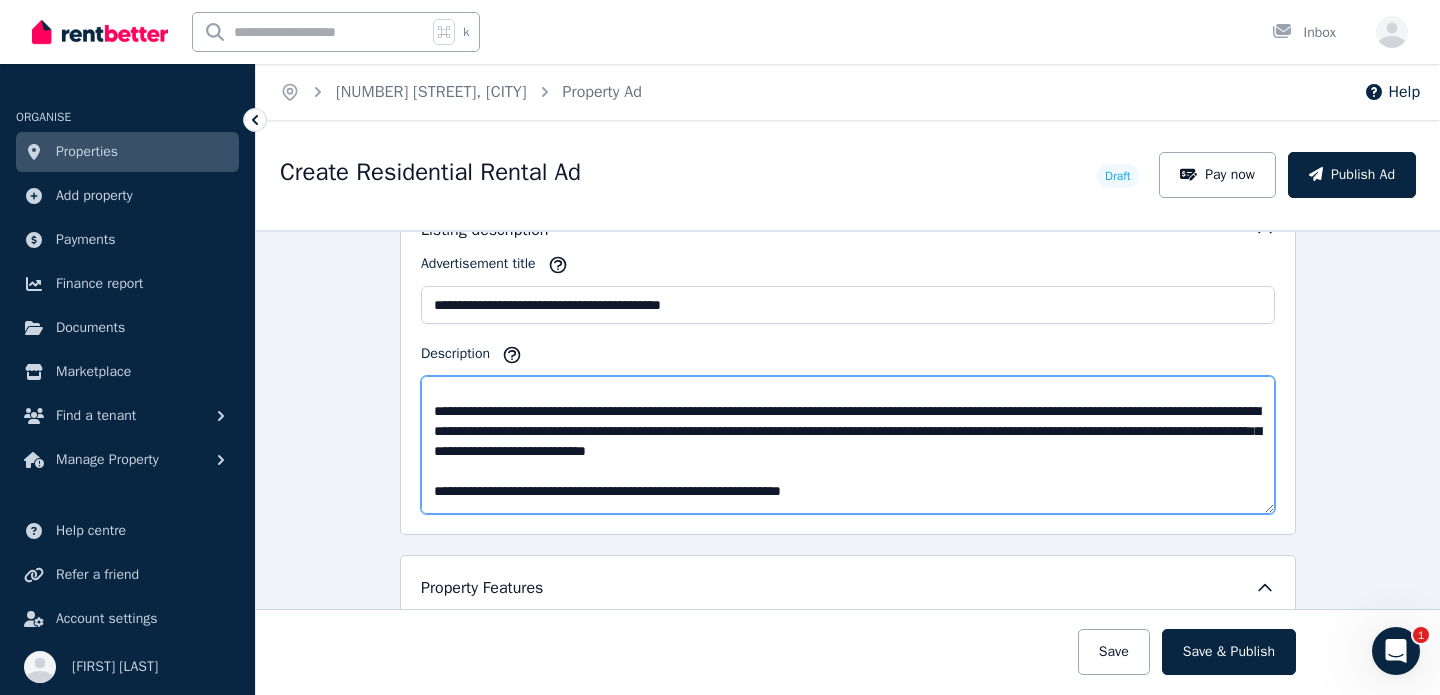 drag, startPoint x: 861, startPoint y: 472, endPoint x: 859, endPoint y: 502, distance: 30.066593 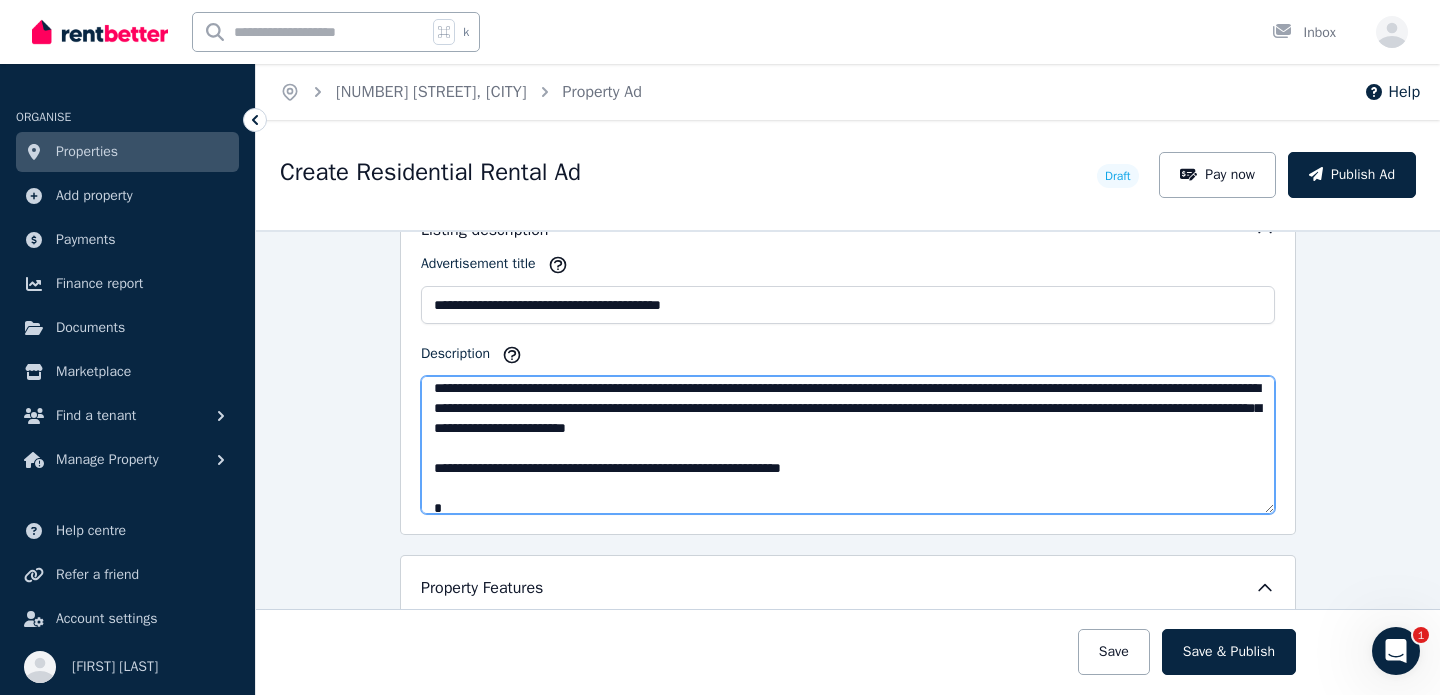 scroll, scrollTop: 159, scrollLeft: 0, axis: vertical 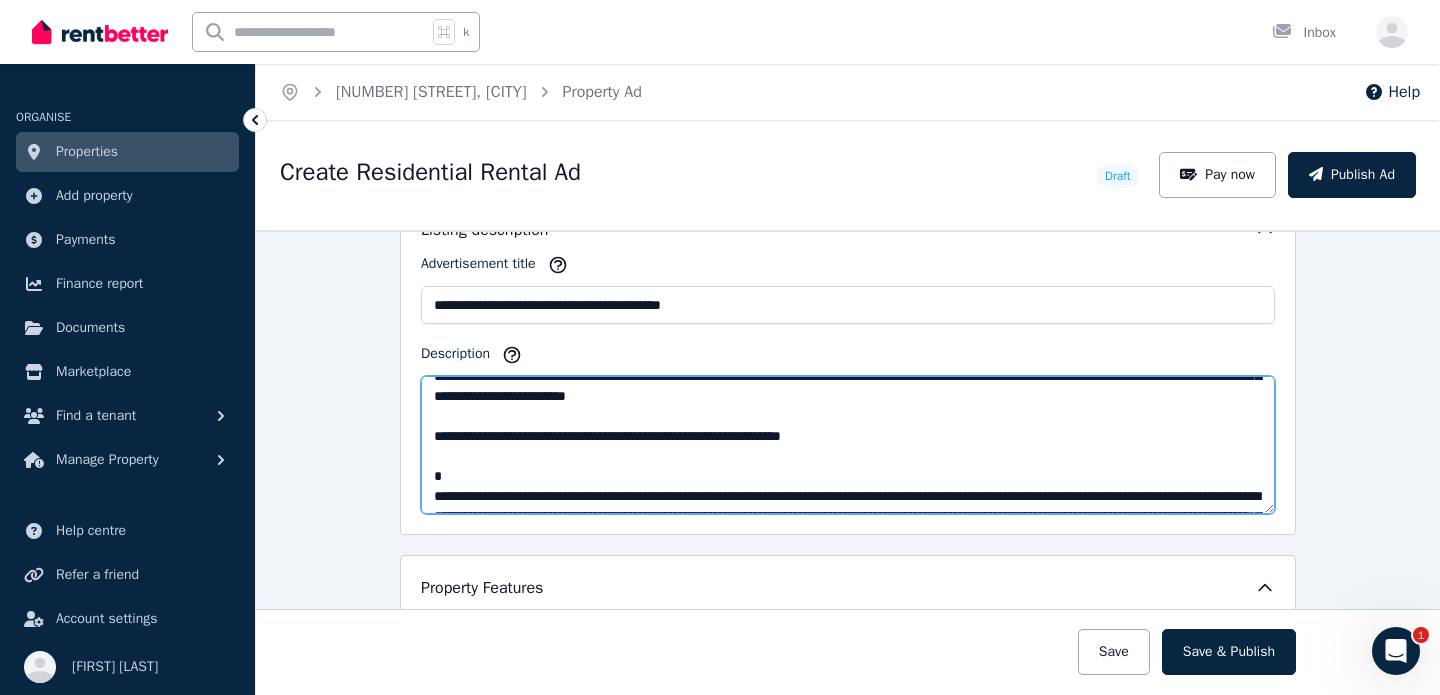 click on "Description" at bounding box center (848, 445) 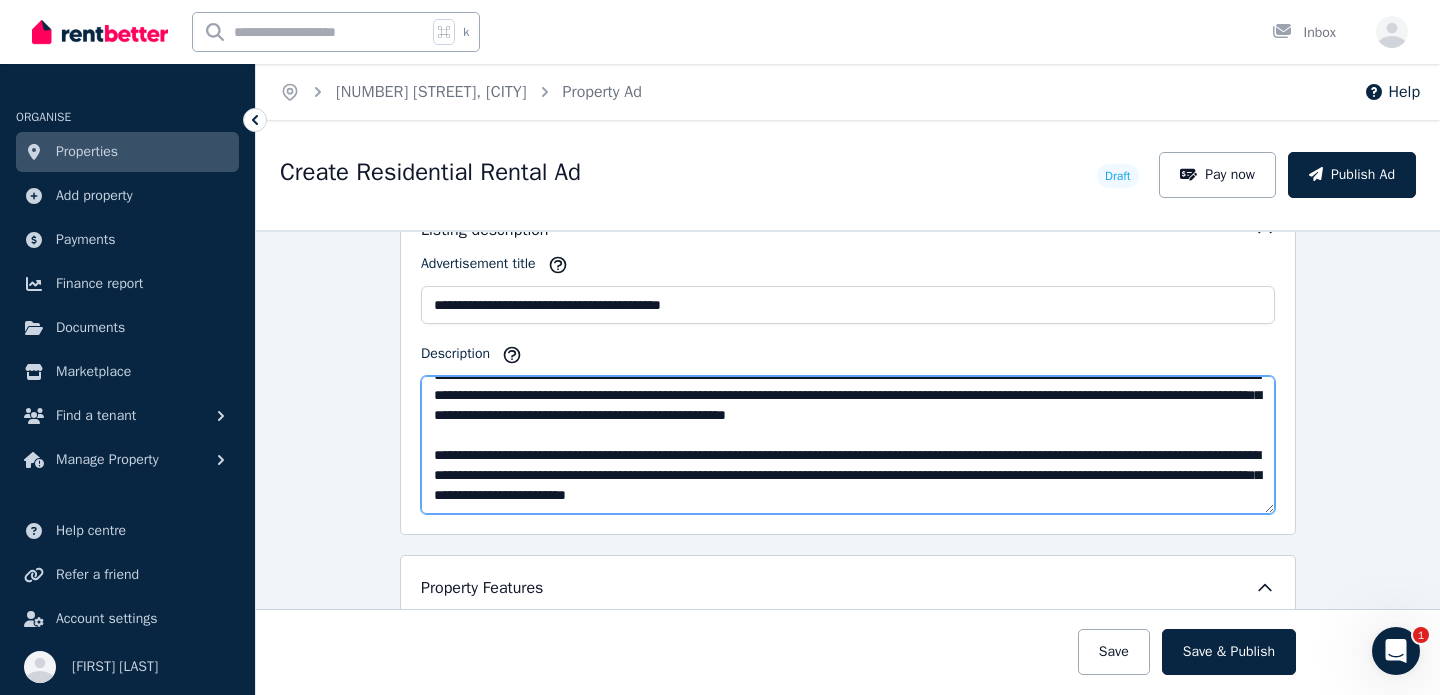 scroll, scrollTop: 0, scrollLeft: 0, axis: both 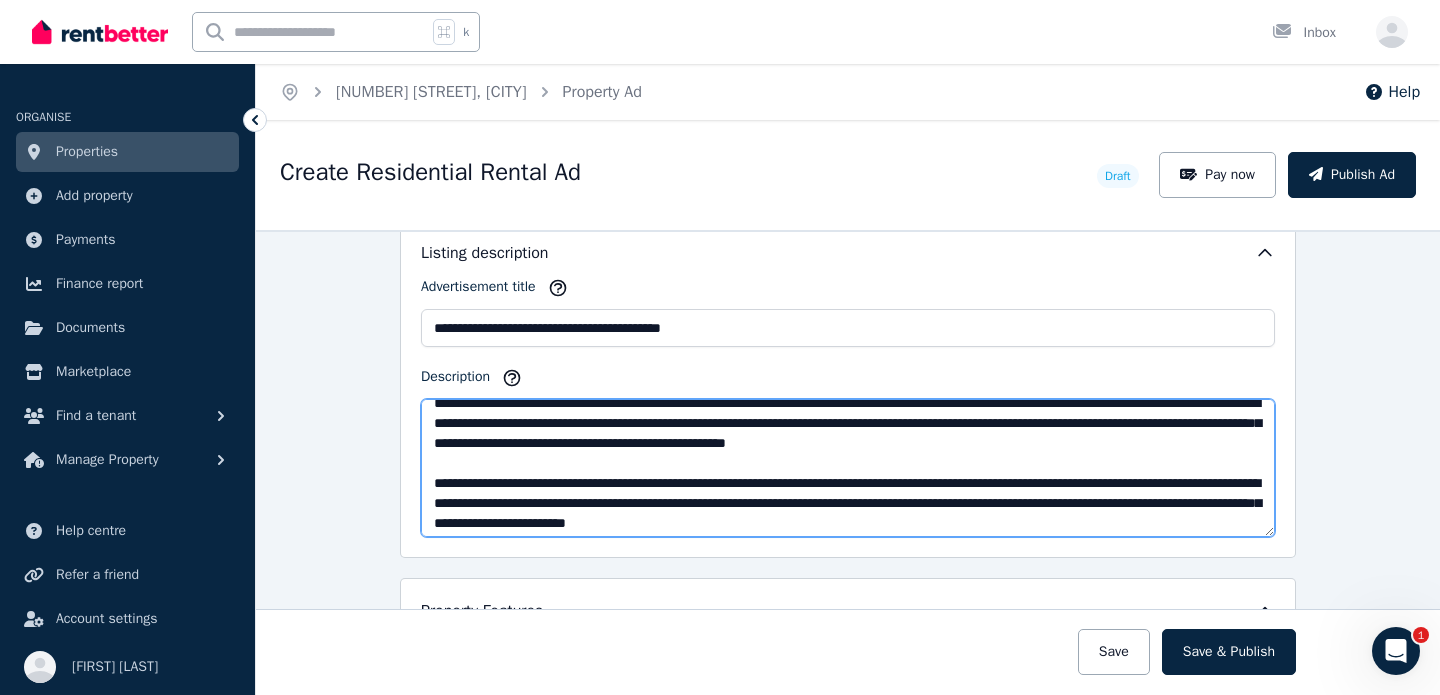 click on "Description" at bounding box center (848, 468) 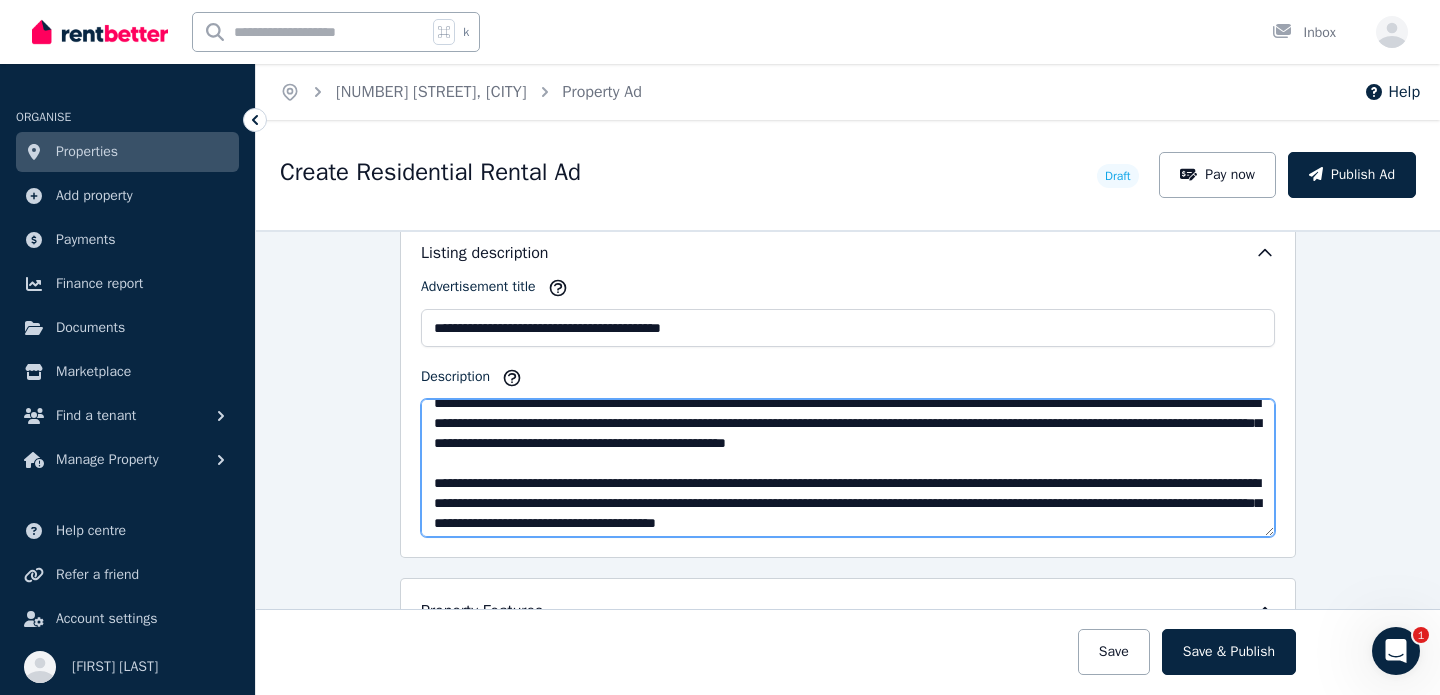 drag, startPoint x: 507, startPoint y: 494, endPoint x: 568, endPoint y: 500, distance: 61.294373 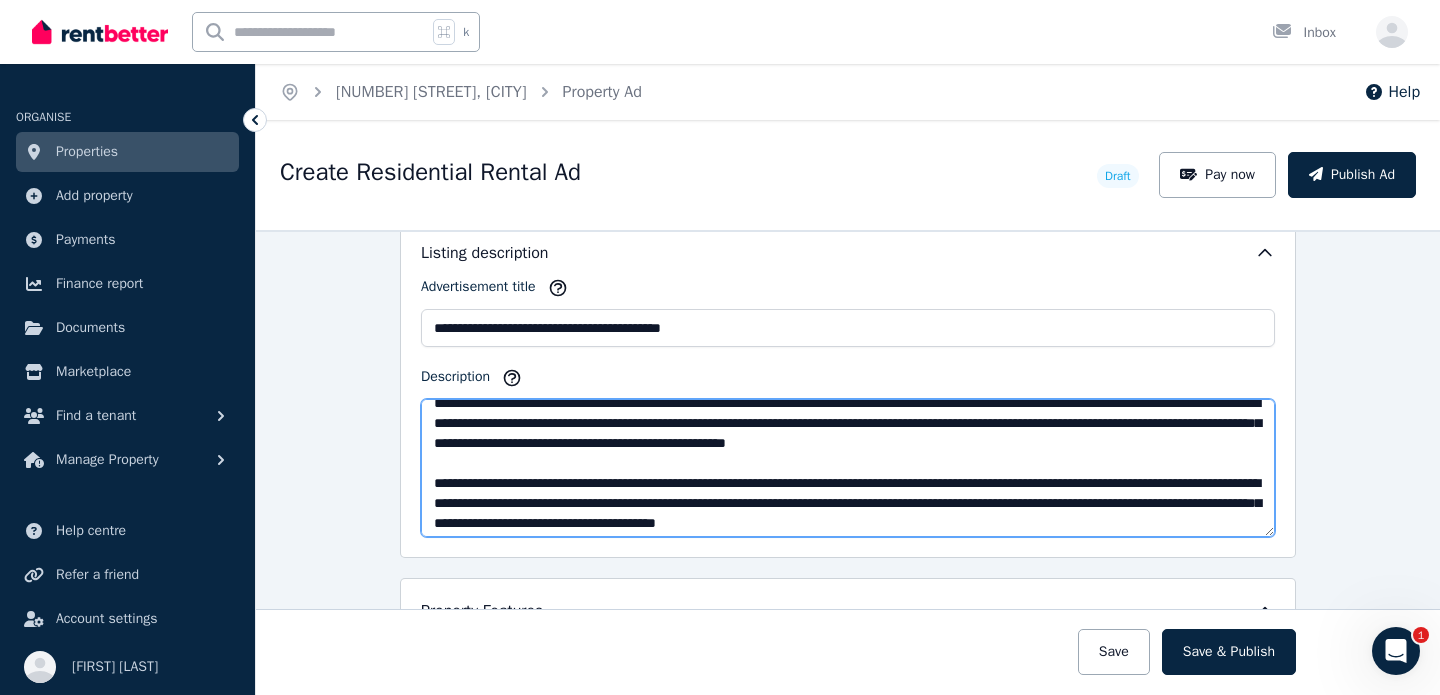 click on "Description" at bounding box center (848, 468) 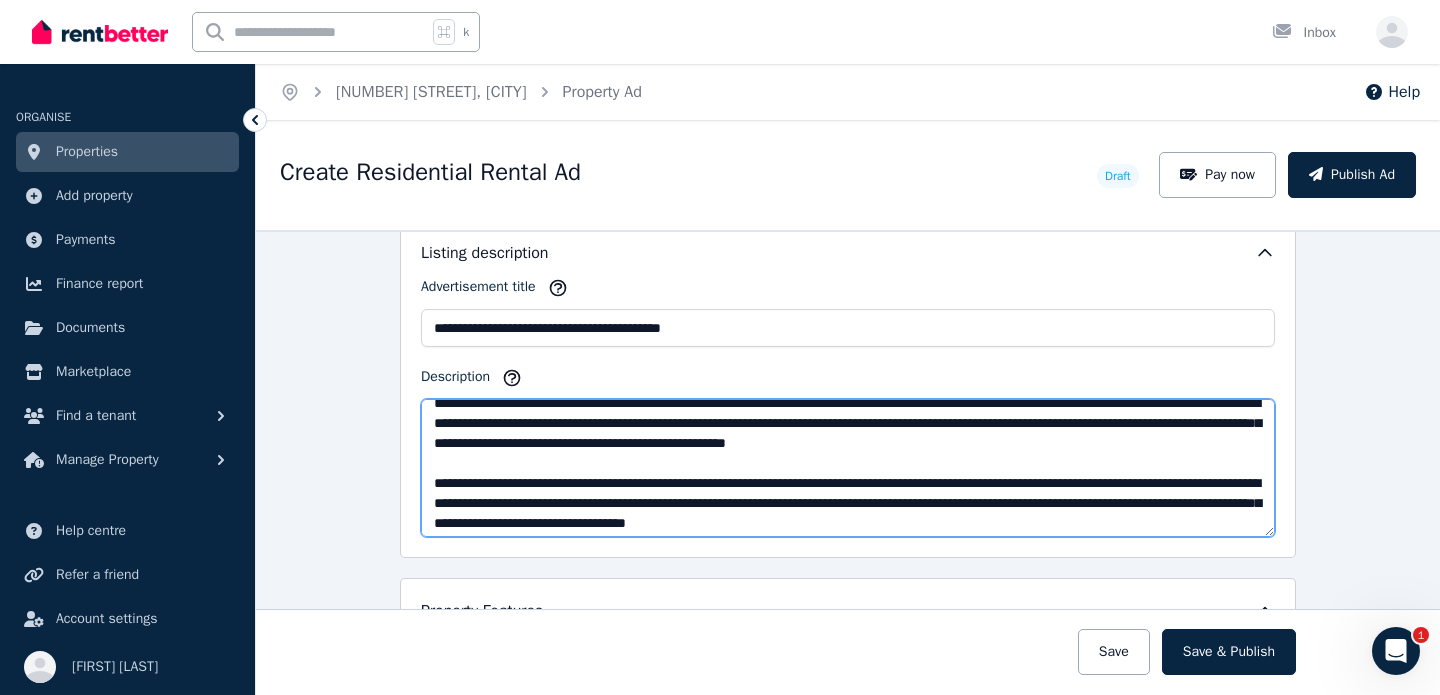 click on "Description" at bounding box center [848, 468] 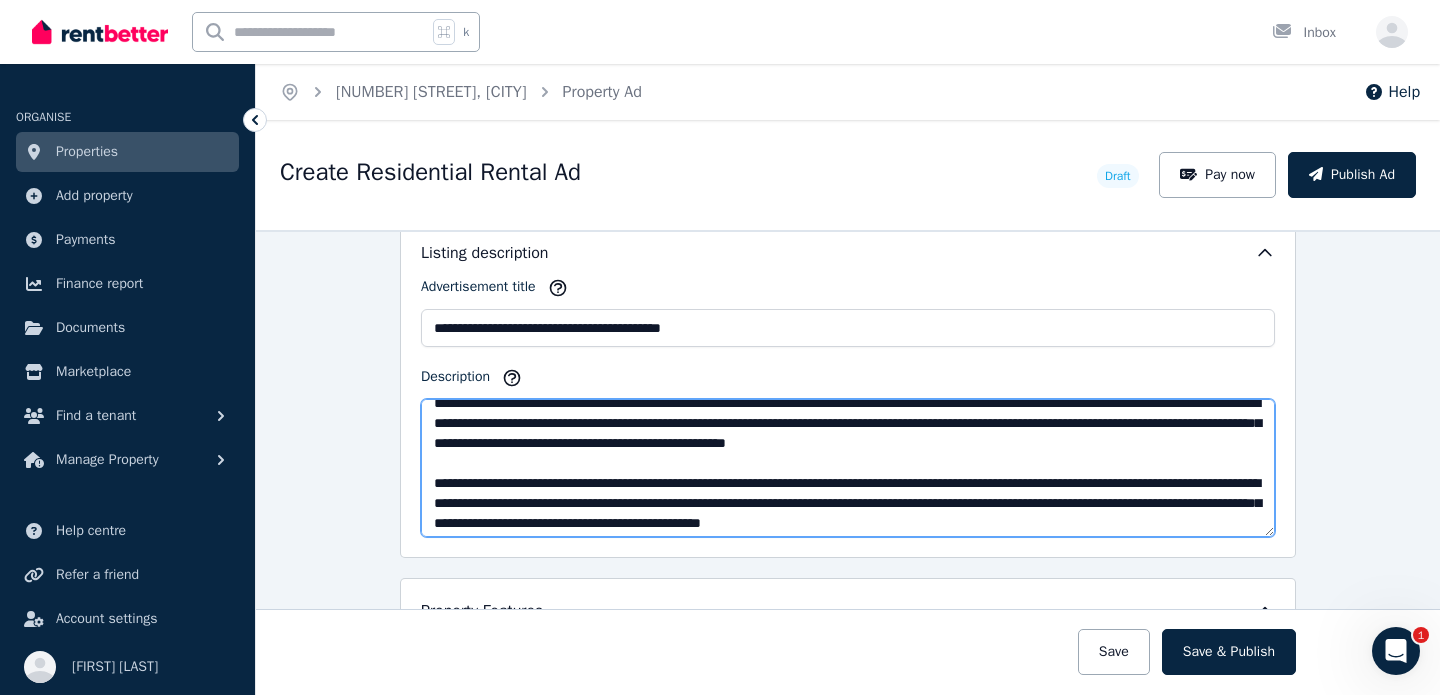 click on "Description" at bounding box center [848, 468] 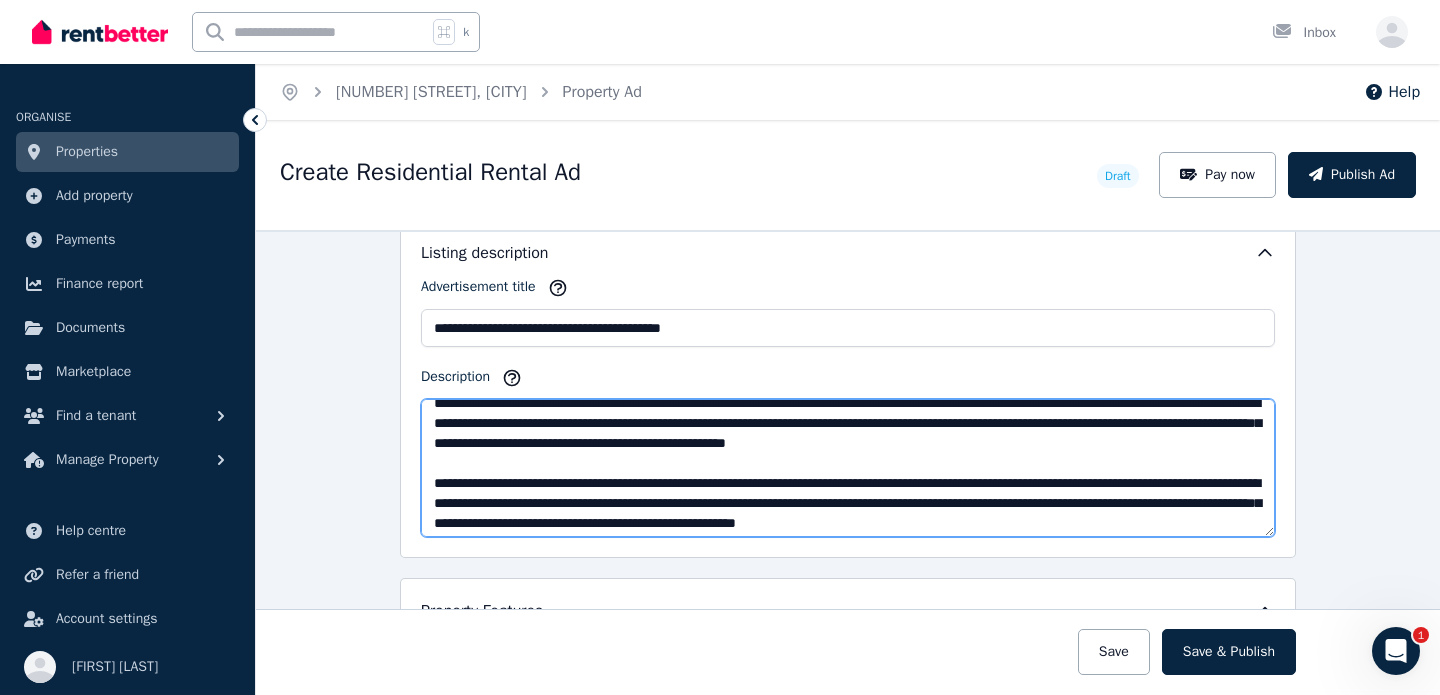 click on "Description" at bounding box center [848, 468] 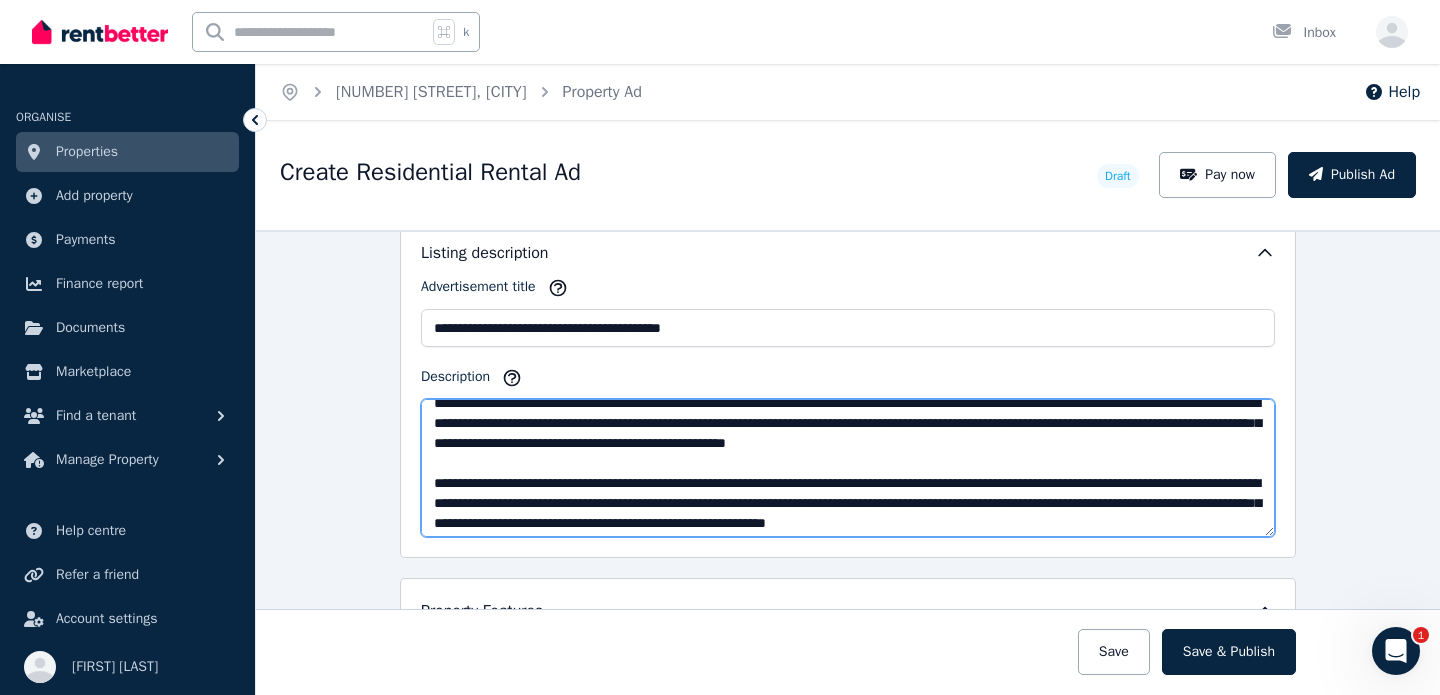 click on "Description" at bounding box center [848, 468] 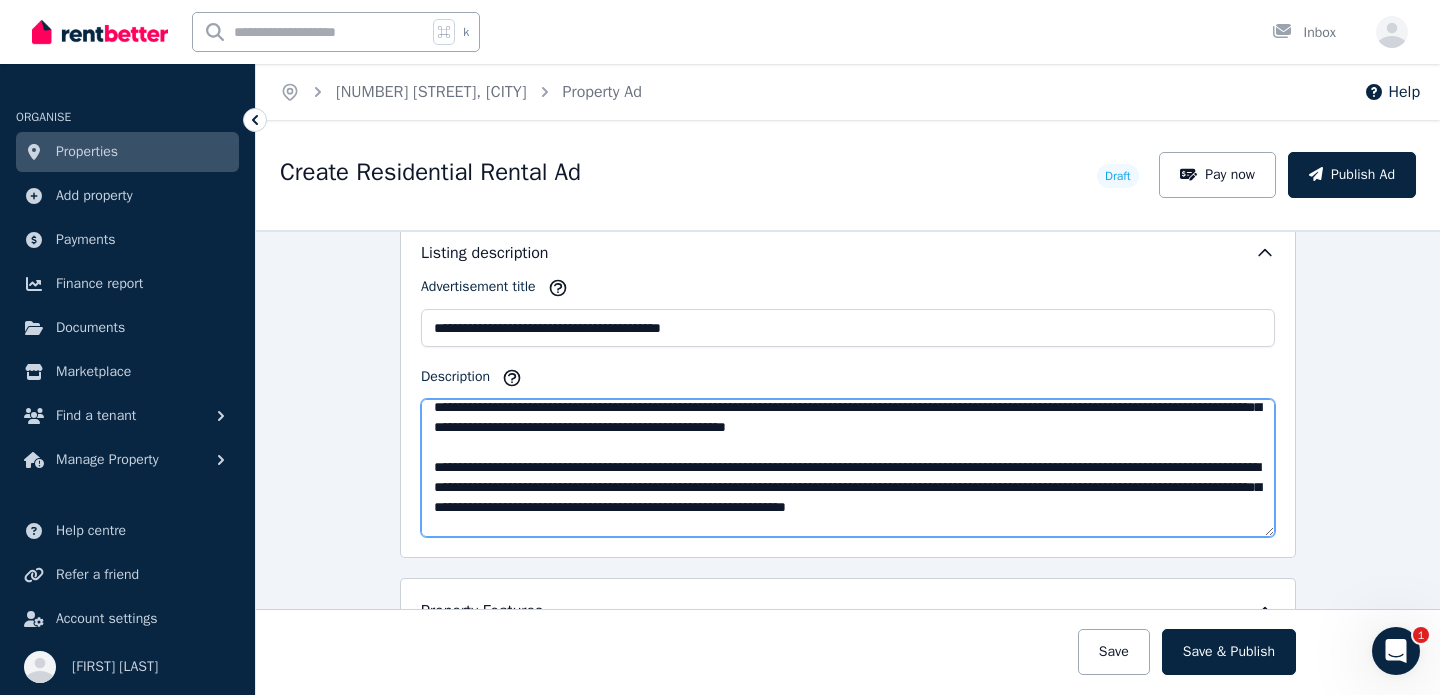 scroll, scrollTop: 97, scrollLeft: 0, axis: vertical 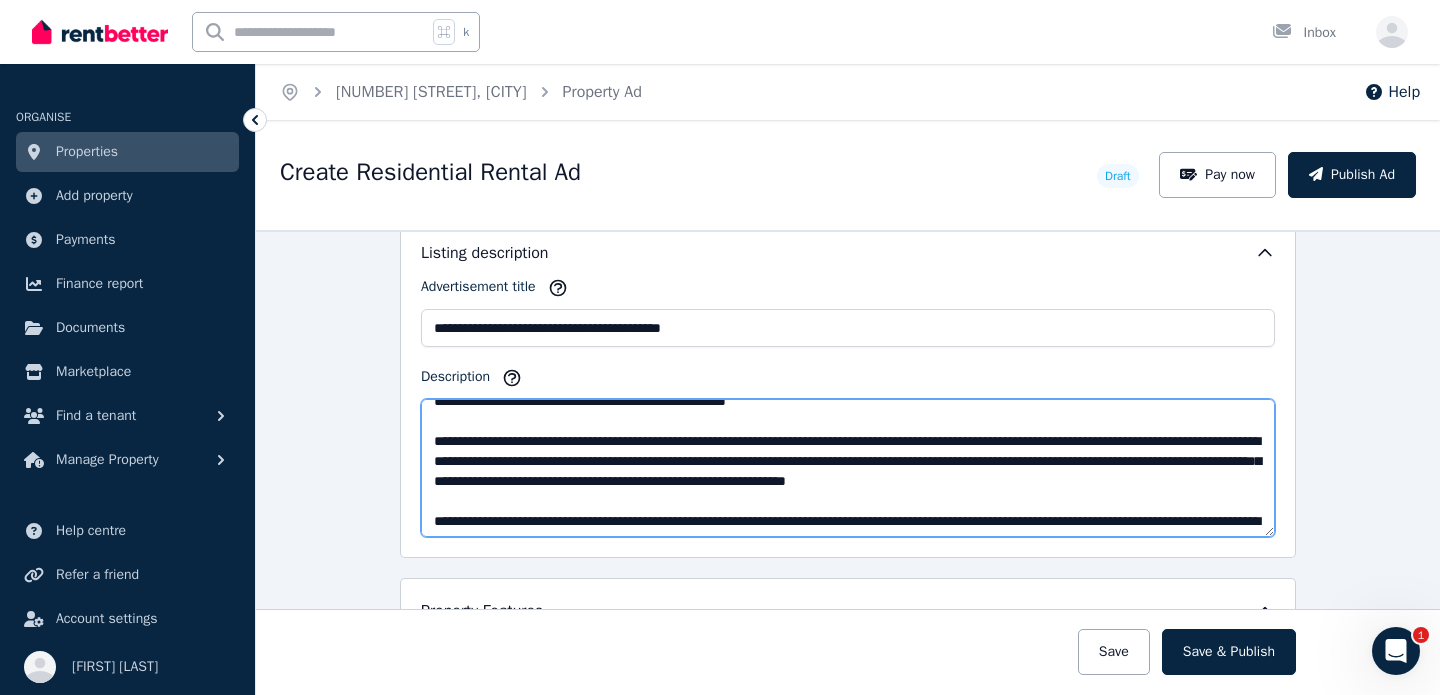 click on "Description" at bounding box center (848, 468) 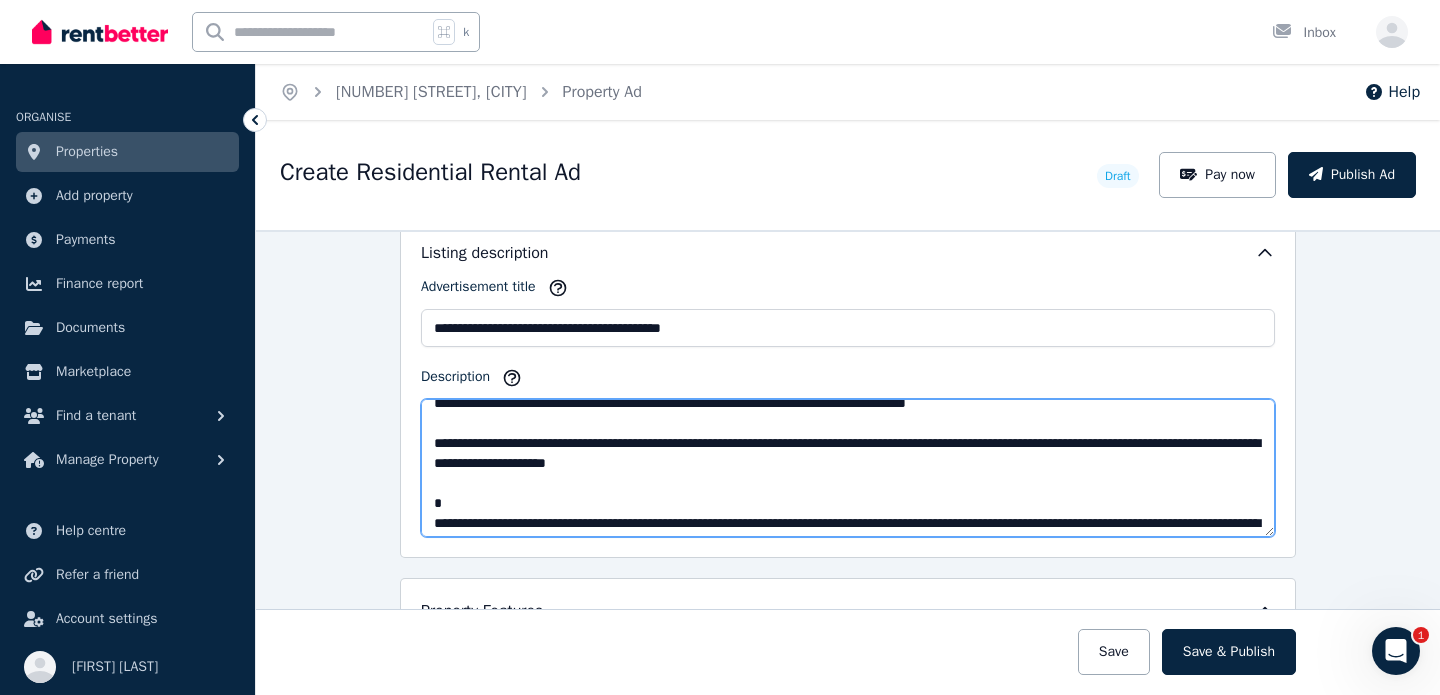 scroll, scrollTop: 0, scrollLeft: 0, axis: both 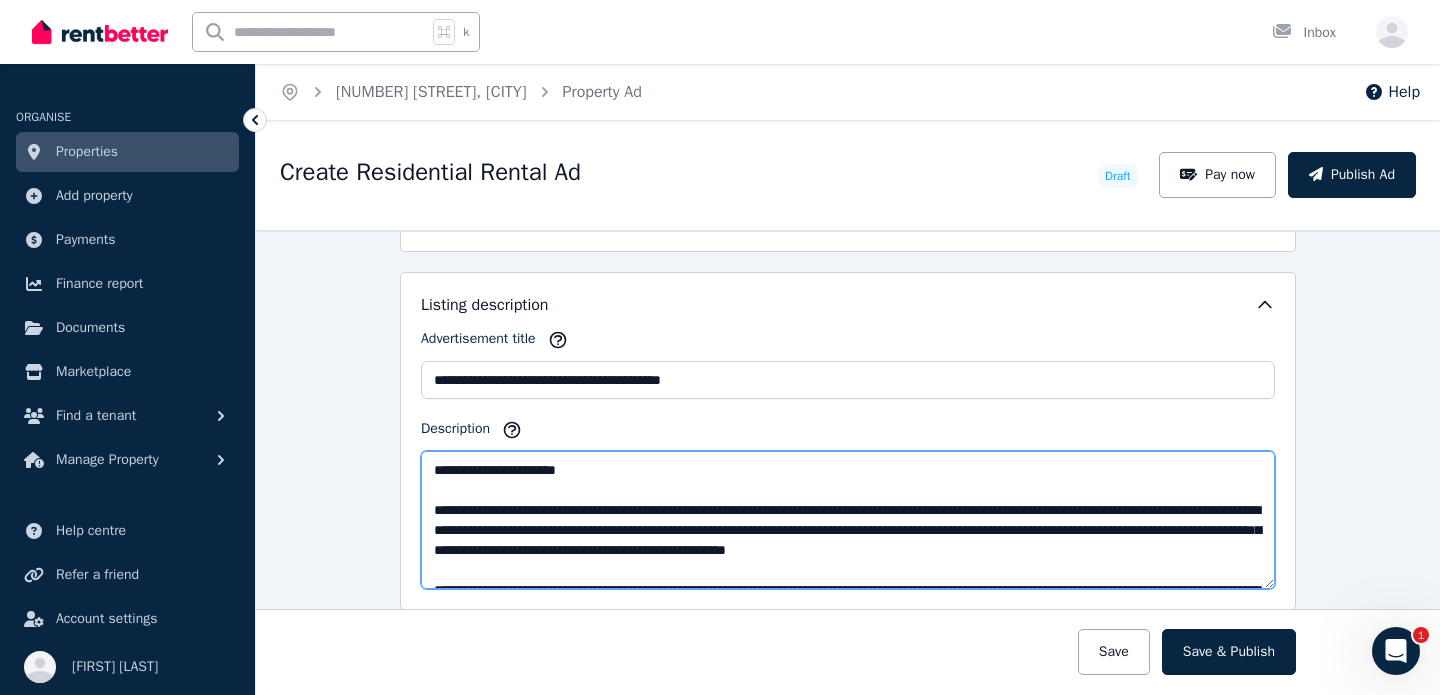 click on "Description" at bounding box center [848, 520] 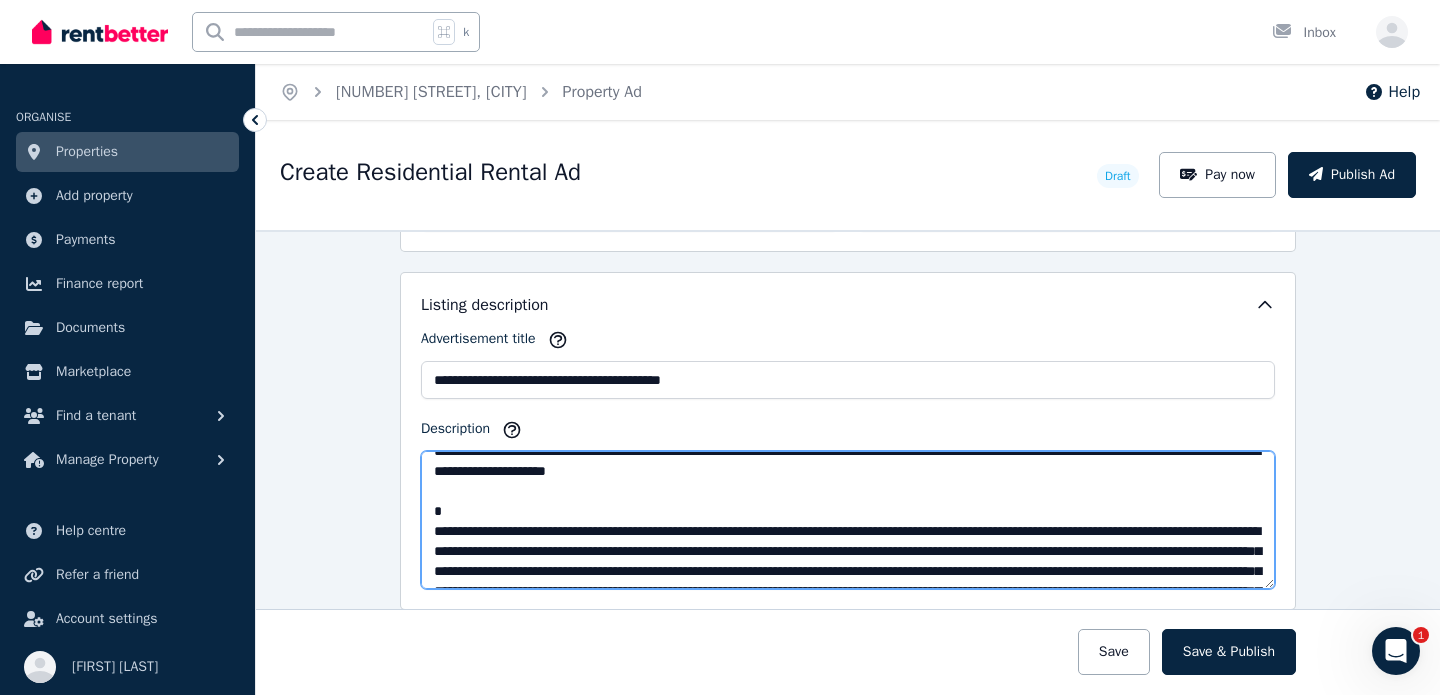 scroll, scrollTop: 360, scrollLeft: 0, axis: vertical 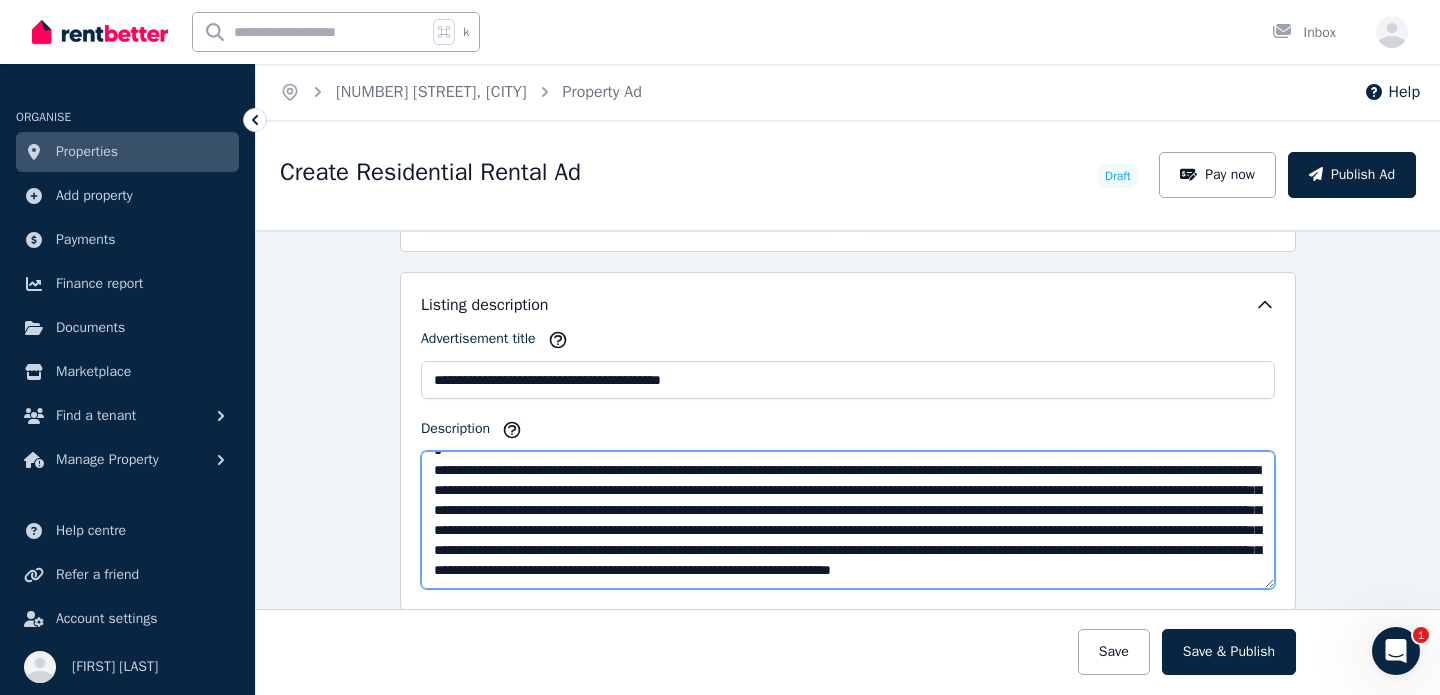 click on "Description" at bounding box center [848, 520] 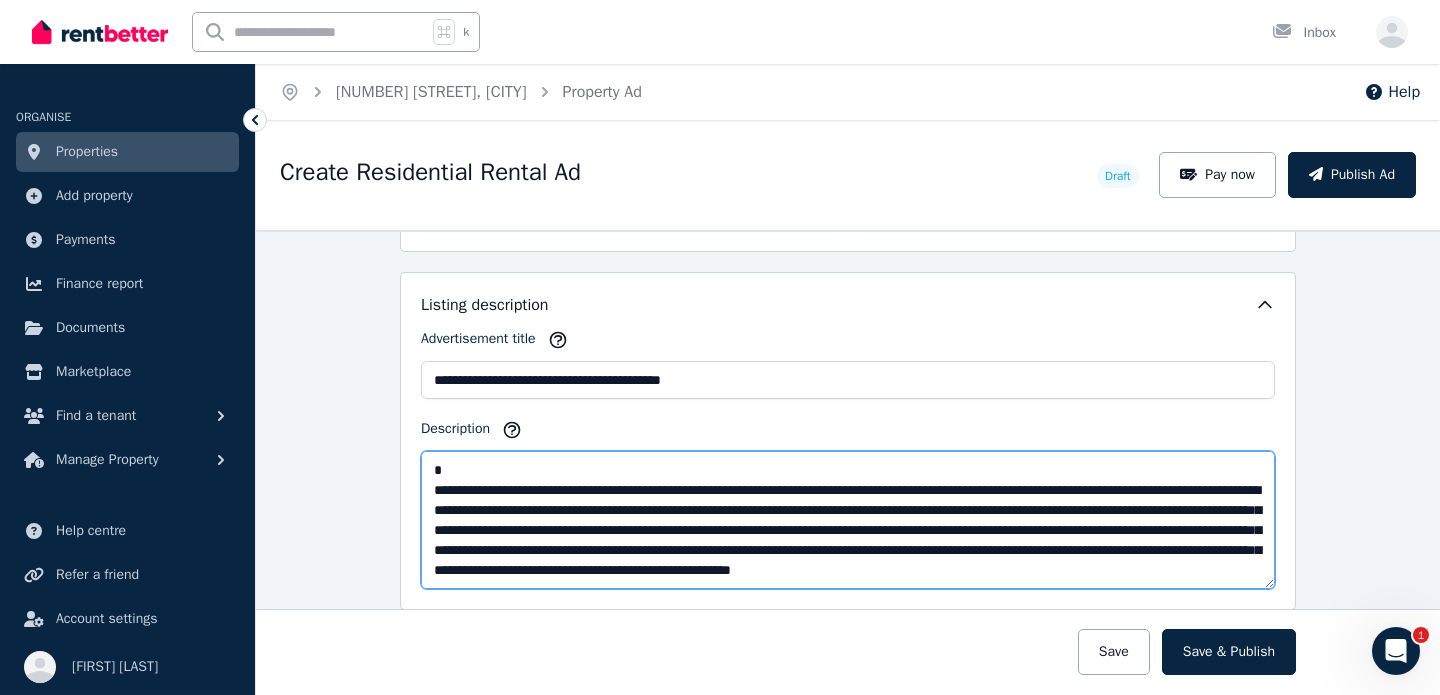 scroll, scrollTop: 320, scrollLeft: 0, axis: vertical 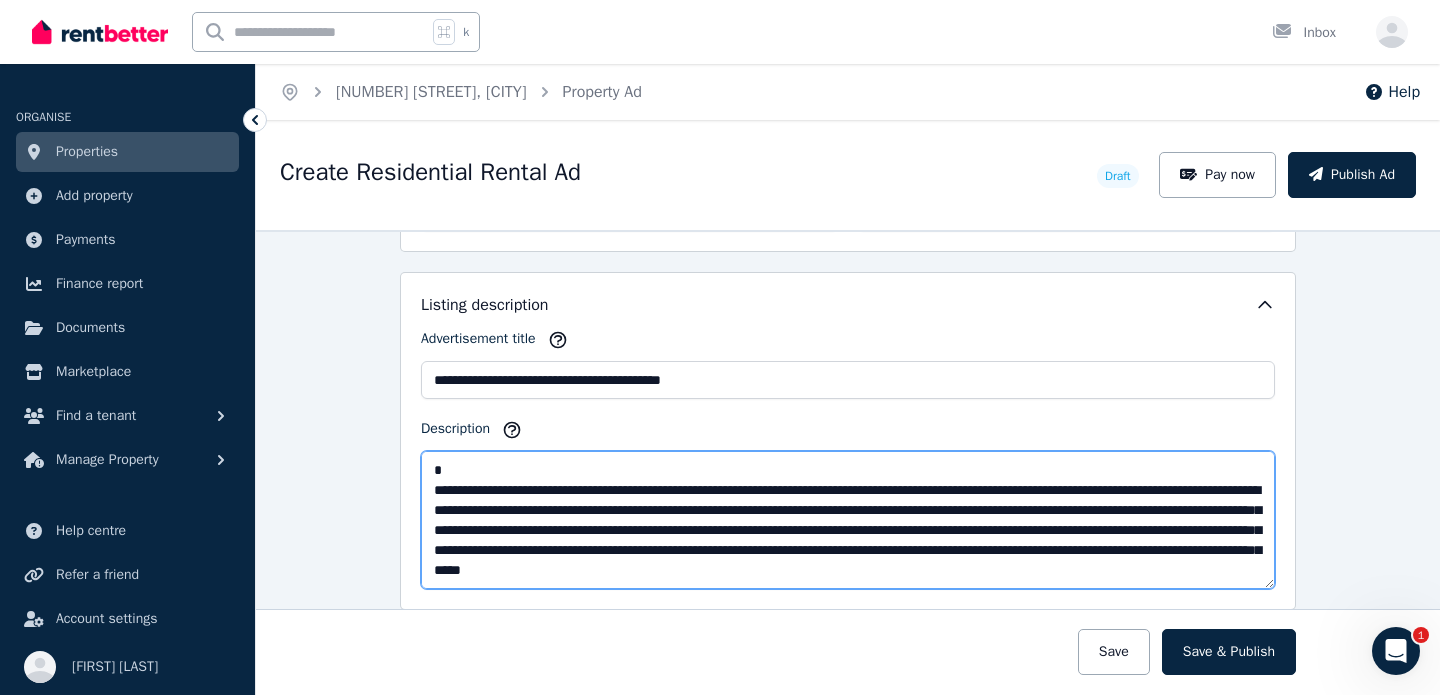 drag, startPoint x: 747, startPoint y: 508, endPoint x: 427, endPoint y: 471, distance: 322.13196 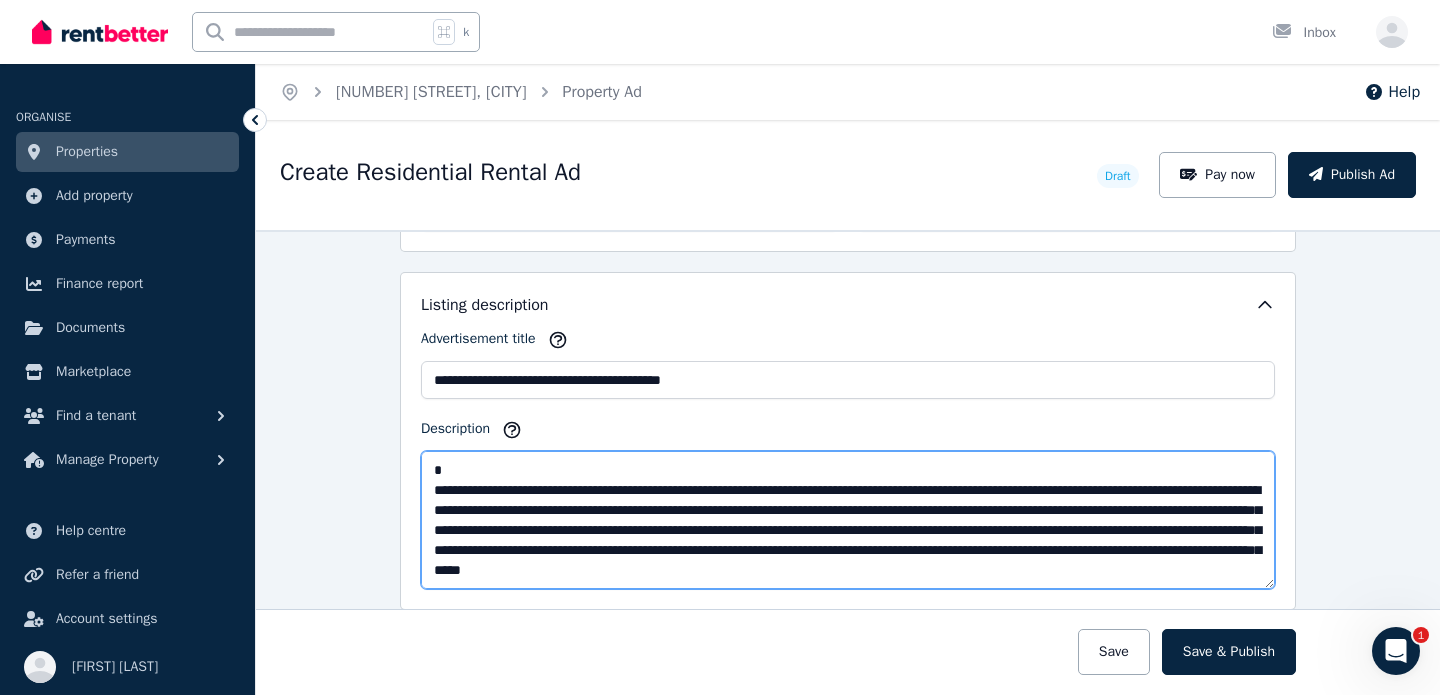 click on "Description" at bounding box center [848, 520] 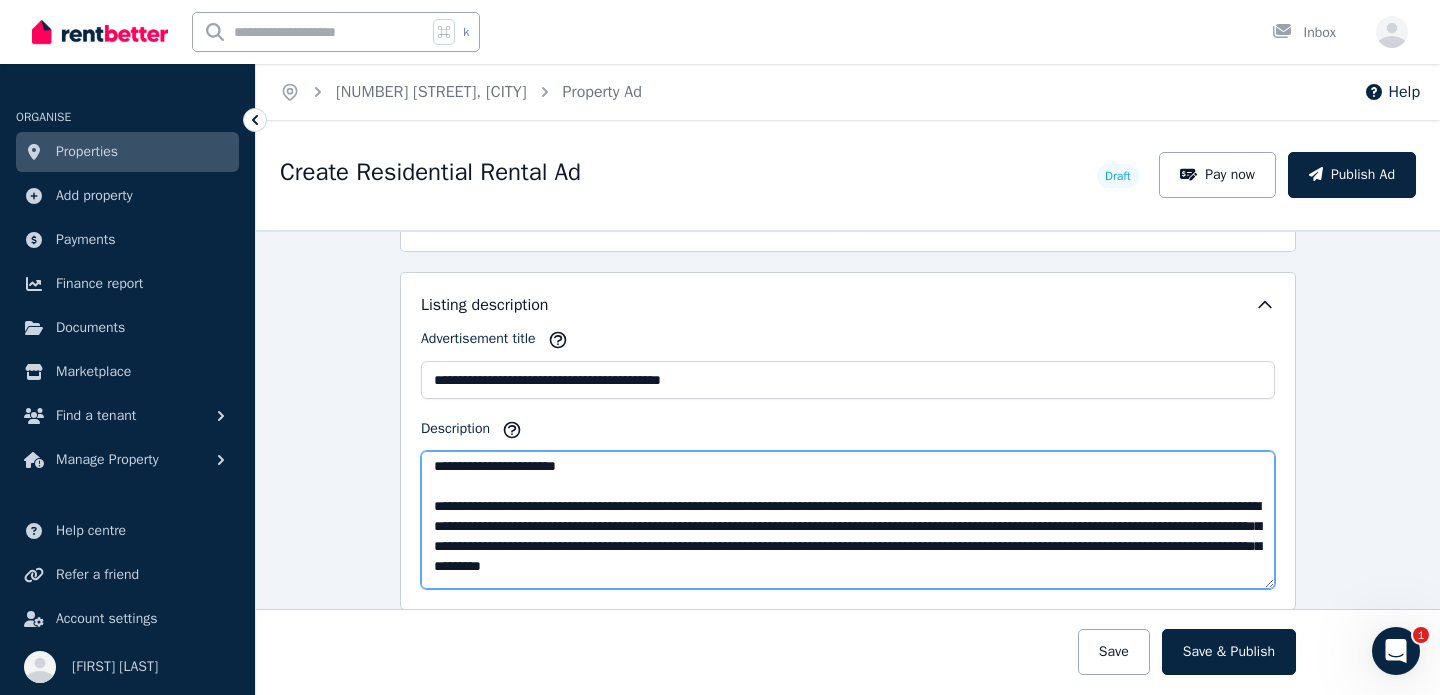 scroll, scrollTop: 40, scrollLeft: 0, axis: vertical 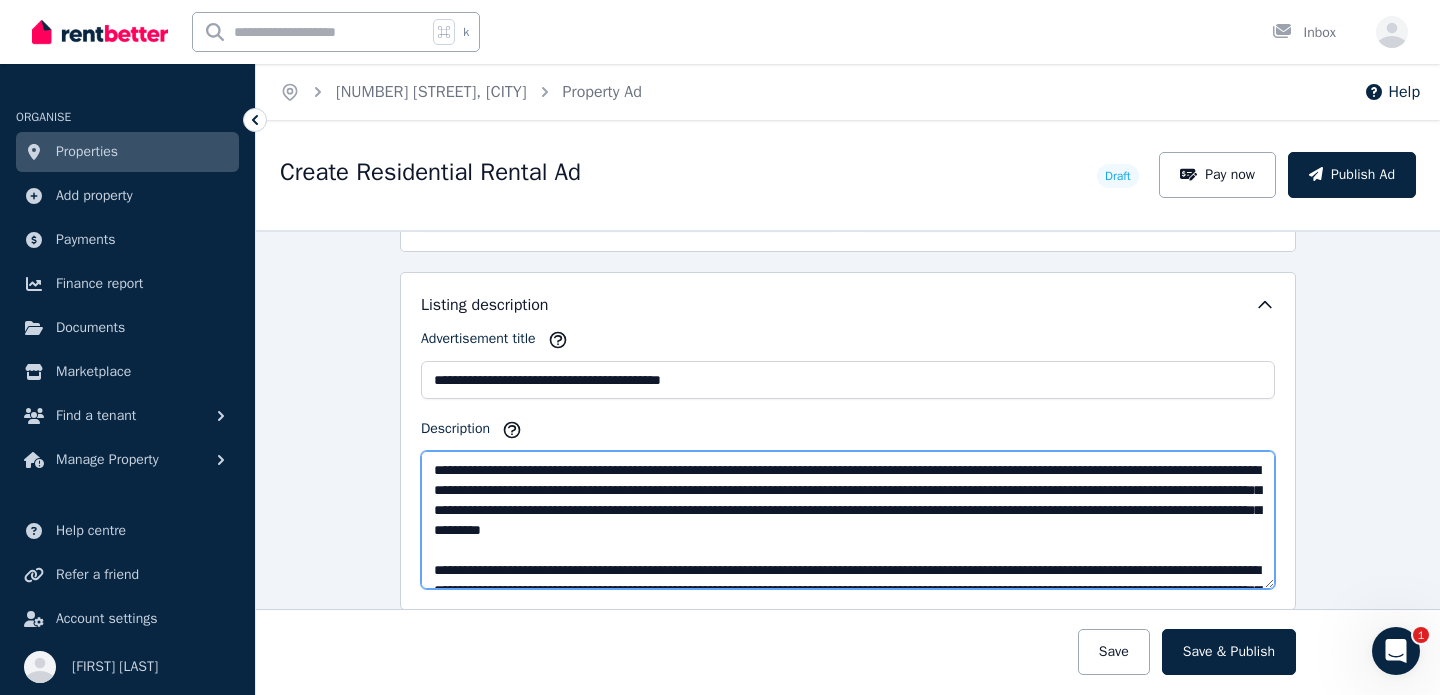 click on "Description" at bounding box center (848, 520) 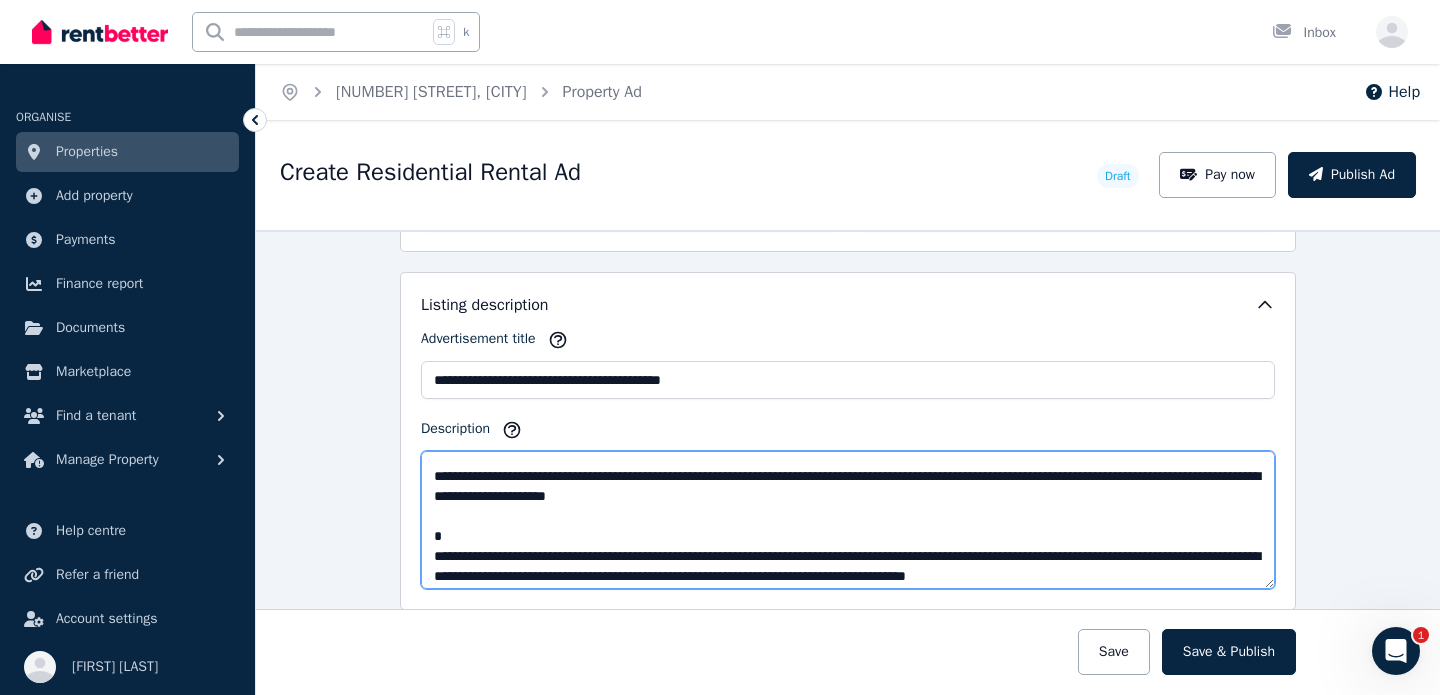 scroll, scrollTop: 246, scrollLeft: 0, axis: vertical 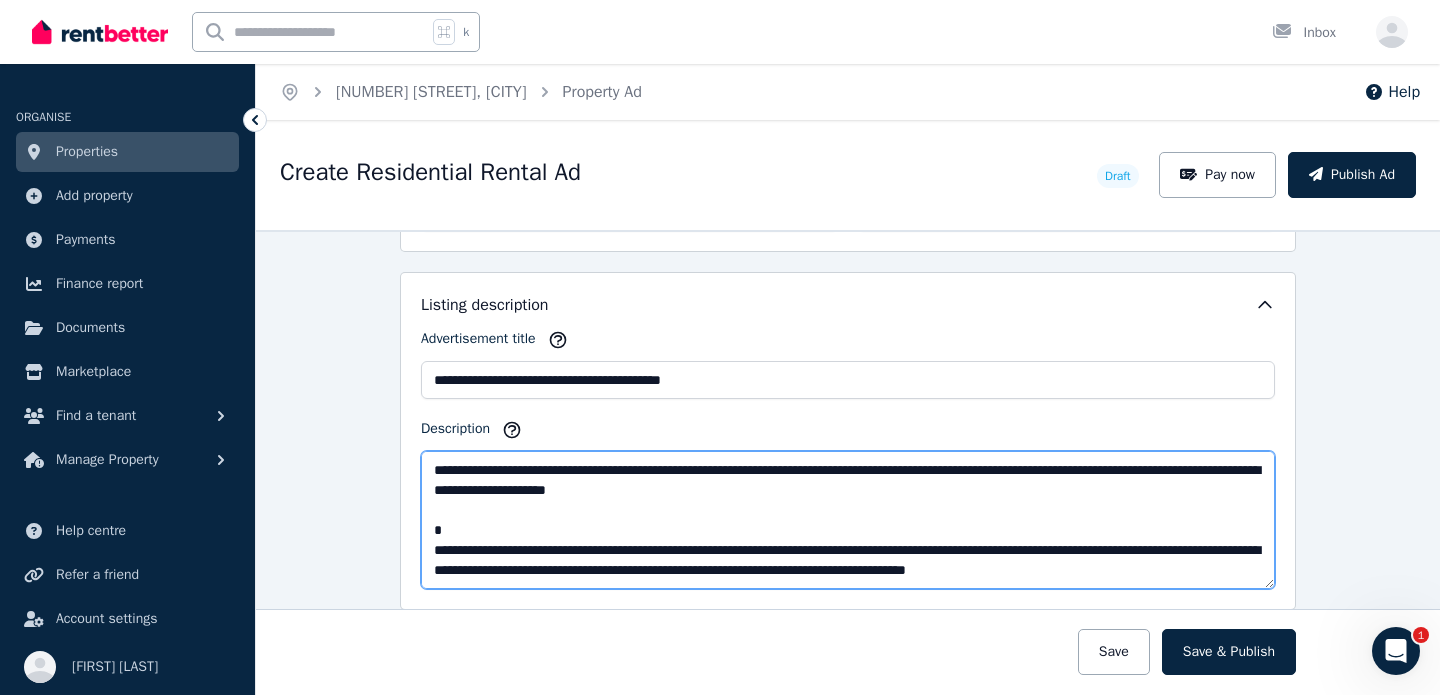 click on "Description" at bounding box center (848, 520) 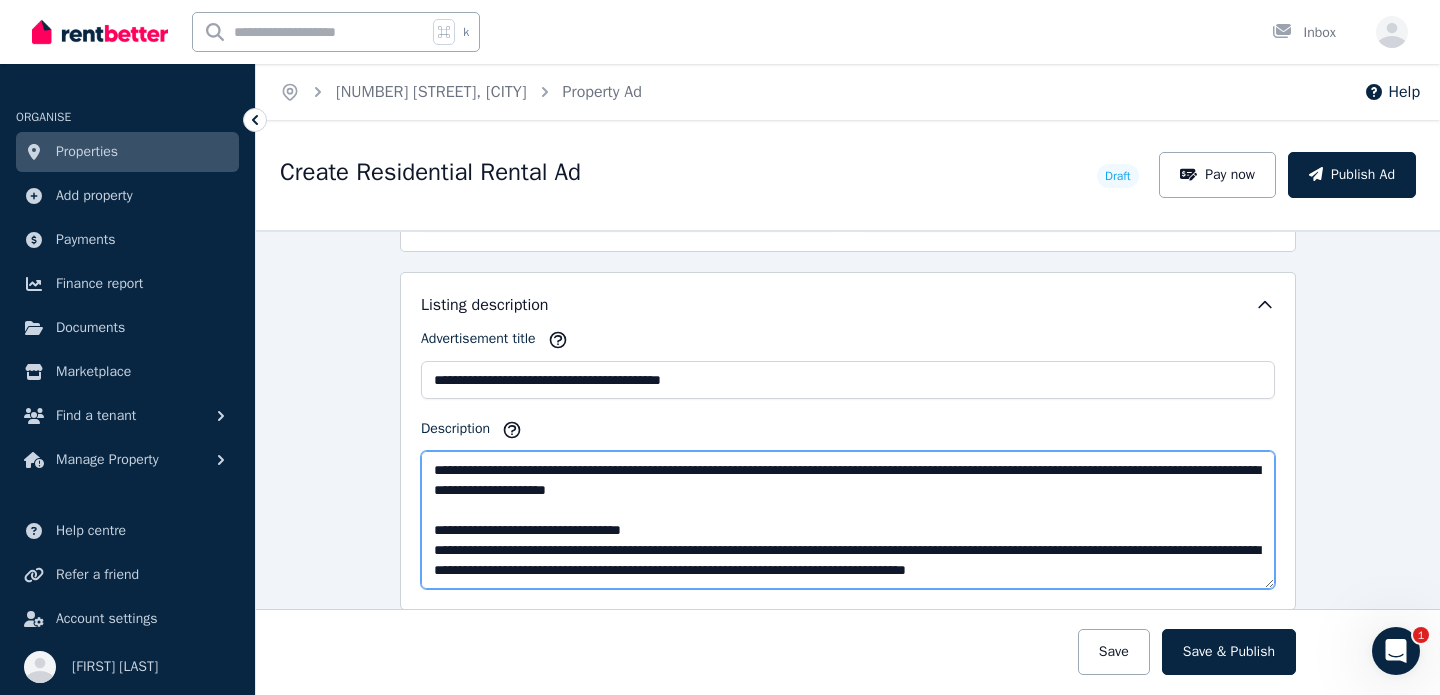 drag, startPoint x: 586, startPoint y: 519, endPoint x: 653, endPoint y: 526, distance: 67.36468 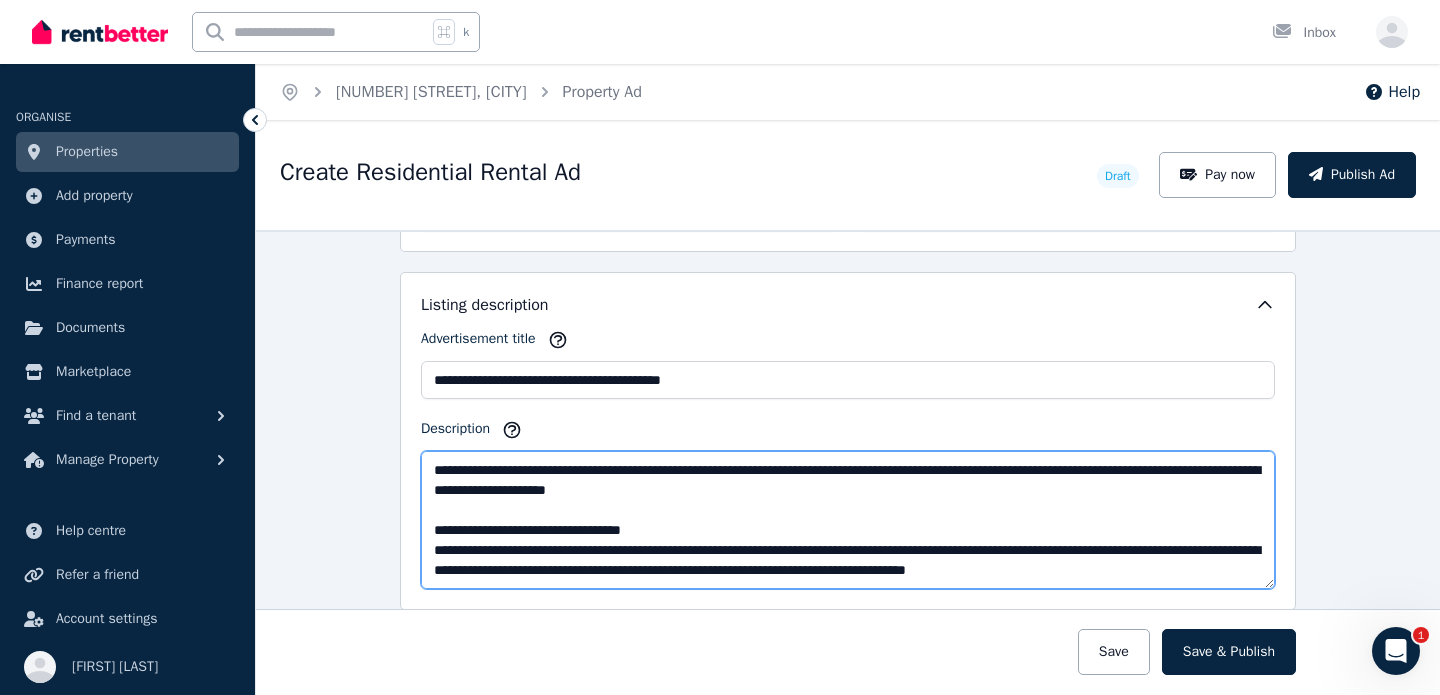 click on "Description" at bounding box center (848, 520) 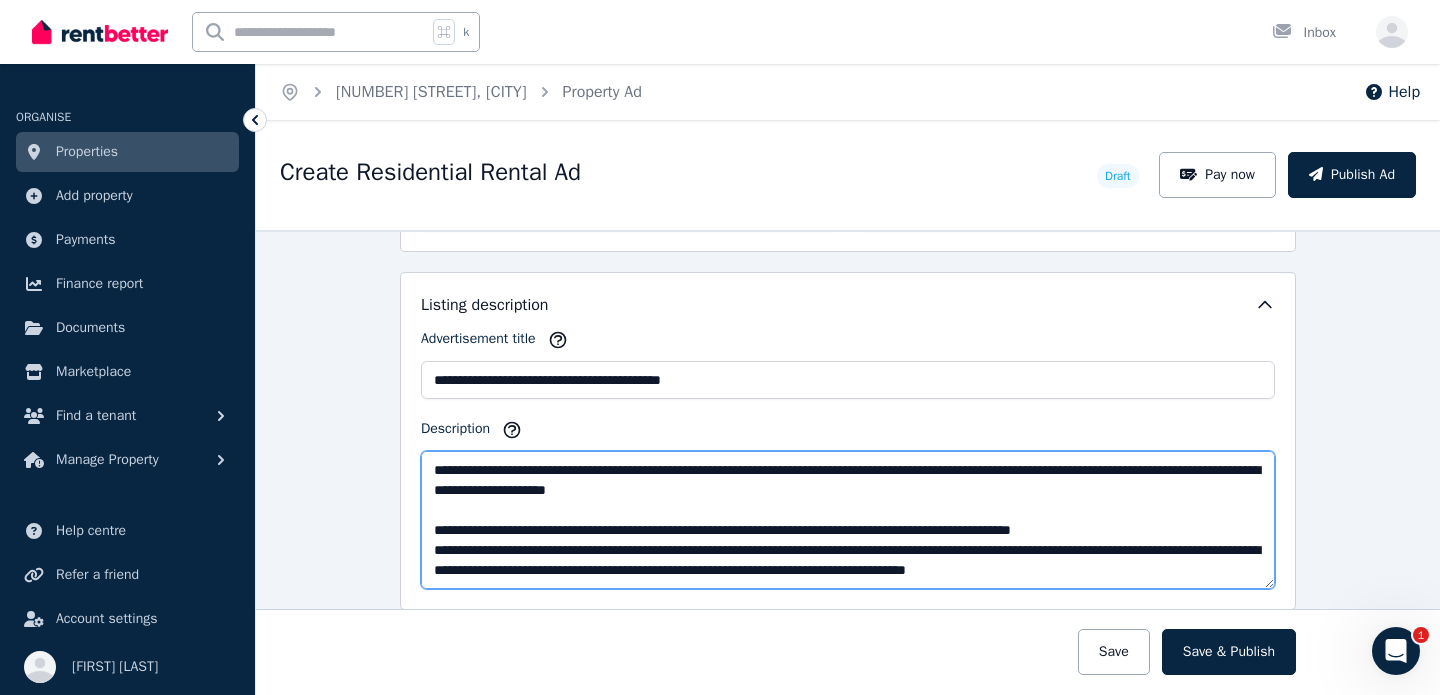 drag, startPoint x: 1095, startPoint y: 524, endPoint x: 1093, endPoint y: 535, distance: 11.18034 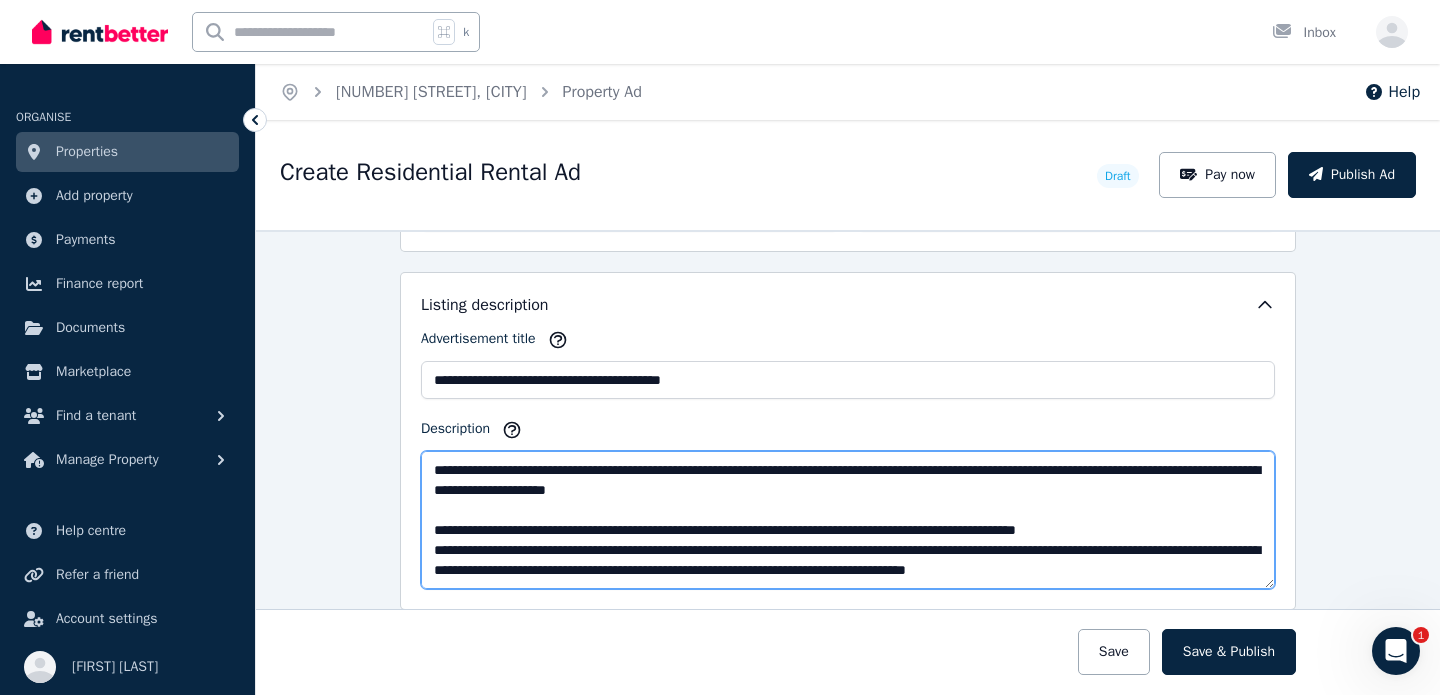click on "Description" at bounding box center [848, 520] 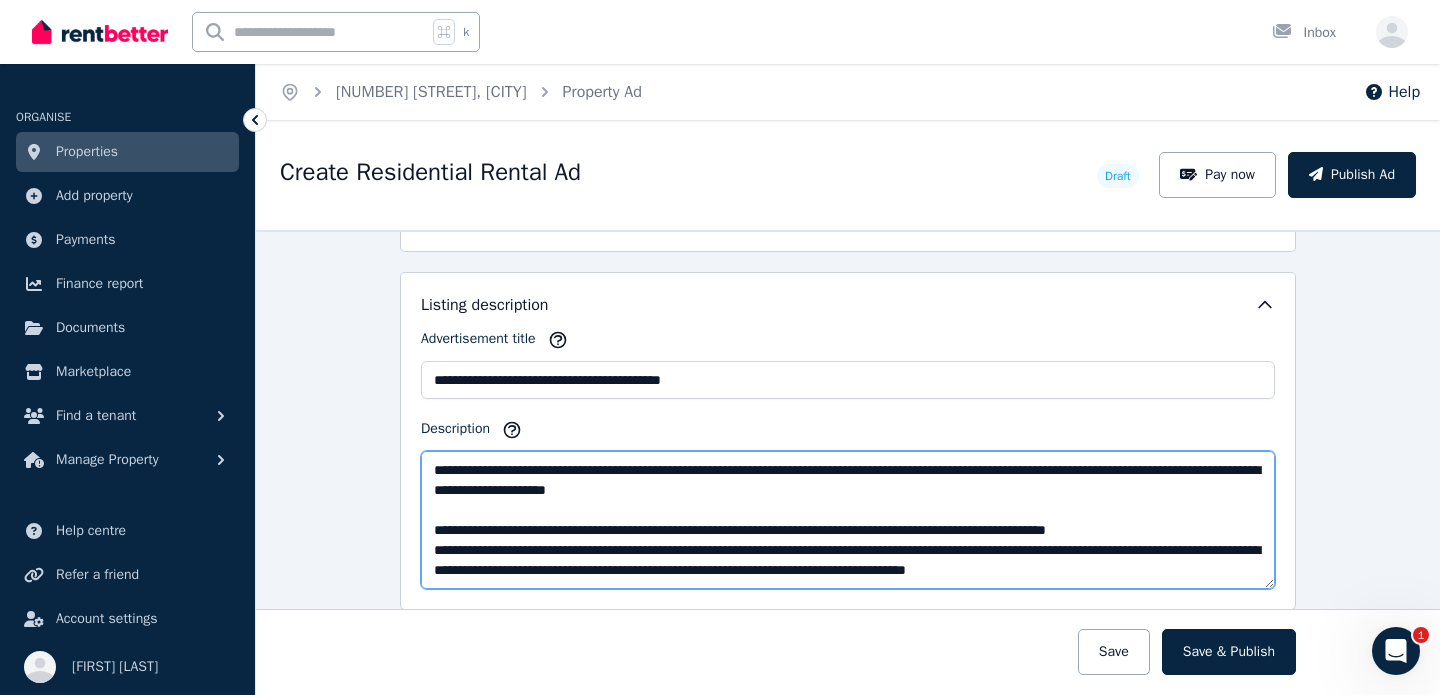 click on "Description" at bounding box center (848, 520) 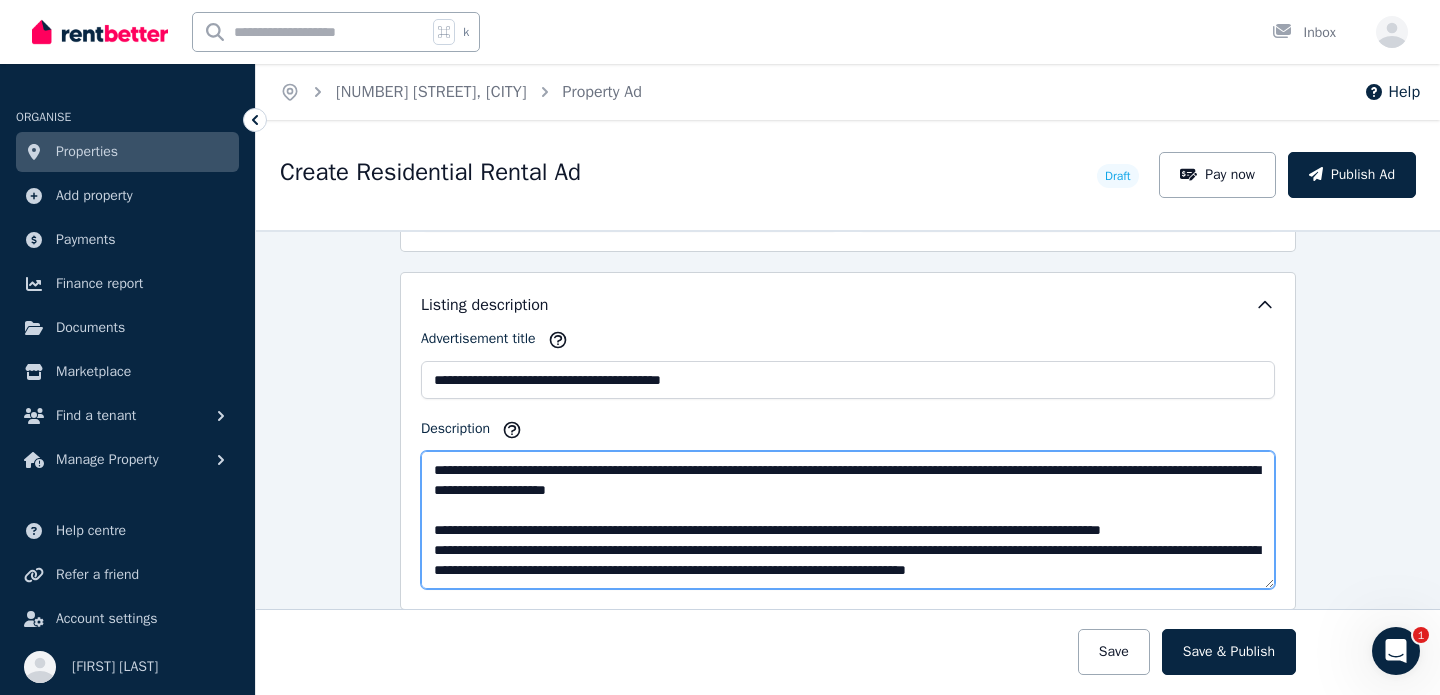click on "Description" at bounding box center [848, 520] 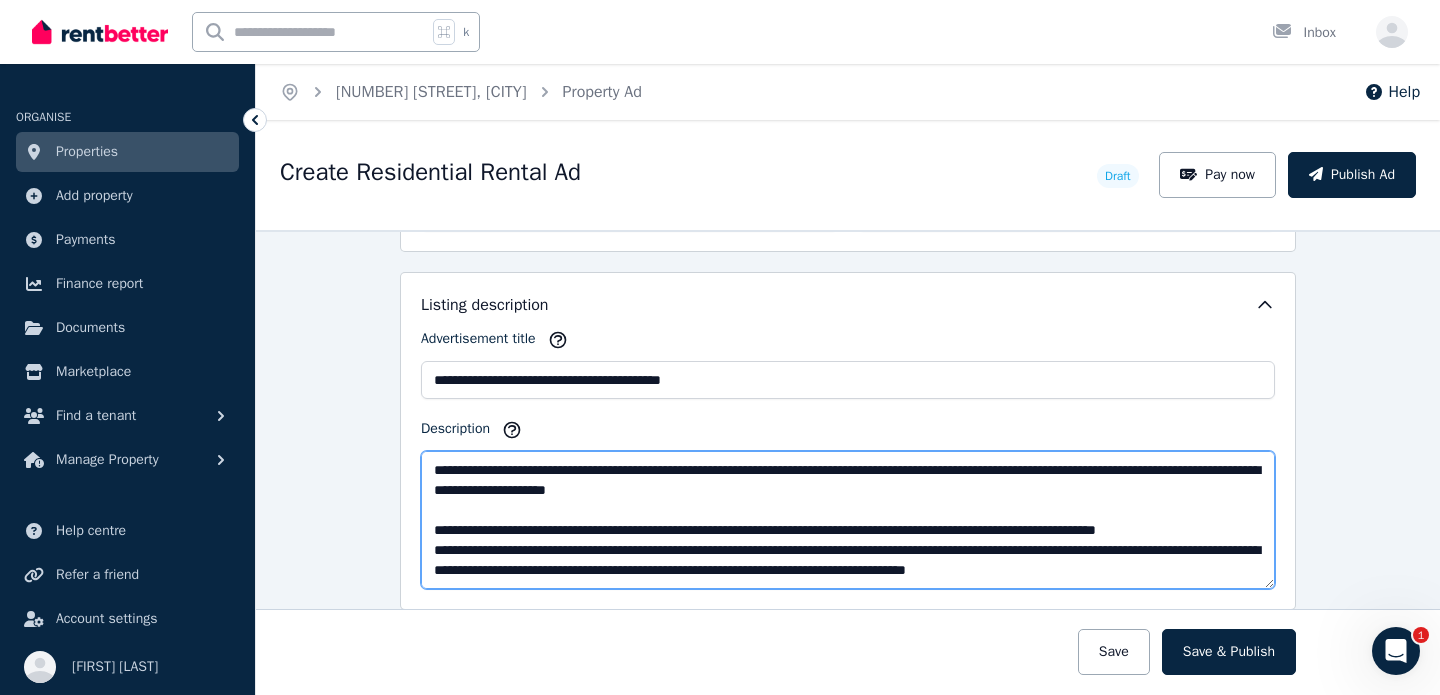 click on "Description" at bounding box center [848, 520] 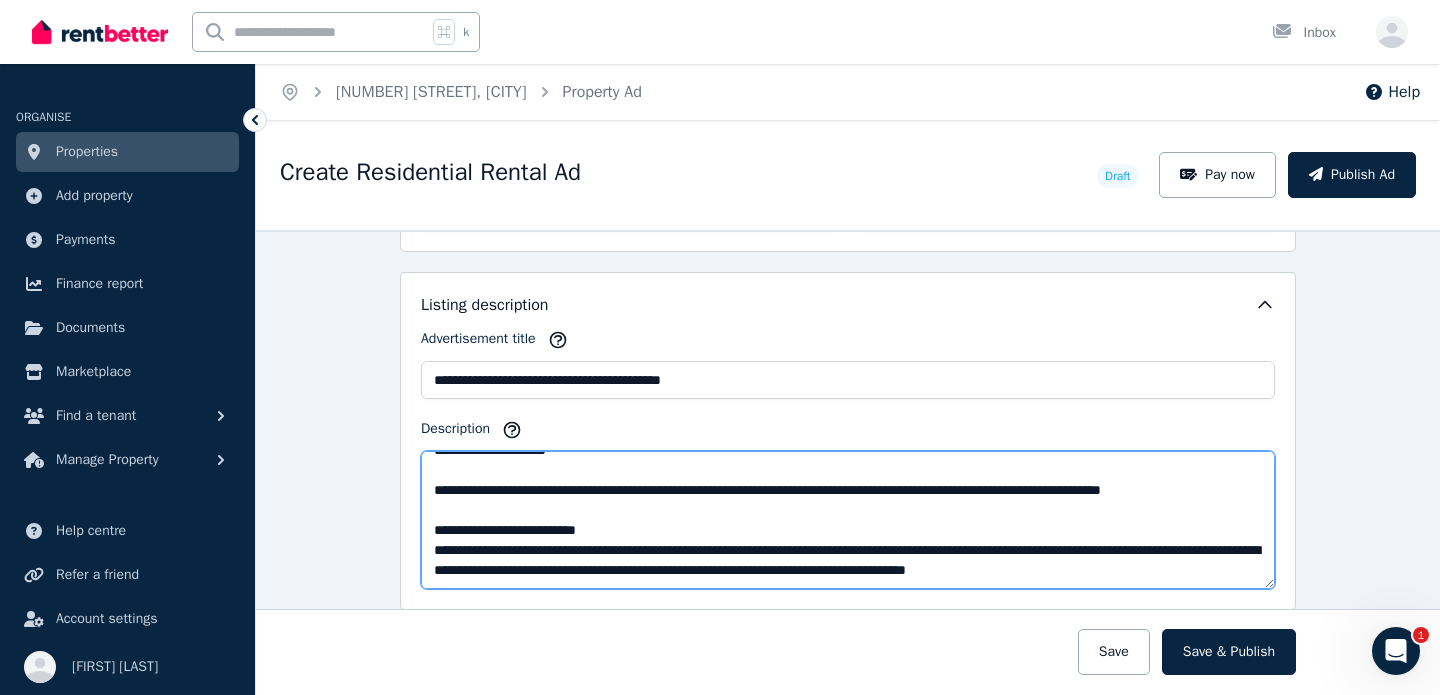 scroll, scrollTop: 320, scrollLeft: 0, axis: vertical 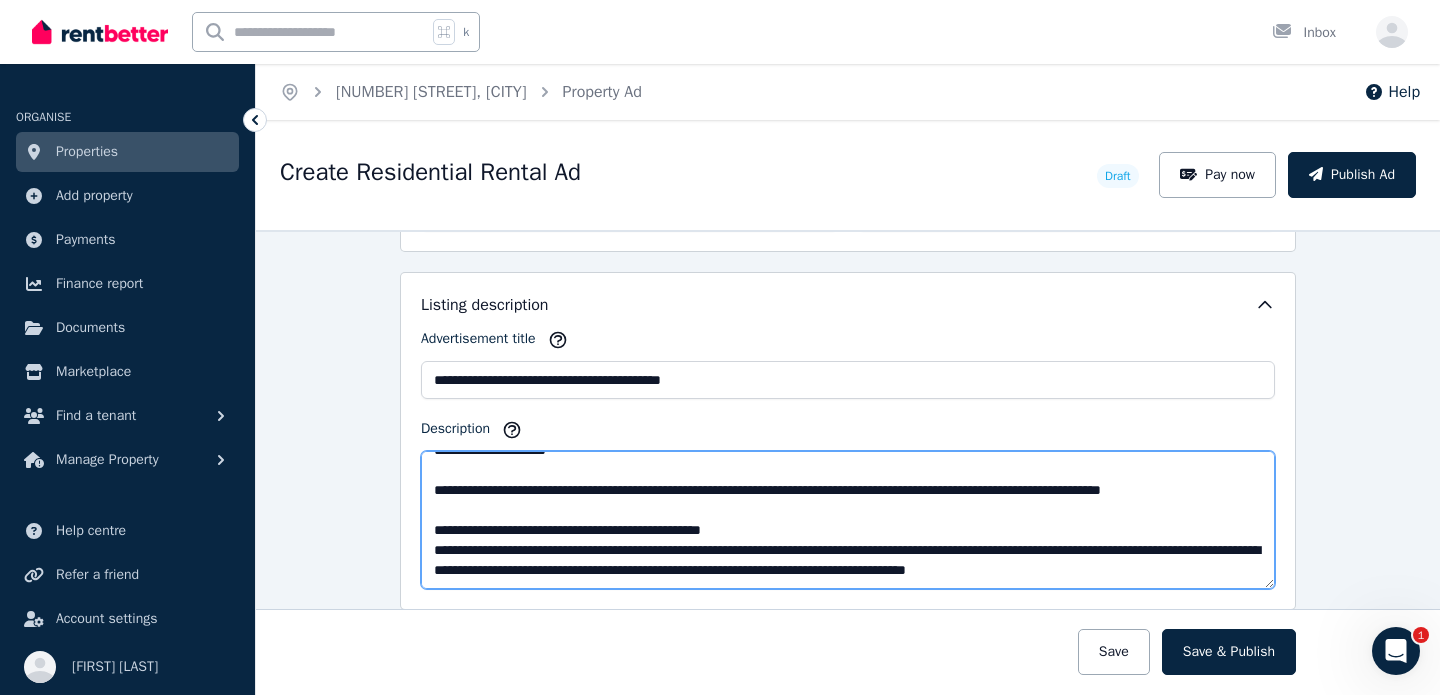 click on "Description" at bounding box center [848, 520] 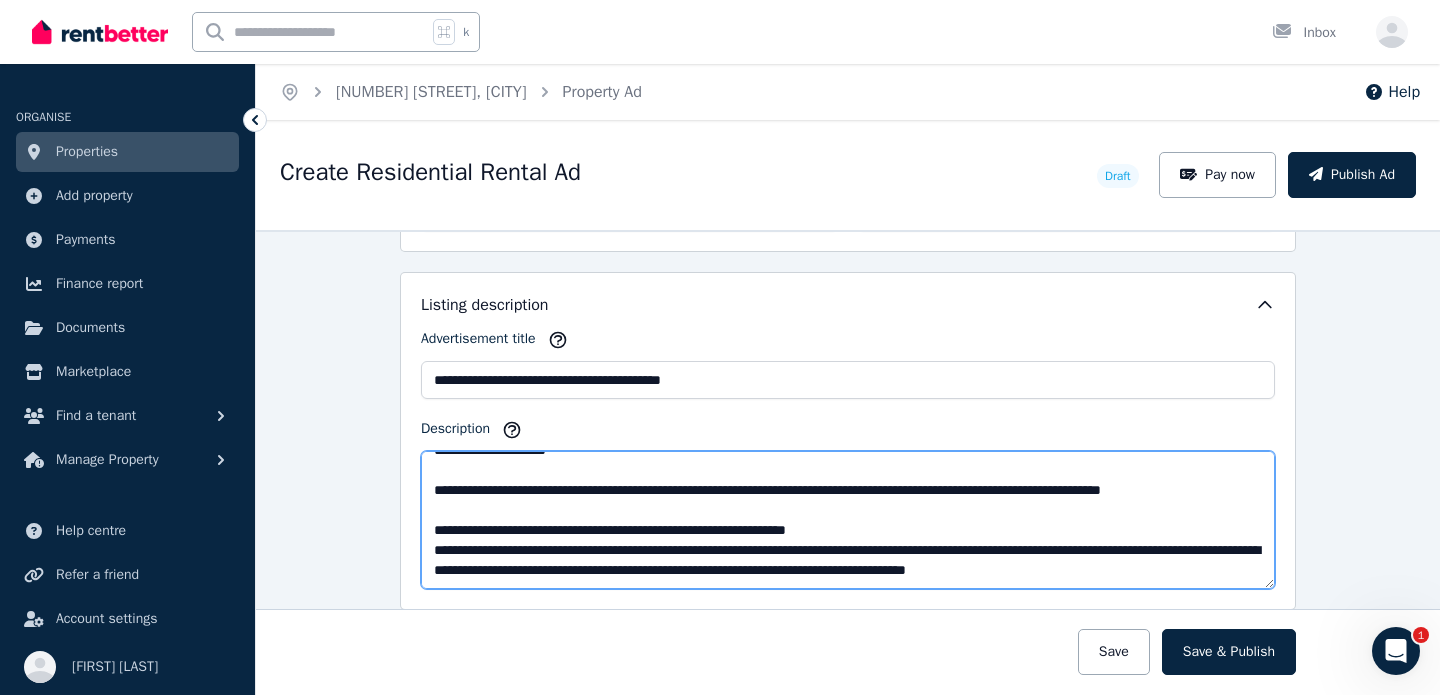 click on "Description" at bounding box center [848, 520] 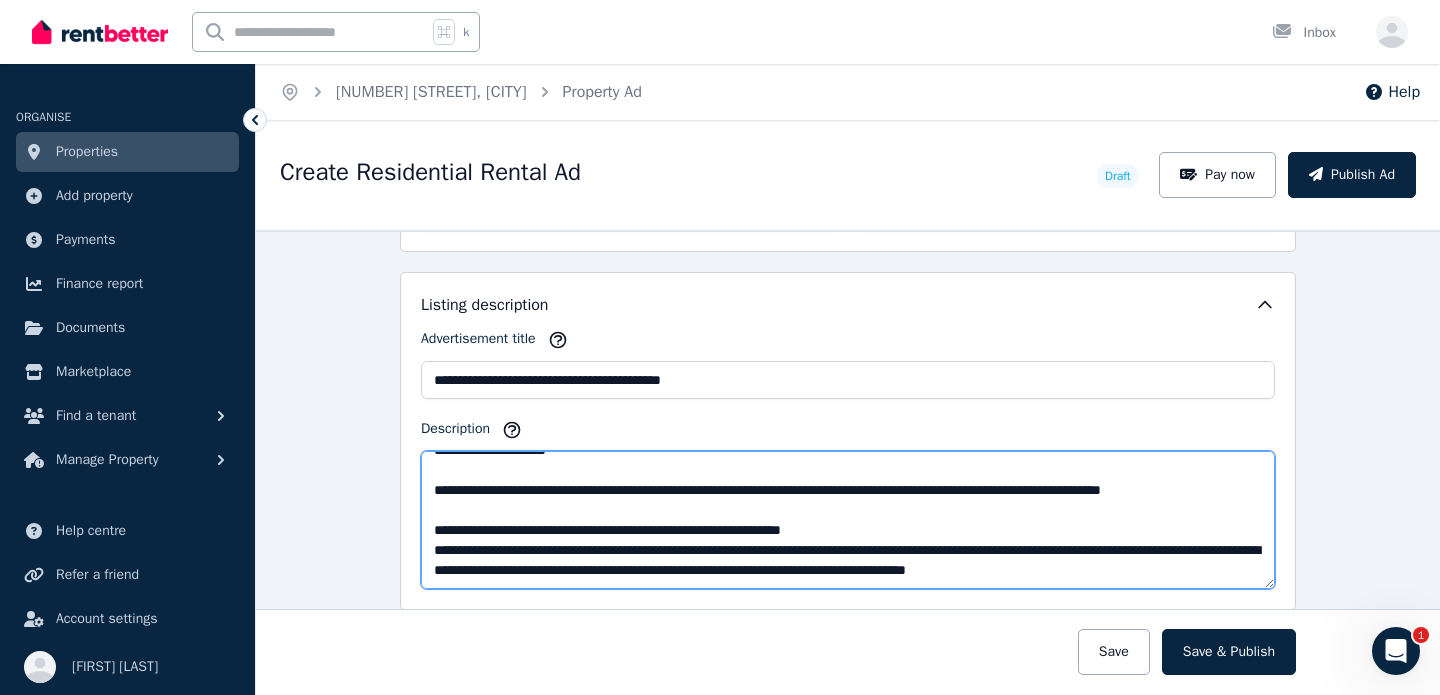 click on "Description" at bounding box center [848, 520] 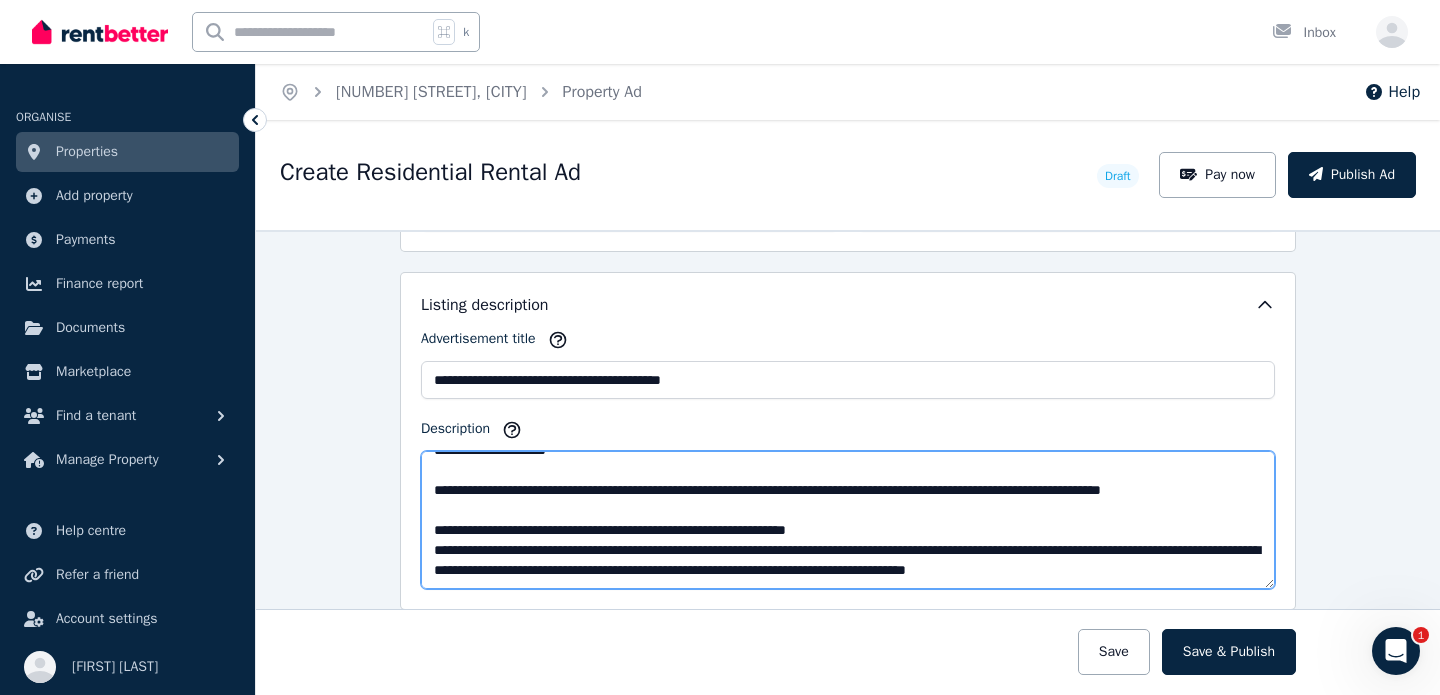 click on "Description" at bounding box center (848, 520) 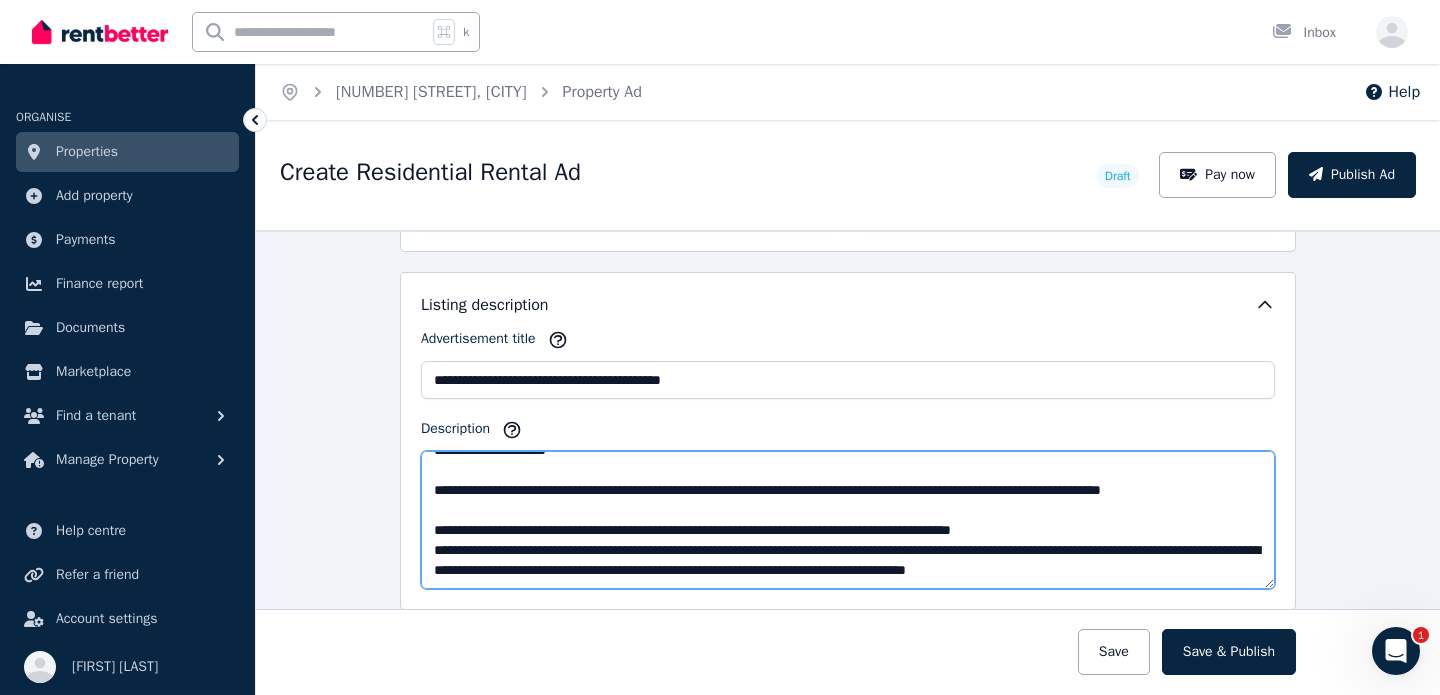 click on "Description" at bounding box center [848, 520] 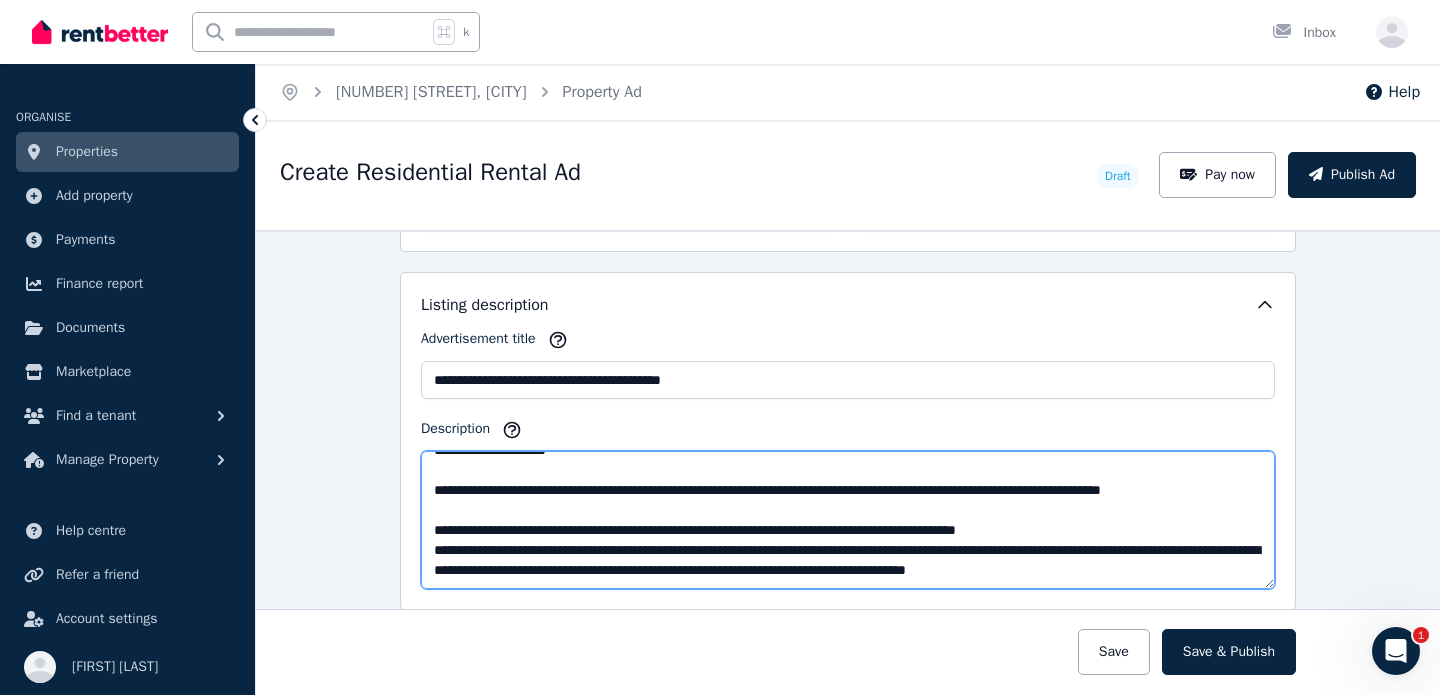 click on "Description" at bounding box center (848, 520) 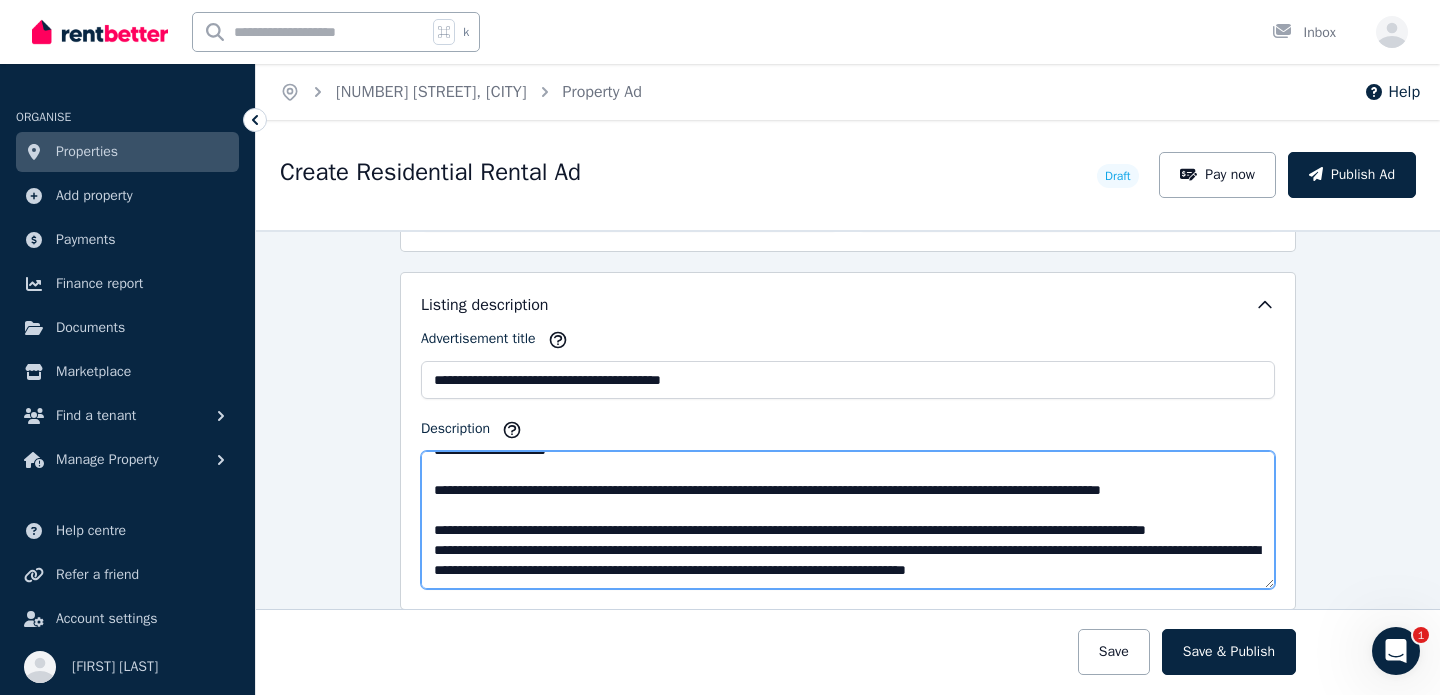drag, startPoint x: 1171, startPoint y: 510, endPoint x: 1261, endPoint y: 523, distance: 90.934044 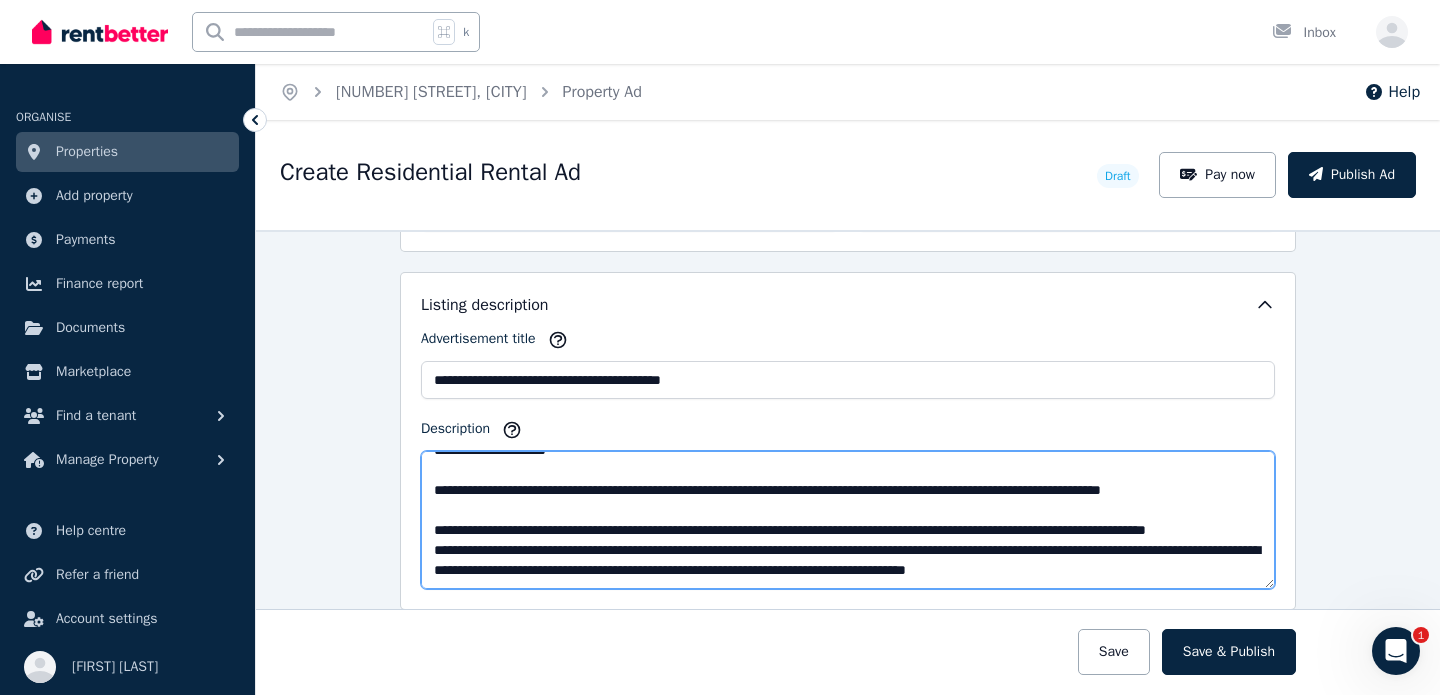 click on "Description" at bounding box center (848, 520) 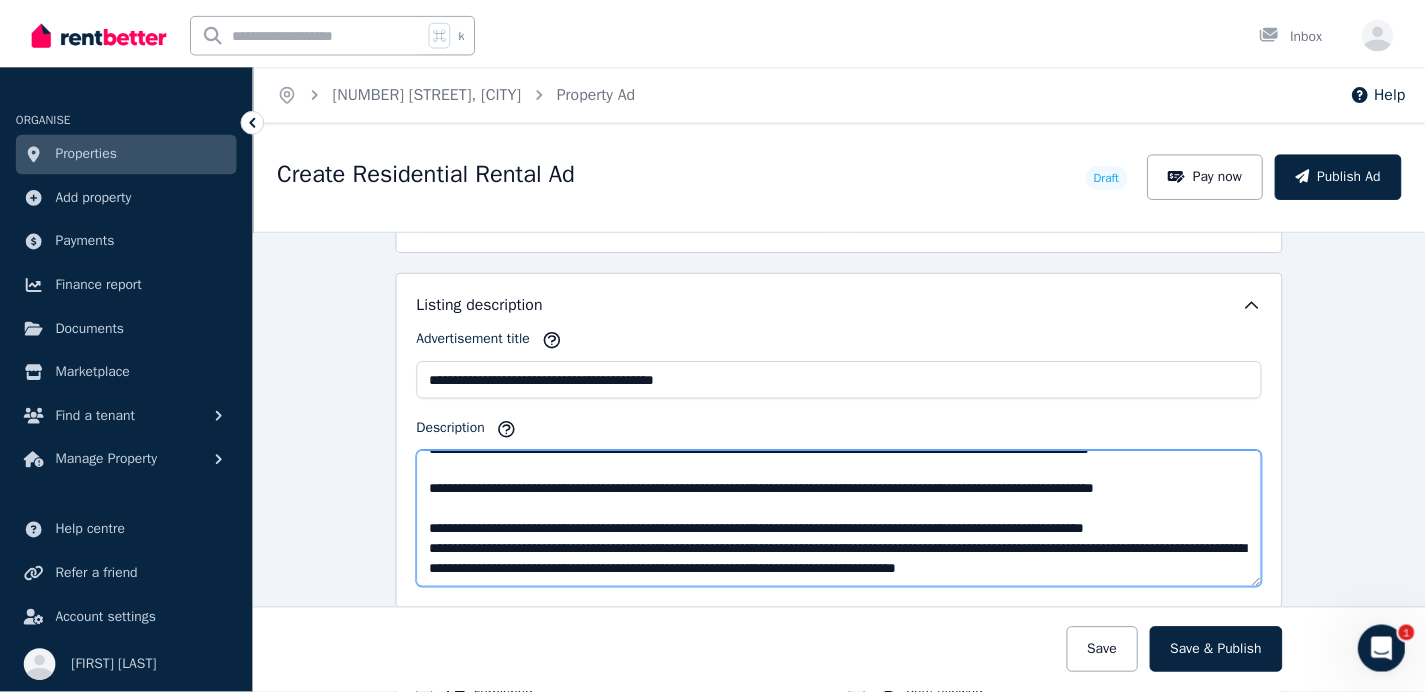 scroll, scrollTop: 330, scrollLeft: 0, axis: vertical 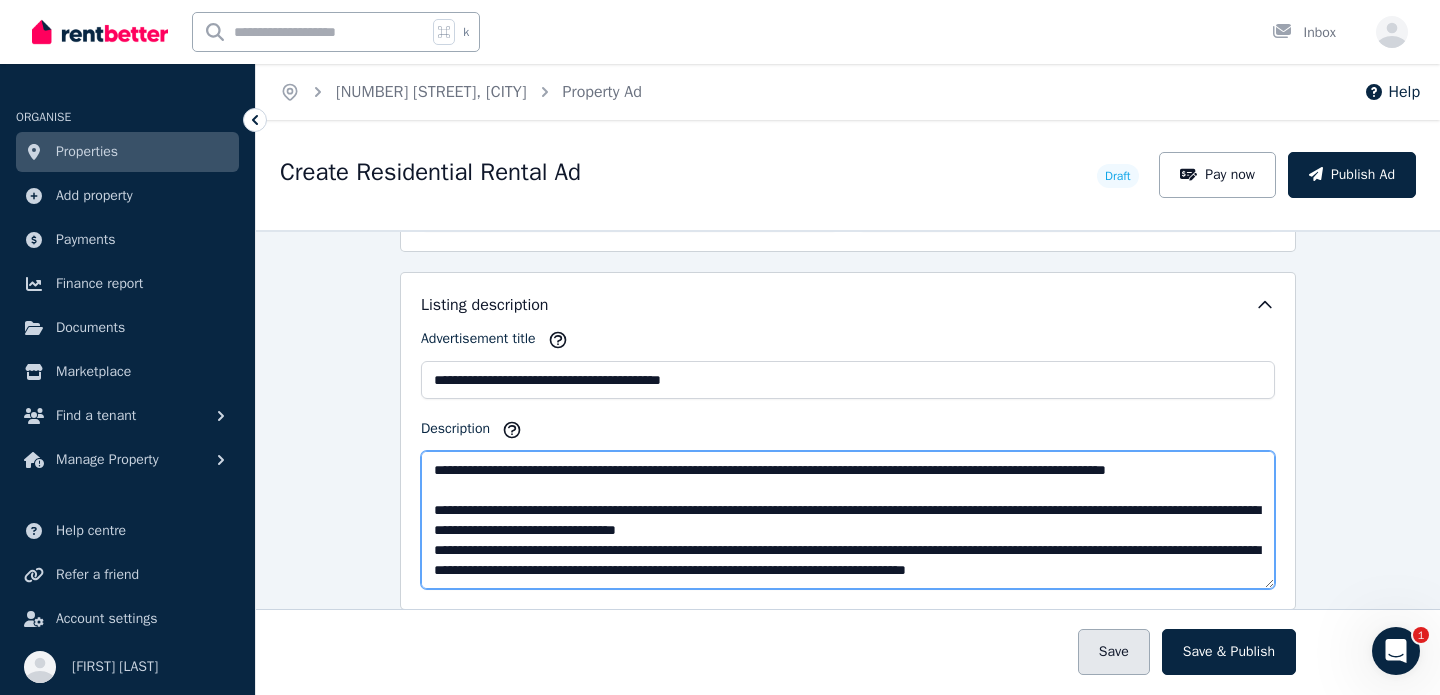 type on "**********" 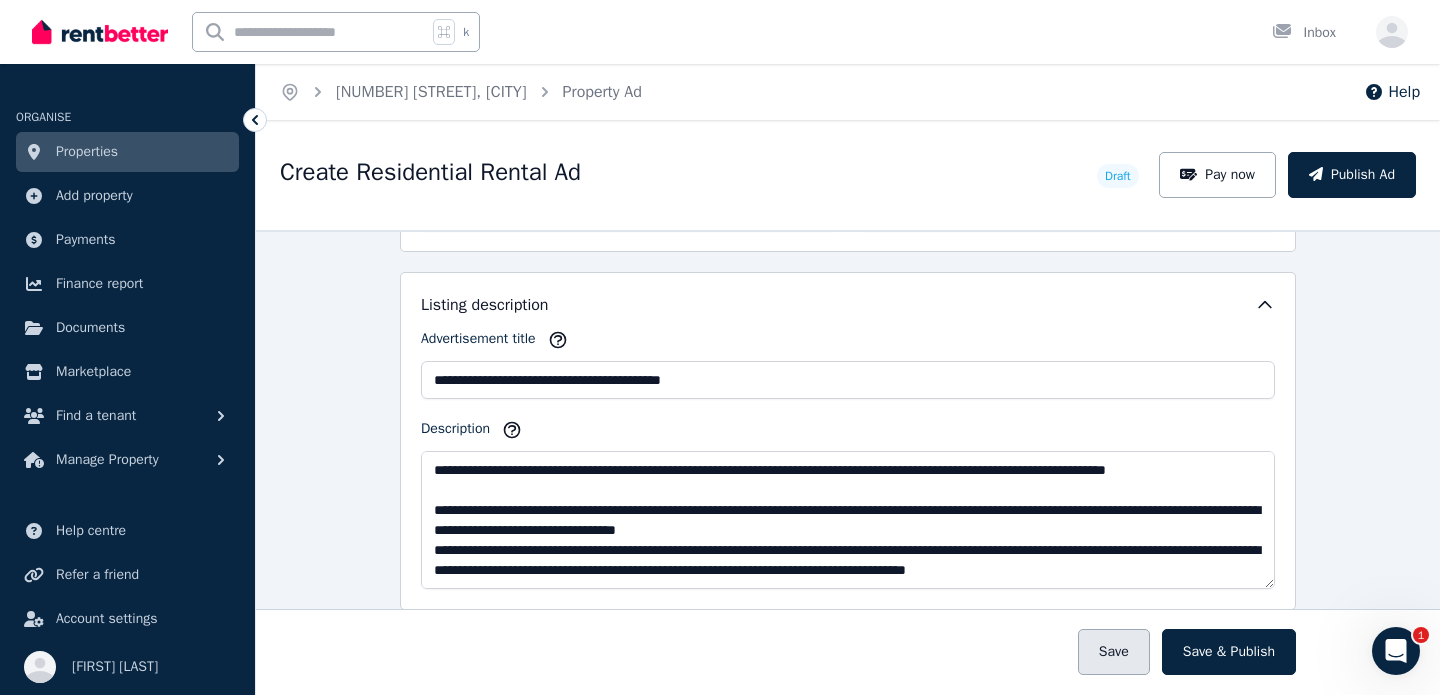 click on "Save" at bounding box center [1114, 652] 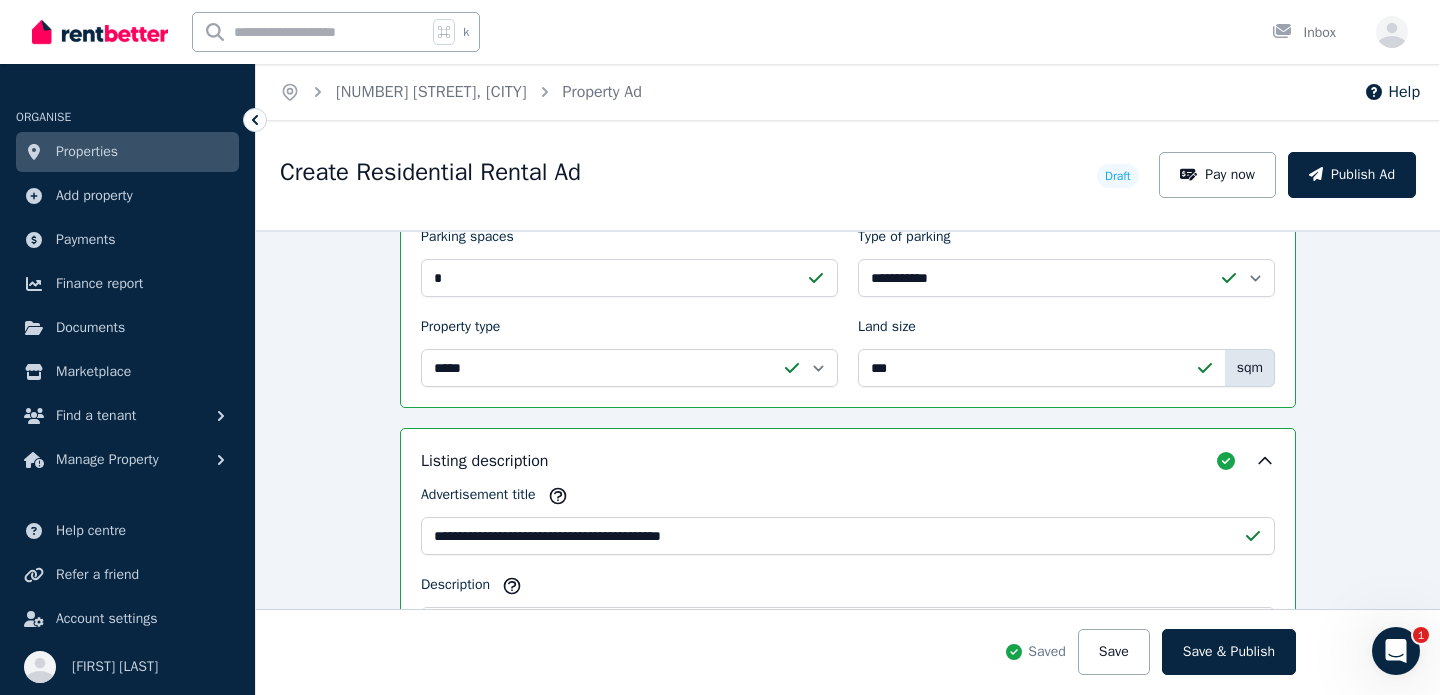 click on "Properties" at bounding box center (87, 152) 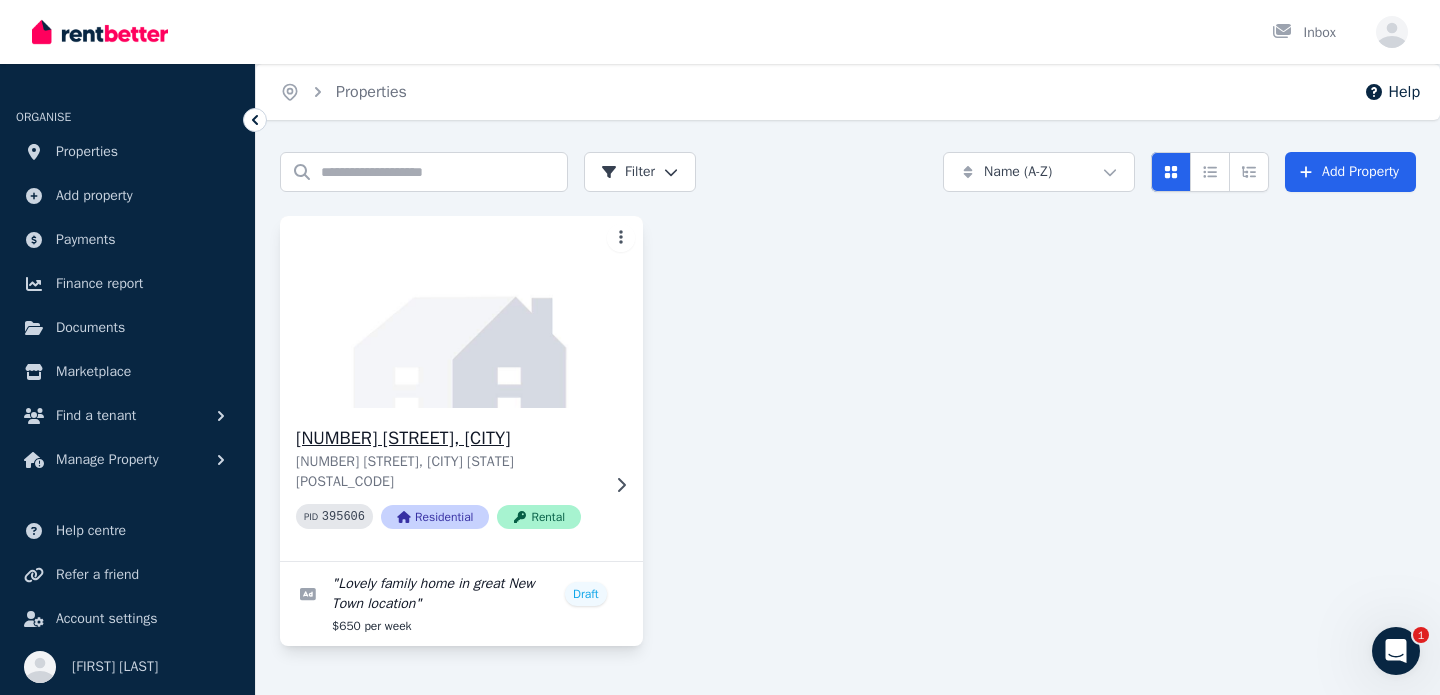 click at bounding box center [461, 312] 